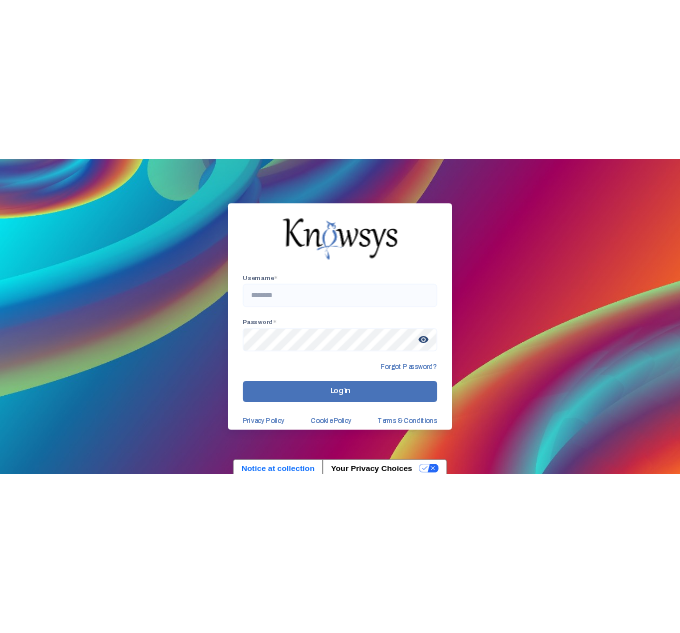 scroll, scrollTop: 0, scrollLeft: 0, axis: both 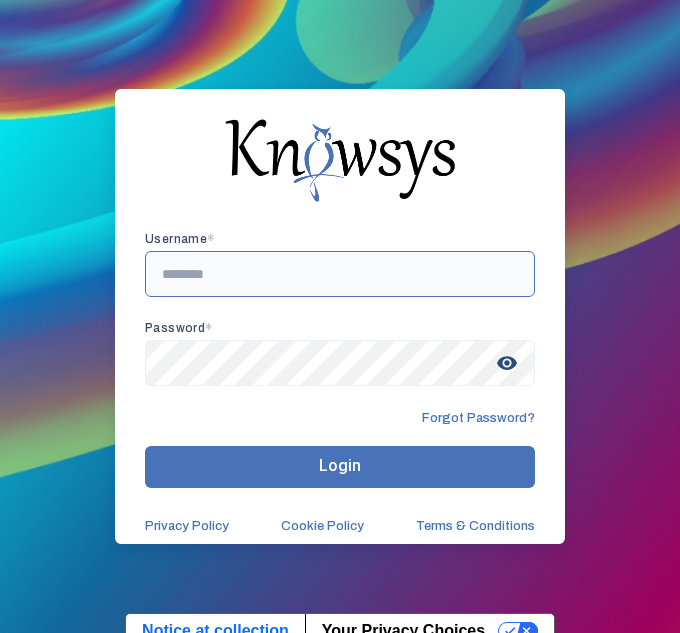 click at bounding box center (340, 274) 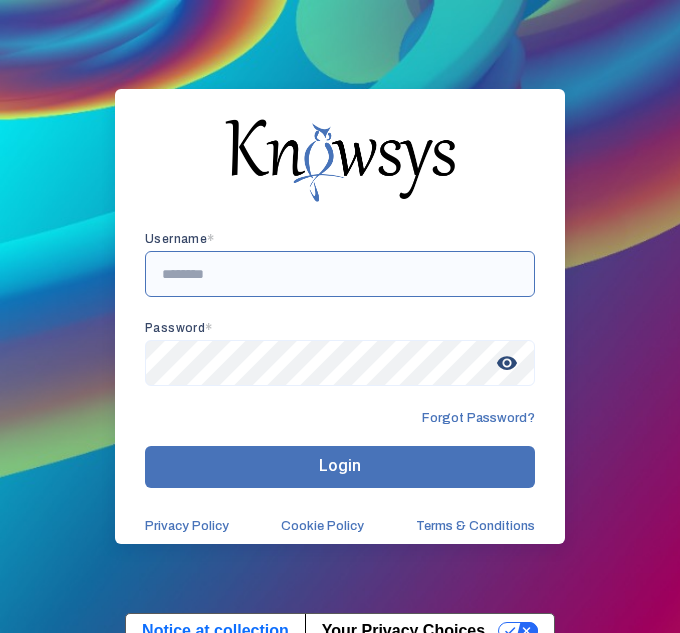 click at bounding box center (340, 274) 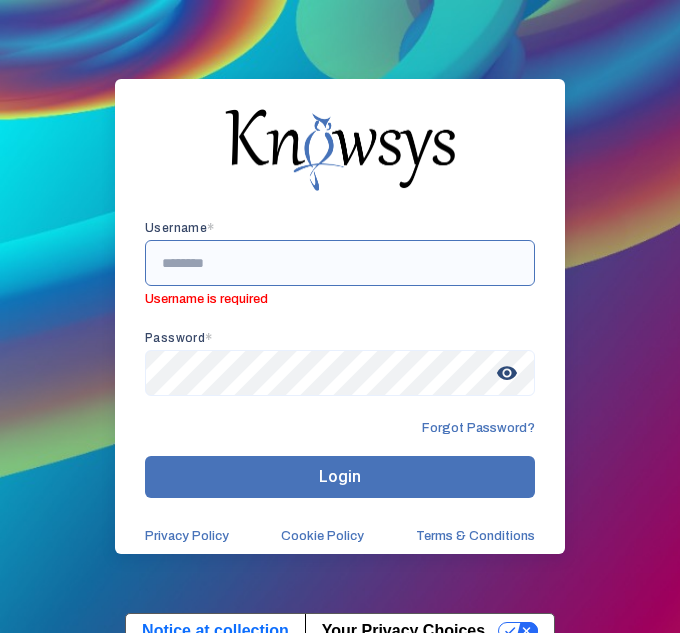 click at bounding box center (340, 263) 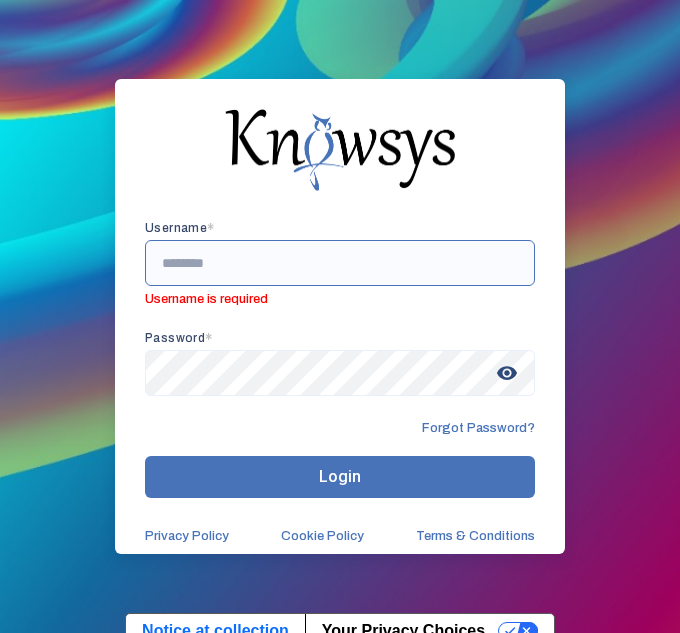 click at bounding box center (340, 263) 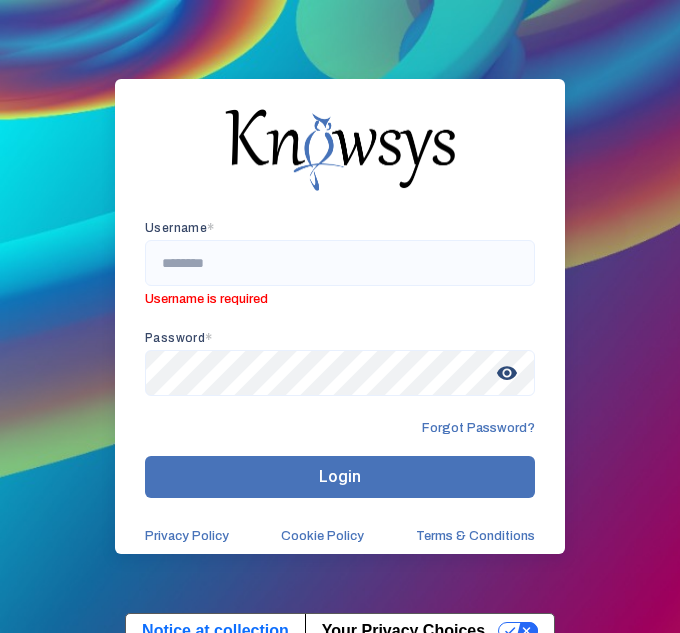 click on "Username  *  Username is required  Password  * visibility Forgot Password?  Login  Privacy Policy Cookie Policy Terms & Conditions" at bounding box center (340, 316) 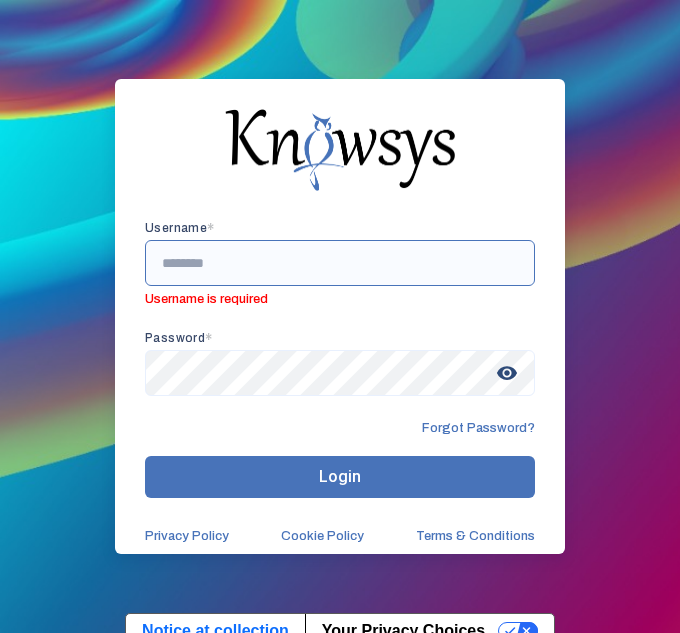 click at bounding box center (340, 263) 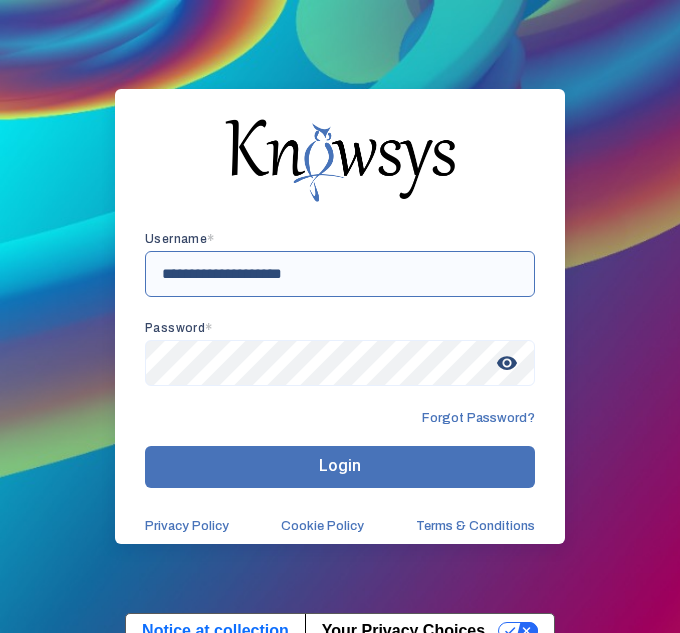 type on "**********" 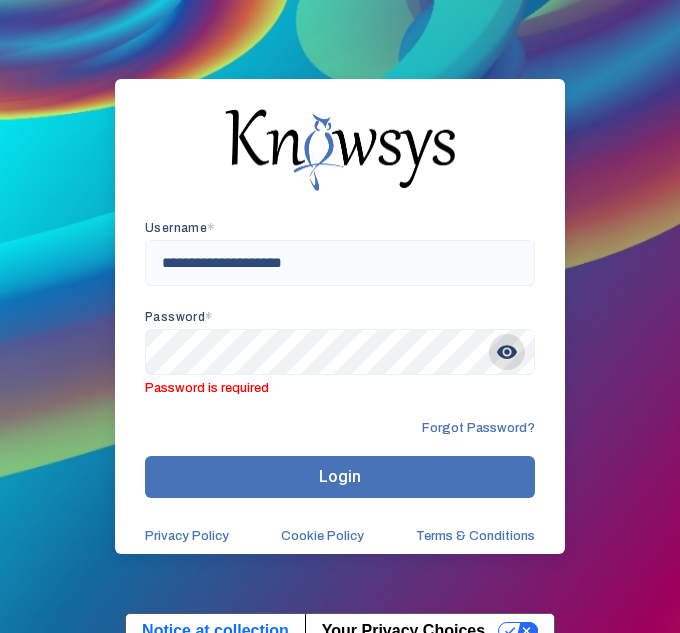 click on "visibility" at bounding box center (507, 352) 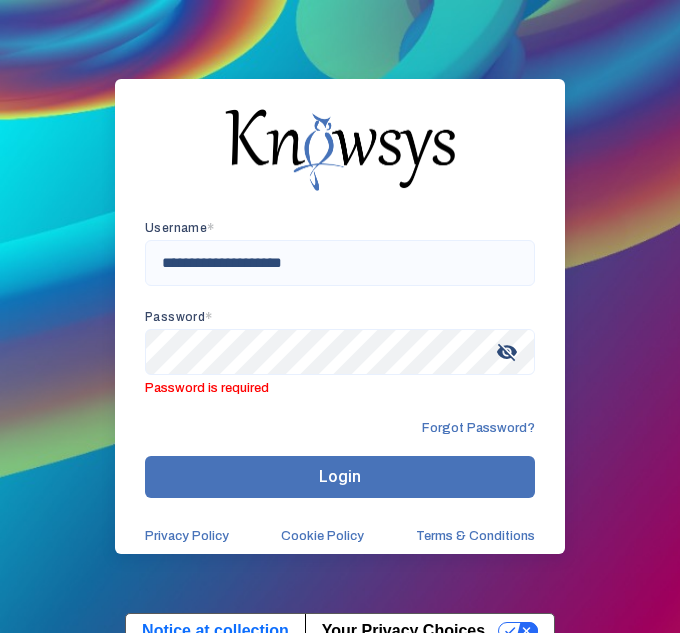 click on "visibility_off" at bounding box center [507, 352] 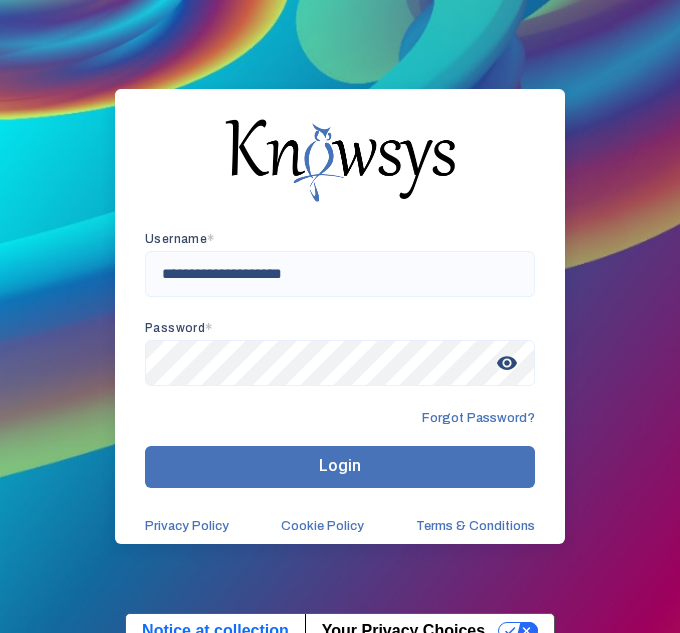click on "visibility" at bounding box center (507, 363) 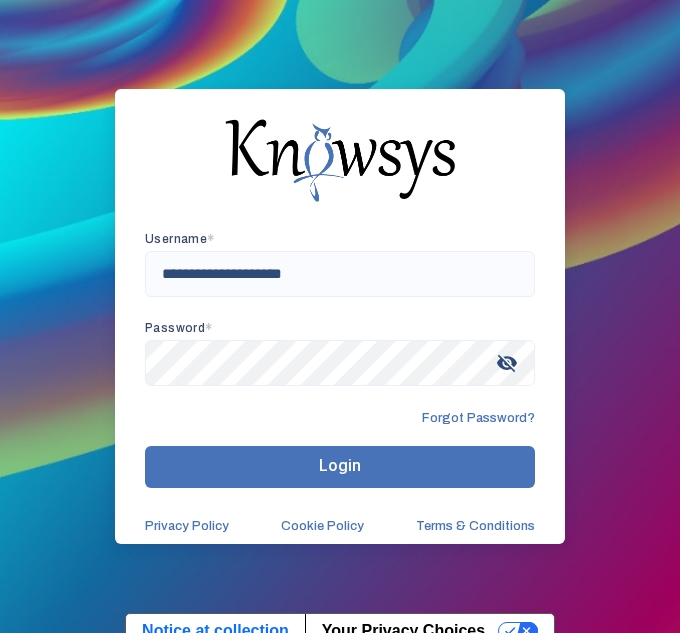 click on "Login" at bounding box center (340, 465) 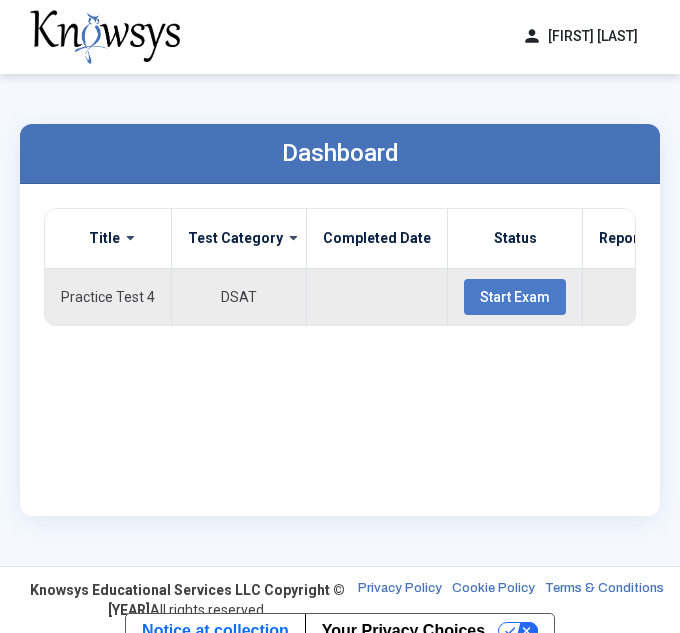 scroll, scrollTop: 0, scrollLeft: 6, axis: horizontal 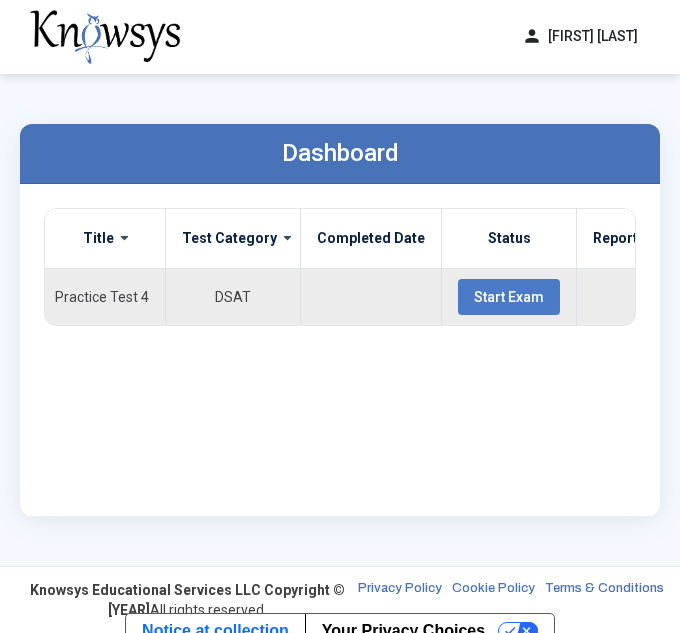 click on "Start Exam" at bounding box center [509, 297] 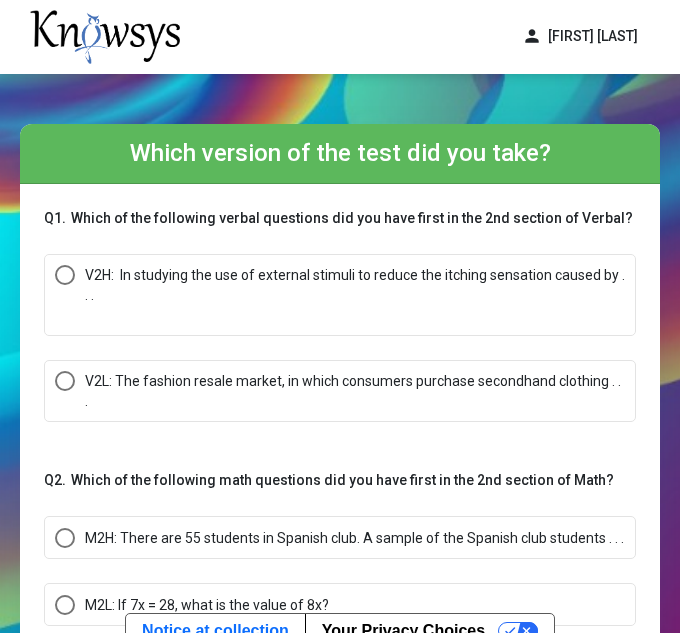 scroll, scrollTop: 104, scrollLeft: 0, axis: vertical 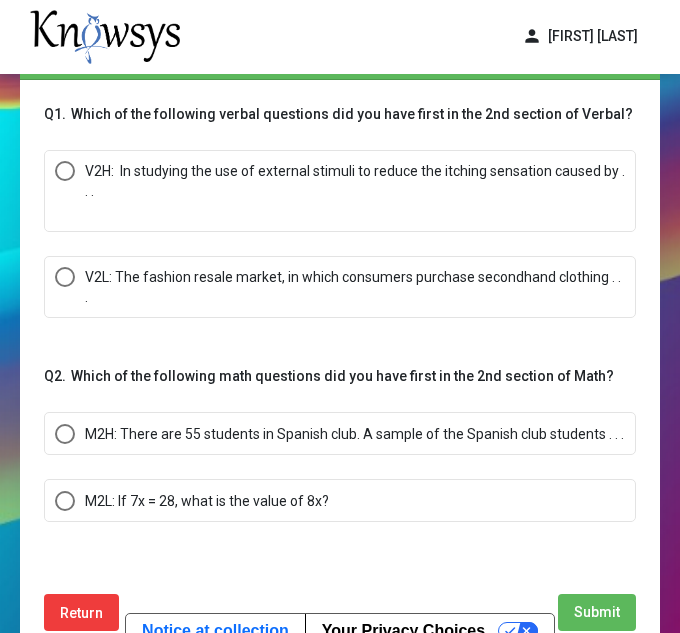 click on "V2H:  In studying the use of external stimuli to reduce the itching sensation caused by . . ." at bounding box center (355, 181) 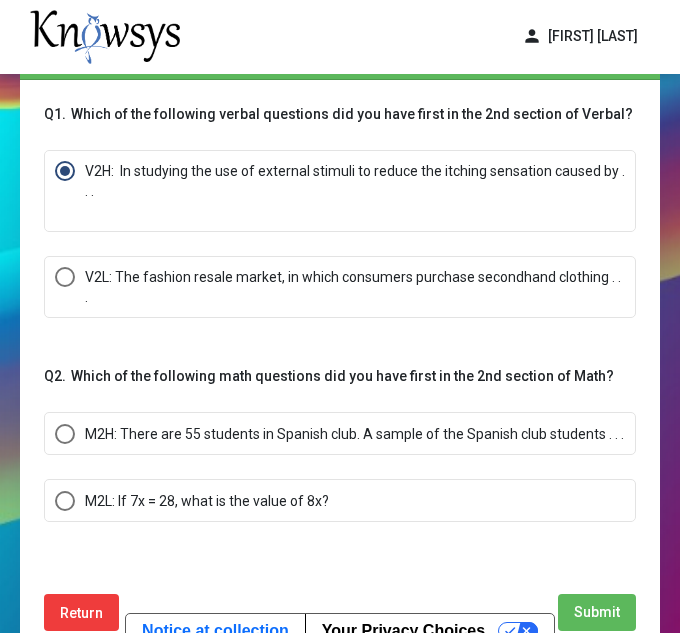 click on "M2H: There are 55 students in Spanish club. A sample of the Spanish club students . . ." at bounding box center [354, 434] 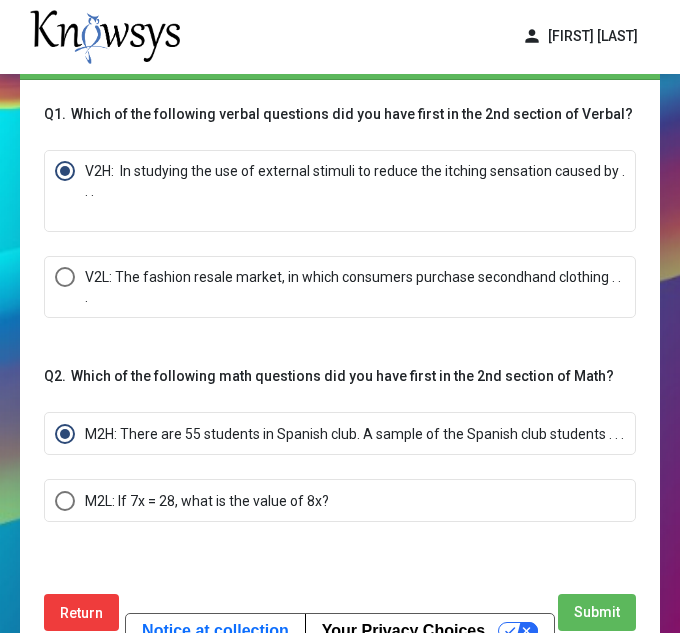 scroll, scrollTop: 242, scrollLeft: 0, axis: vertical 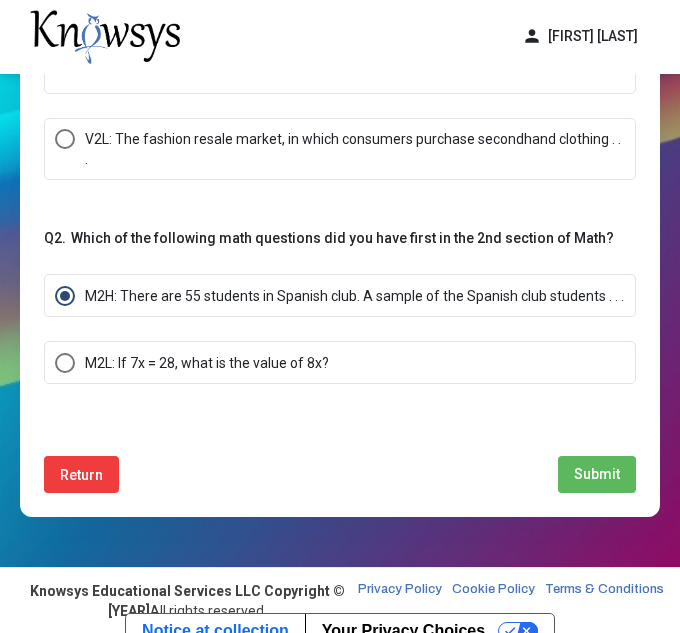 click on "Submit" at bounding box center (597, 474) 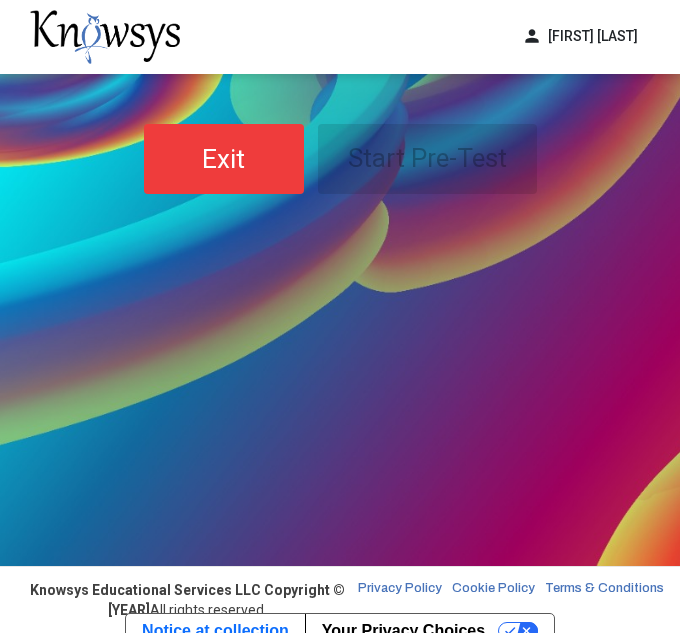 scroll, scrollTop: 0, scrollLeft: 0, axis: both 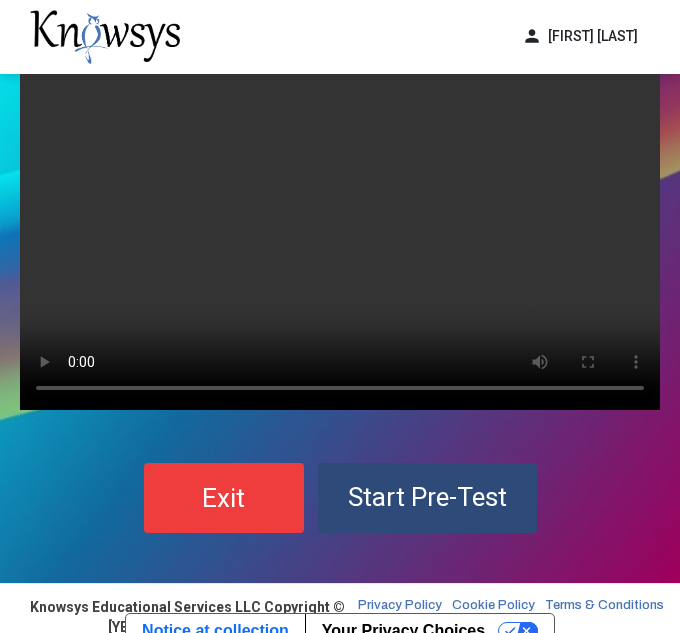 click on "Start Pre-Test" at bounding box center [427, 497] 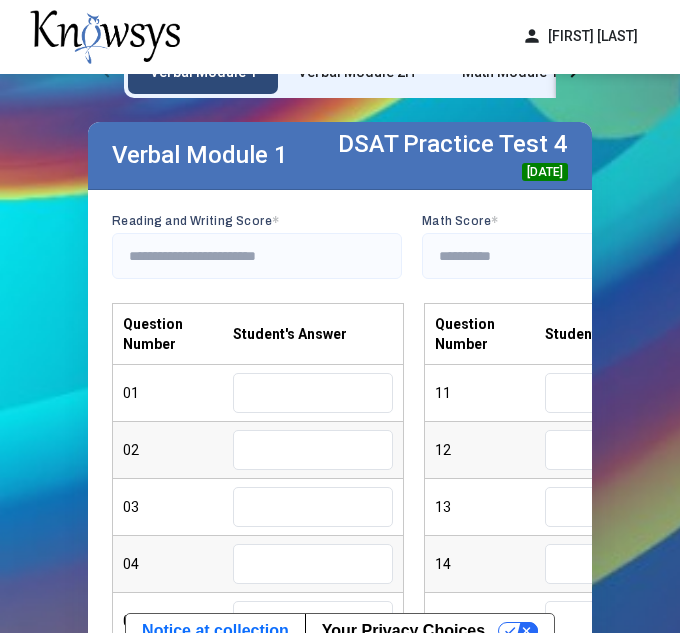 scroll, scrollTop: 90, scrollLeft: 0, axis: vertical 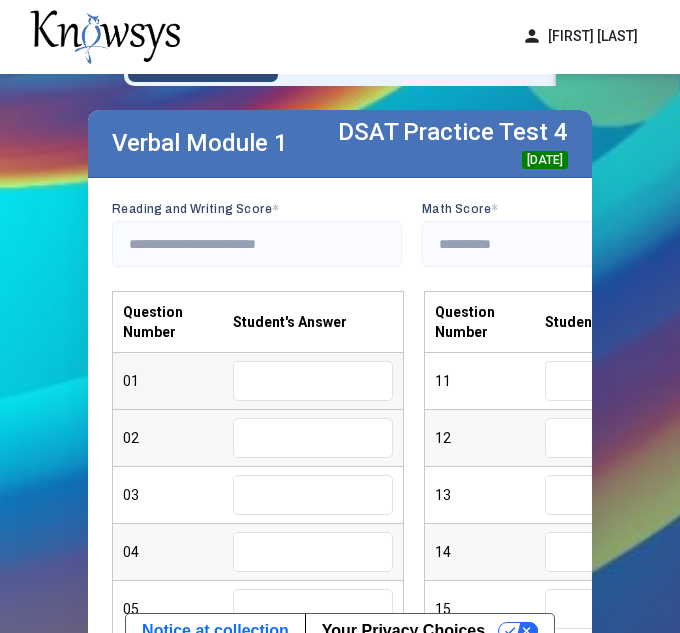 click at bounding box center (313, 381) 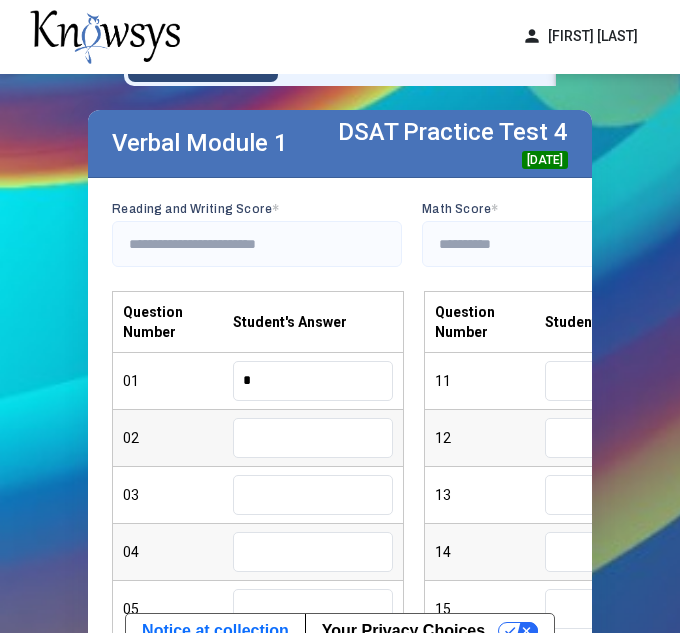 type on "*" 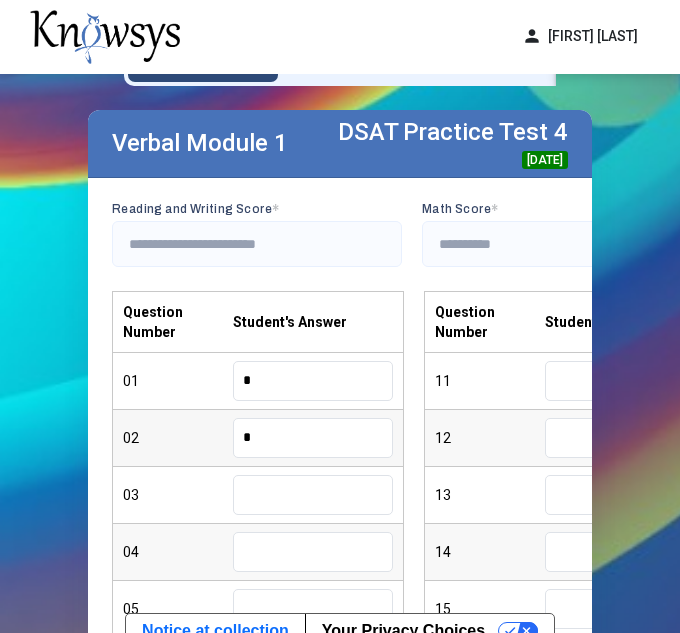 scroll, scrollTop: 192, scrollLeft: 0, axis: vertical 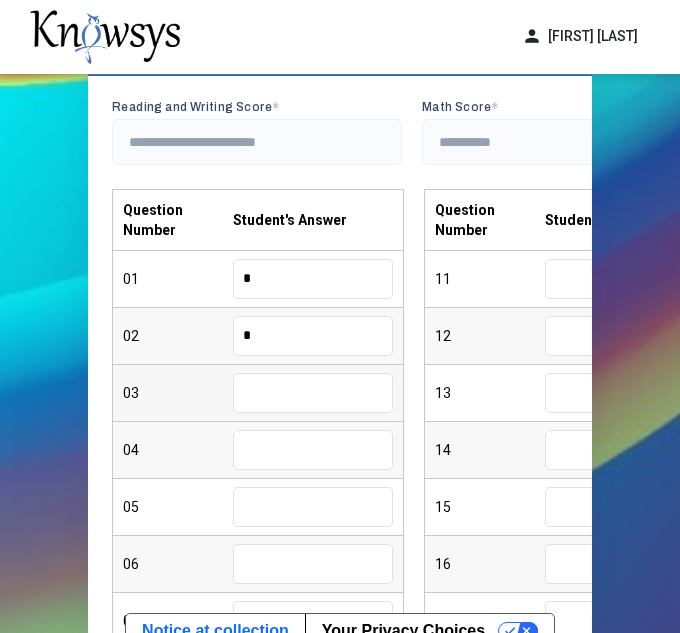 type on "*" 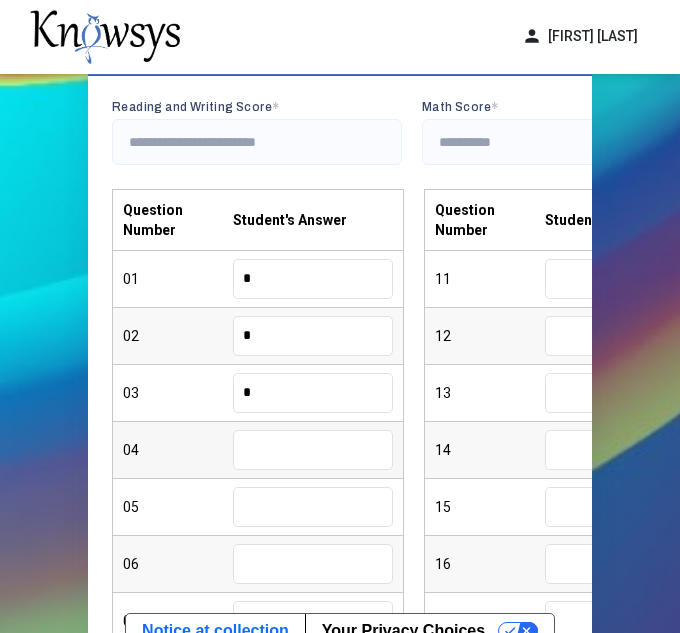 type on "*" 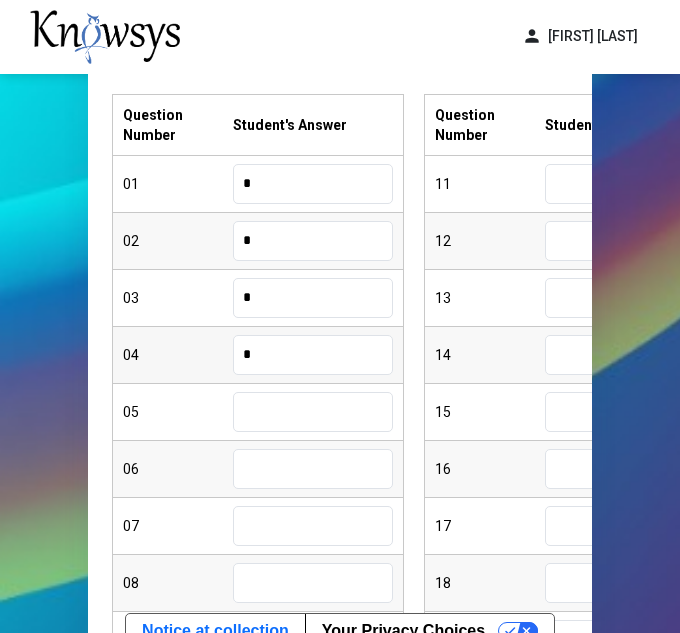 scroll, scrollTop: 323, scrollLeft: 0, axis: vertical 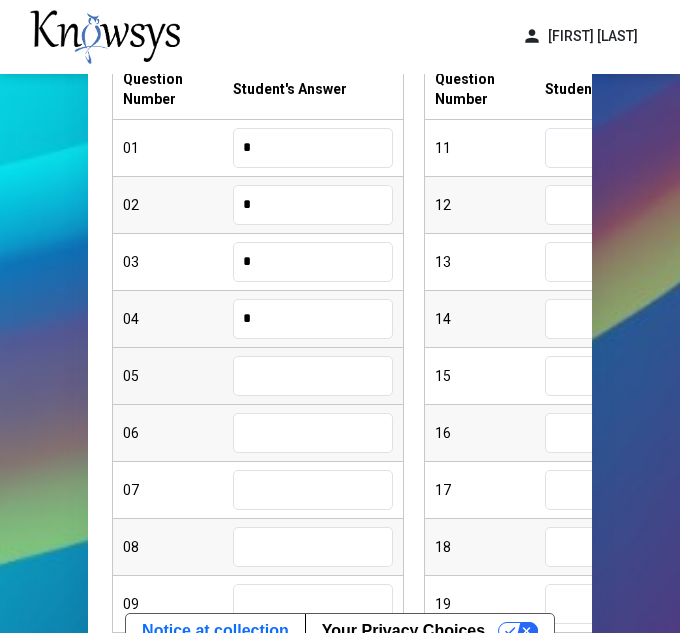 type on "*" 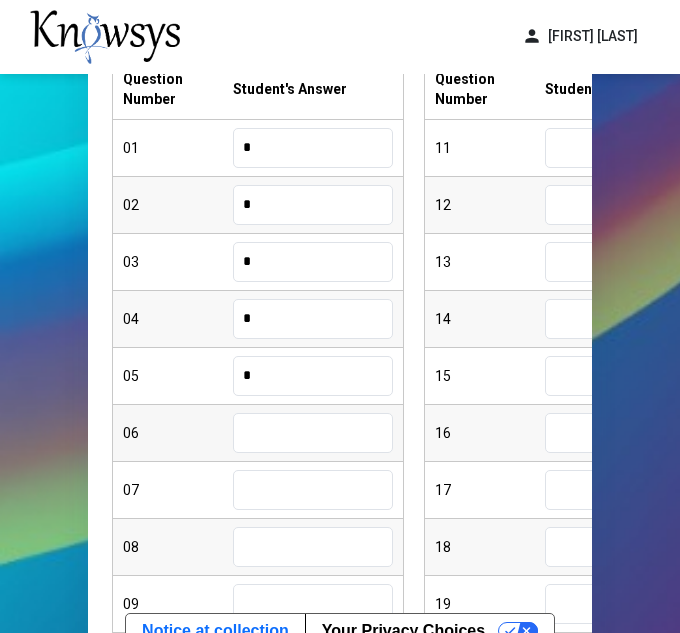 type on "*" 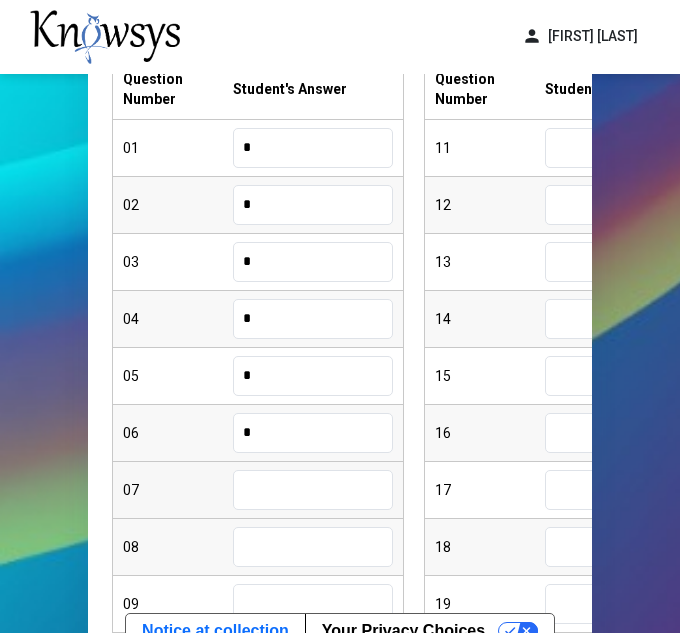 type on "*" 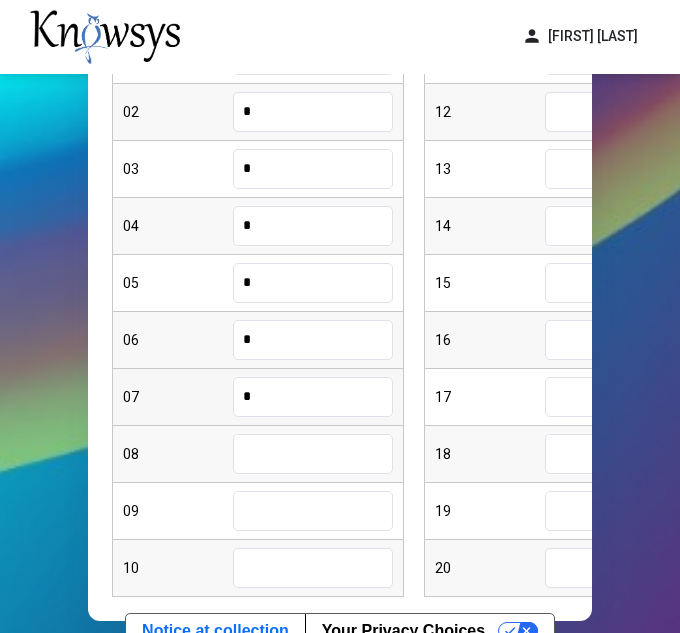 scroll, scrollTop: 411, scrollLeft: 0, axis: vertical 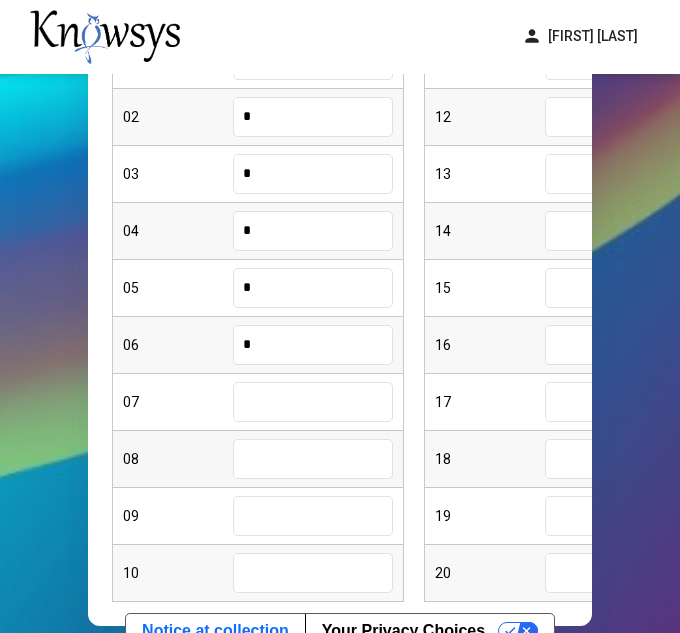 type on "*" 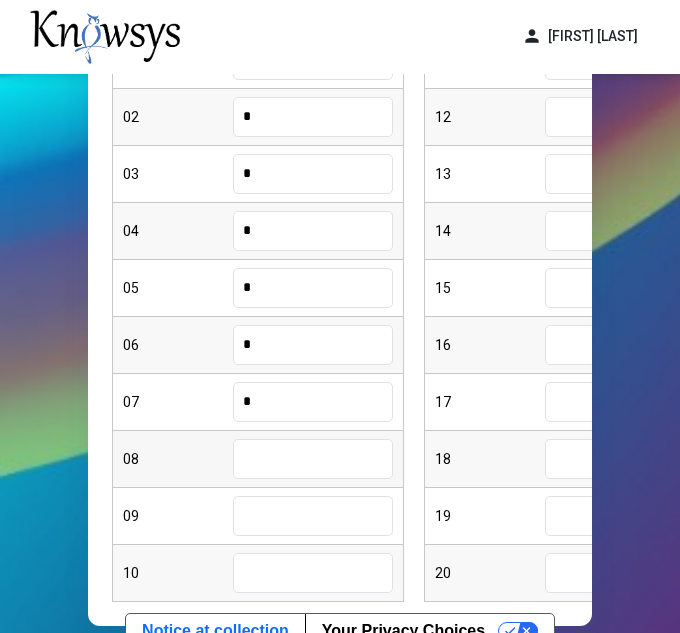 type on "*" 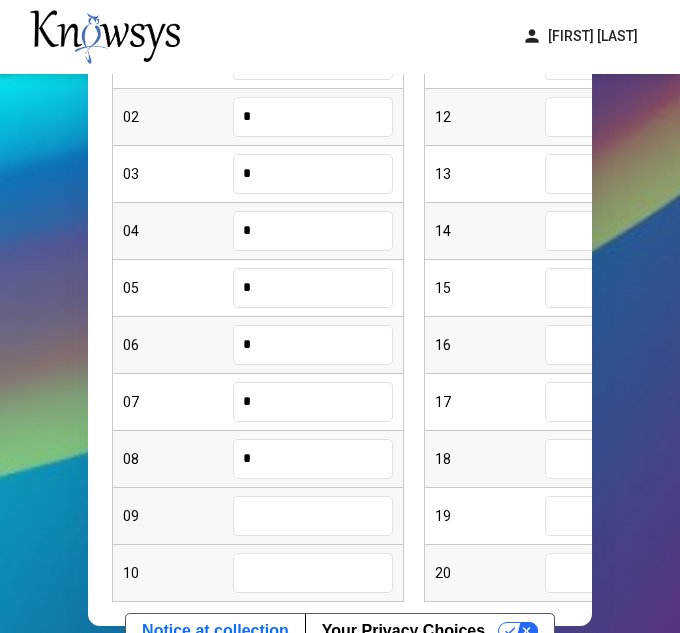 type on "*" 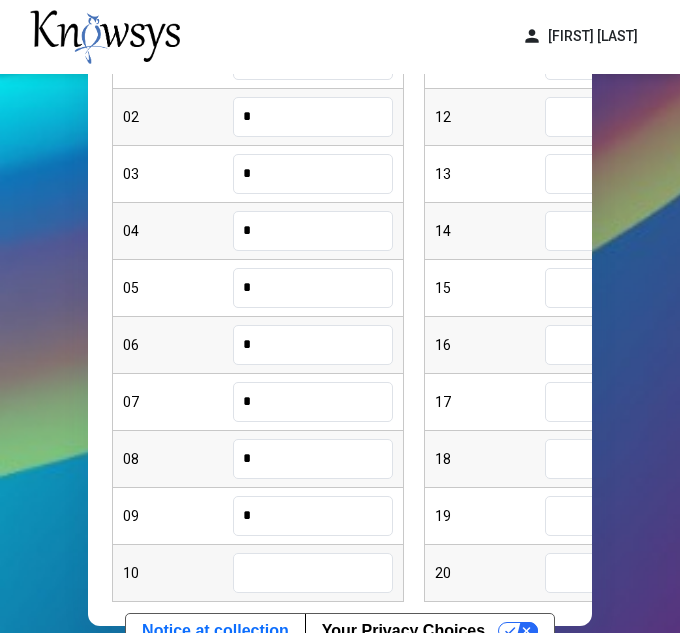 type on "*" 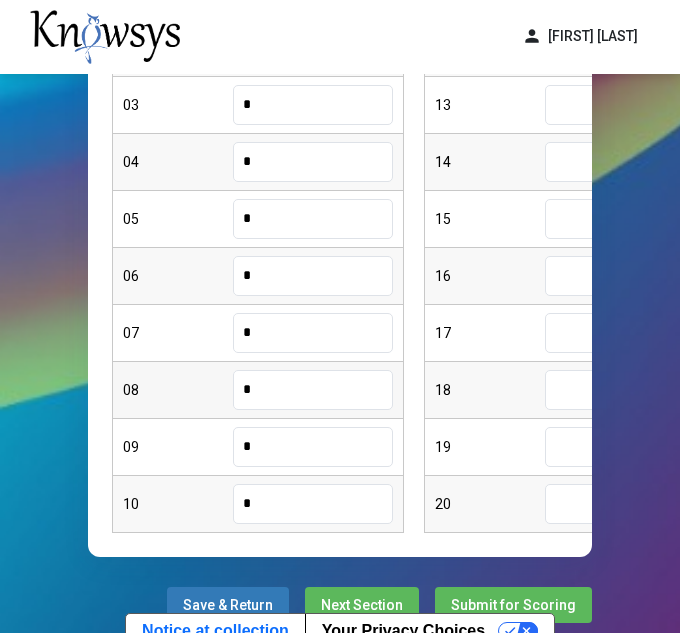 scroll, scrollTop: 476, scrollLeft: 0, axis: vertical 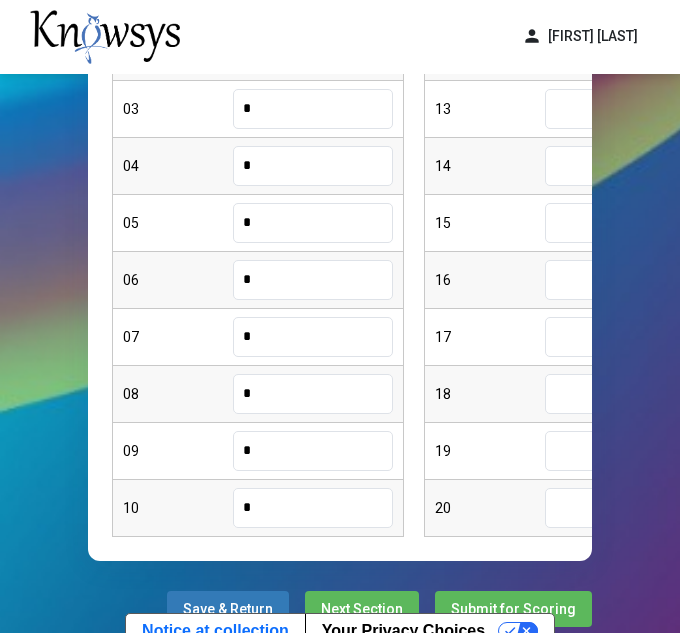 type on "*" 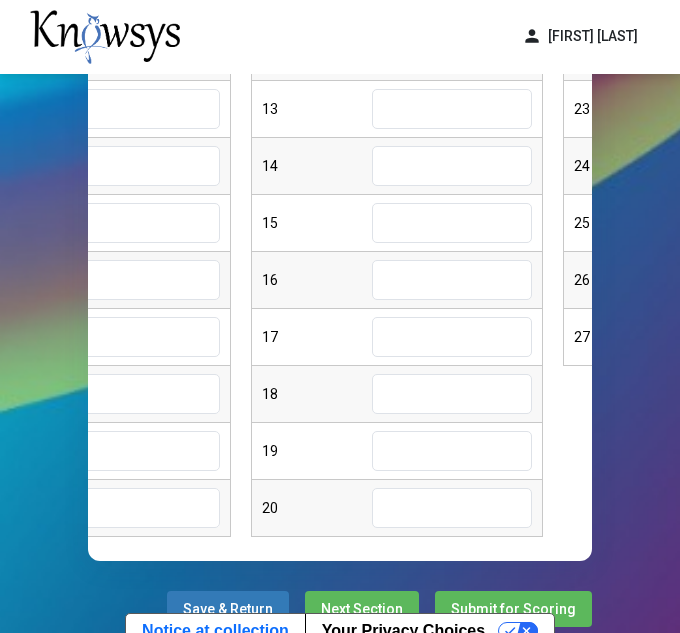 scroll, scrollTop: 0, scrollLeft: 175, axis: horizontal 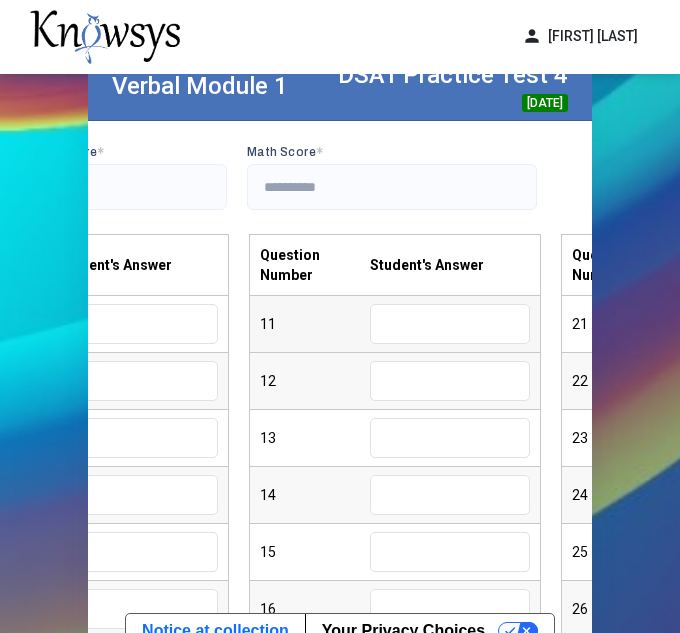 click at bounding box center [450, 324] 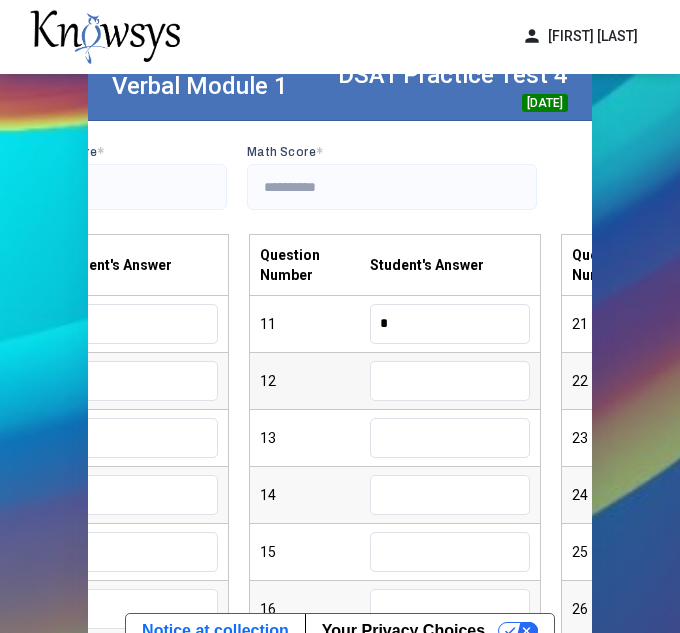 type on "*" 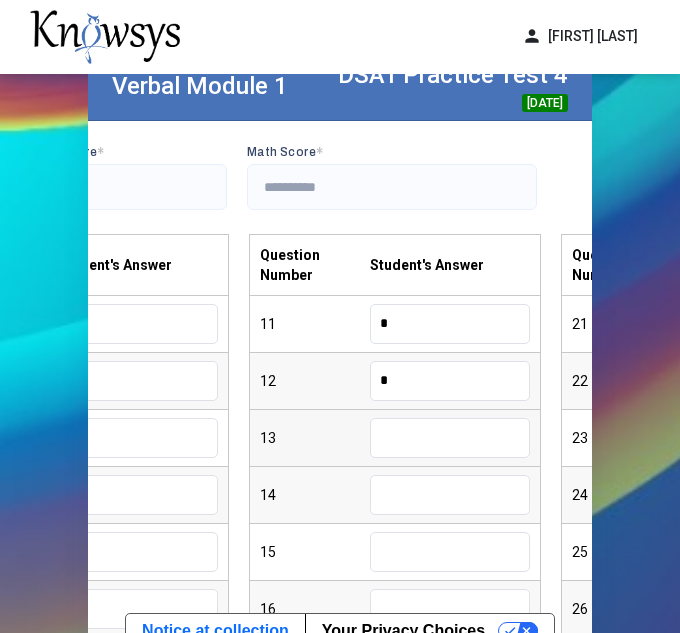type on "*" 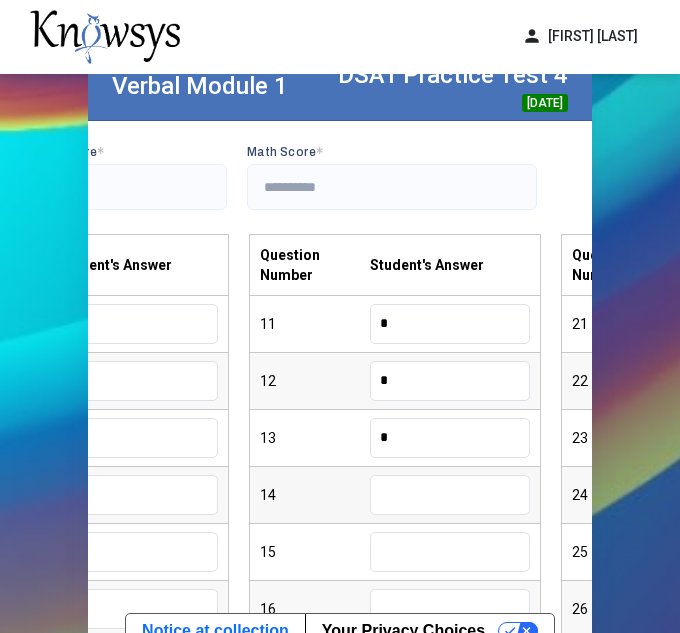 type on "*" 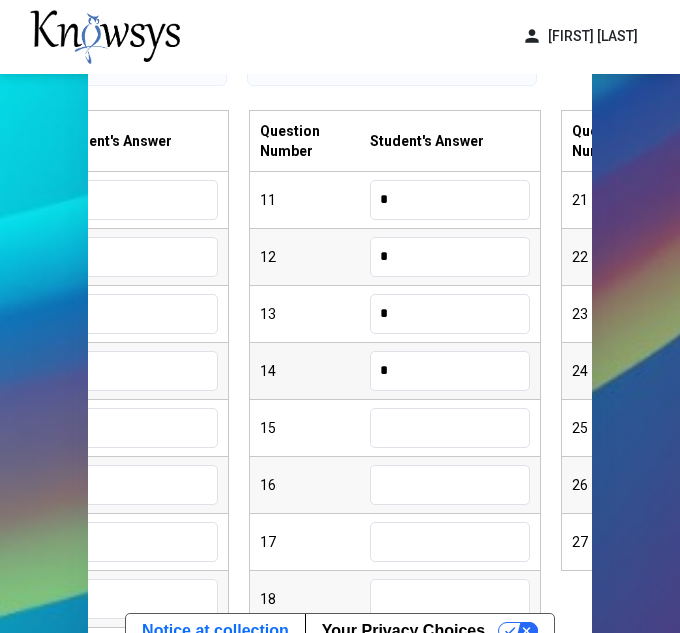 scroll, scrollTop: 290, scrollLeft: 0, axis: vertical 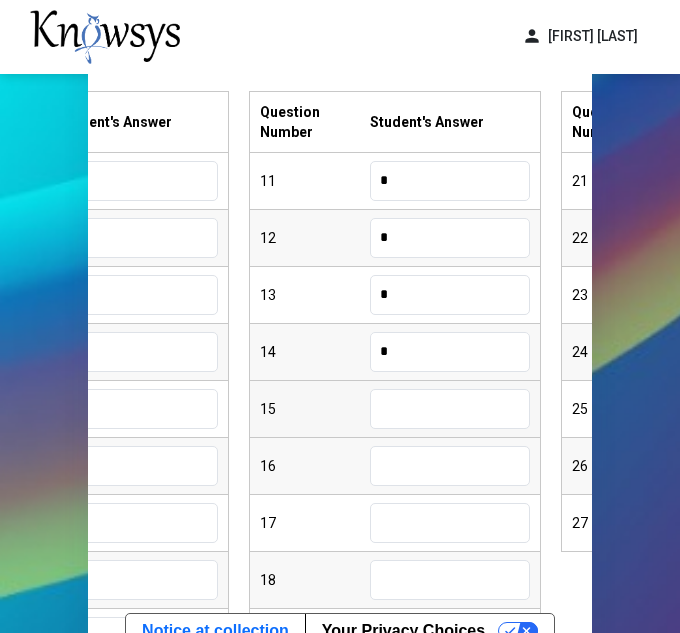 type on "*" 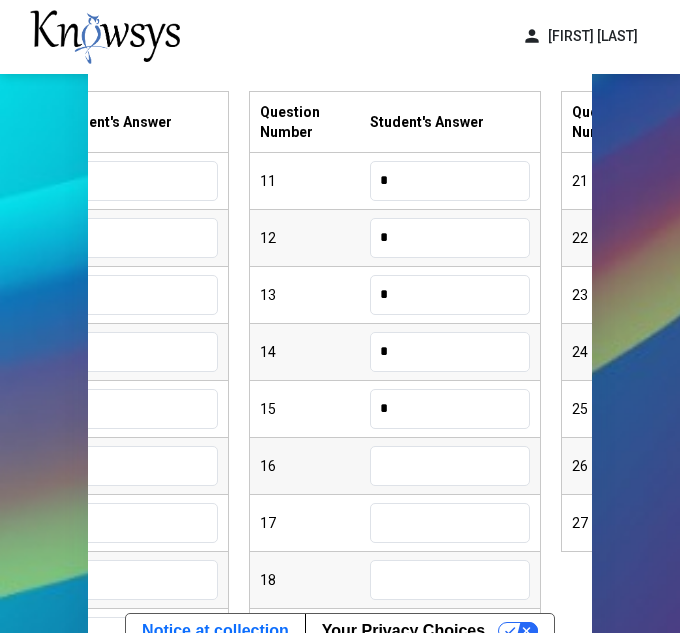 type on "*" 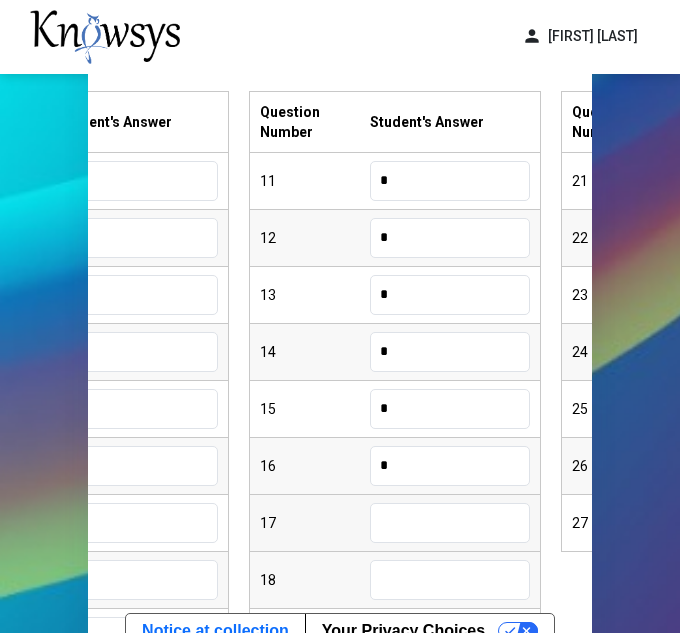 type on "*" 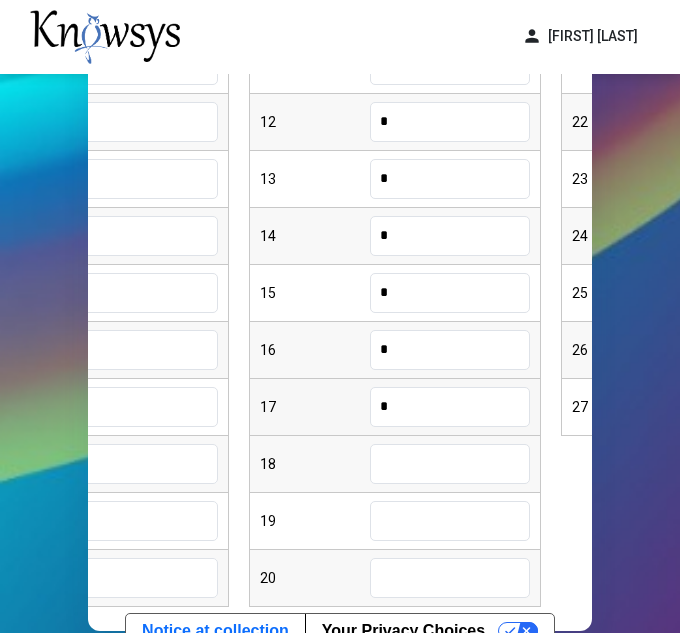 scroll, scrollTop: 407, scrollLeft: 0, axis: vertical 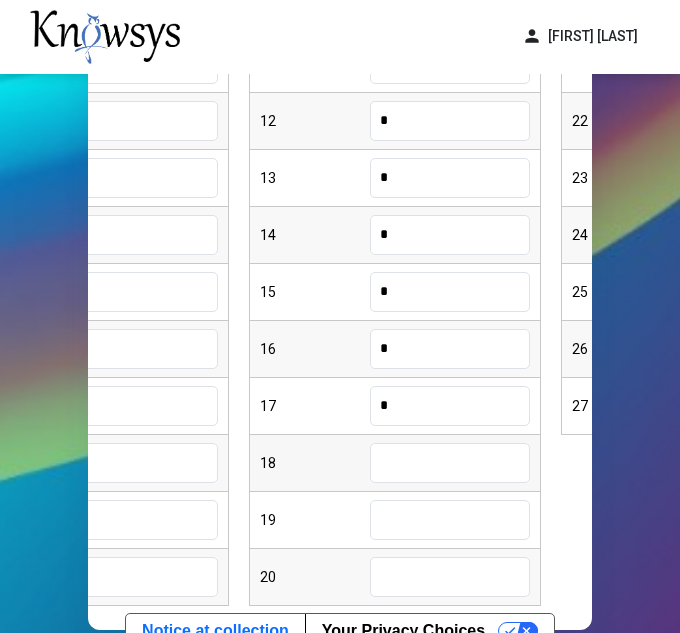 type on "*" 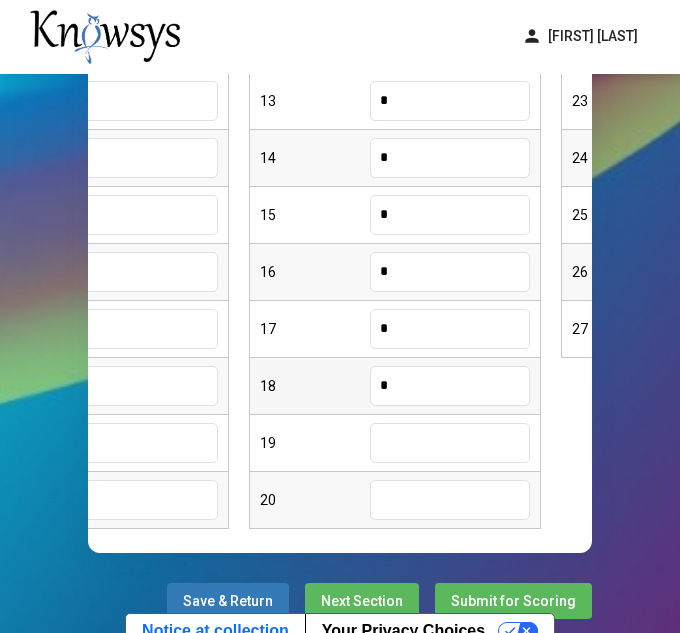 scroll, scrollTop: 485, scrollLeft: 0, axis: vertical 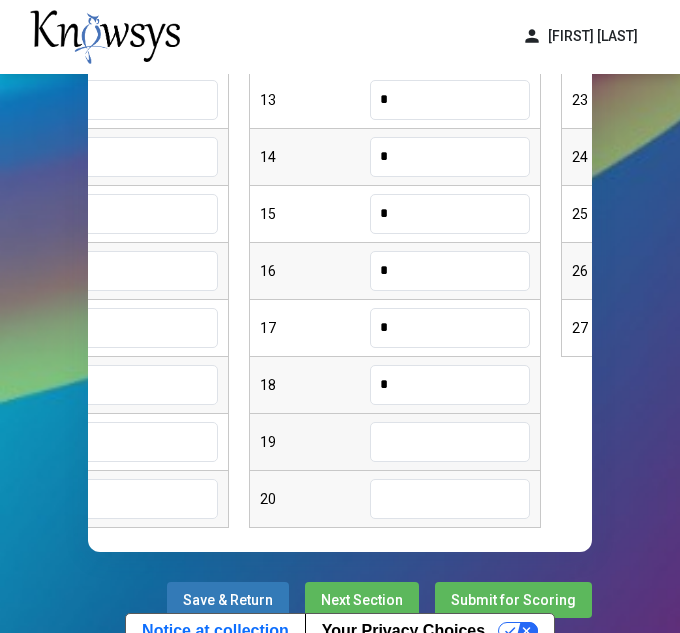 type on "*" 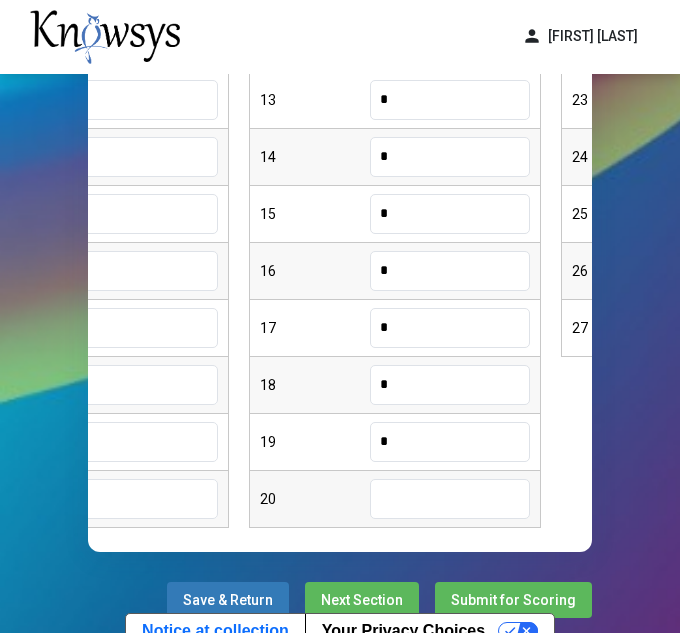 type on "*" 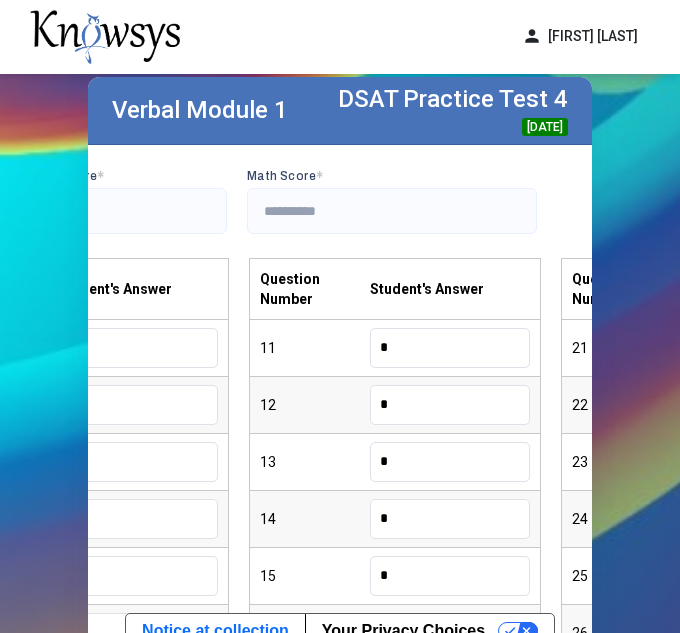 scroll, scrollTop: 123, scrollLeft: 0, axis: vertical 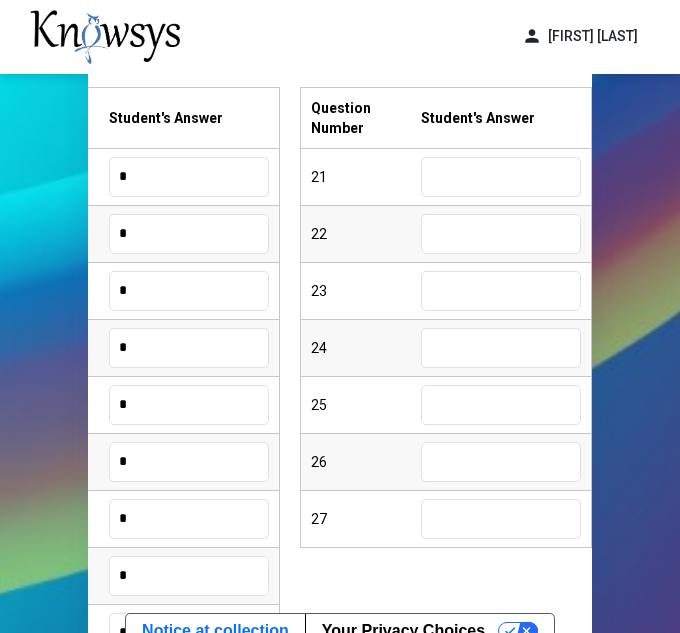 type on "*" 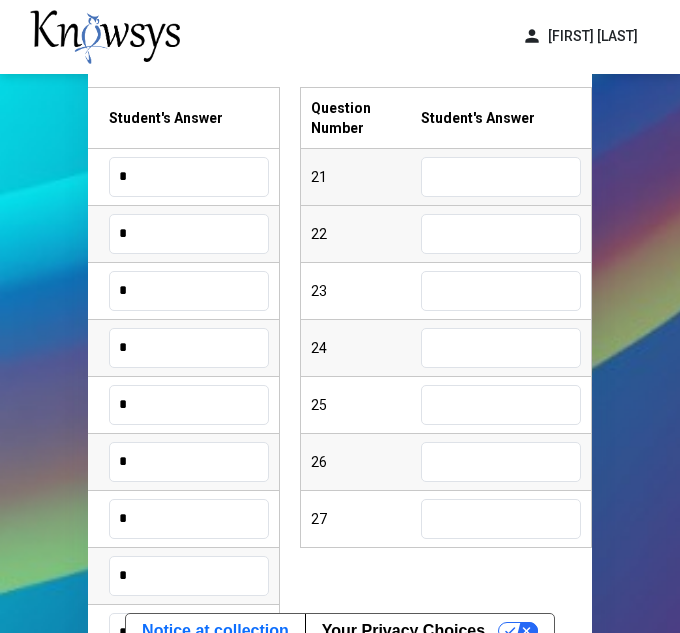 click at bounding box center (501, 177) 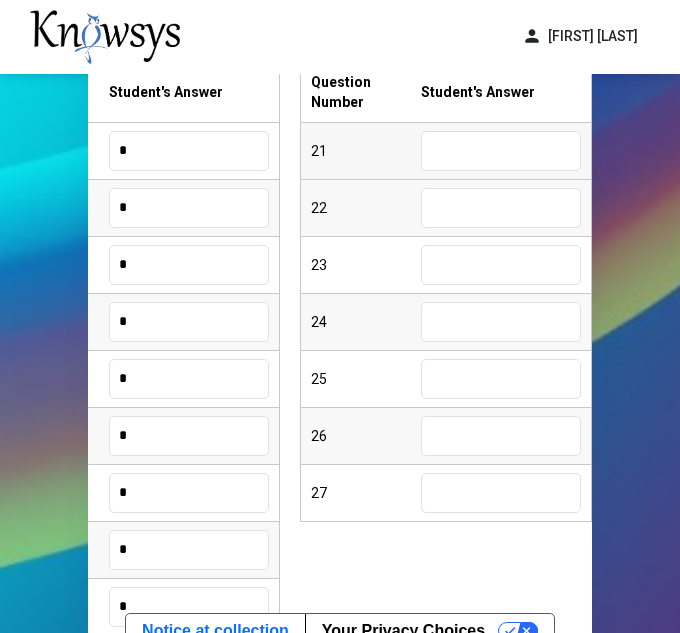 scroll, scrollTop: 318, scrollLeft: 0, axis: vertical 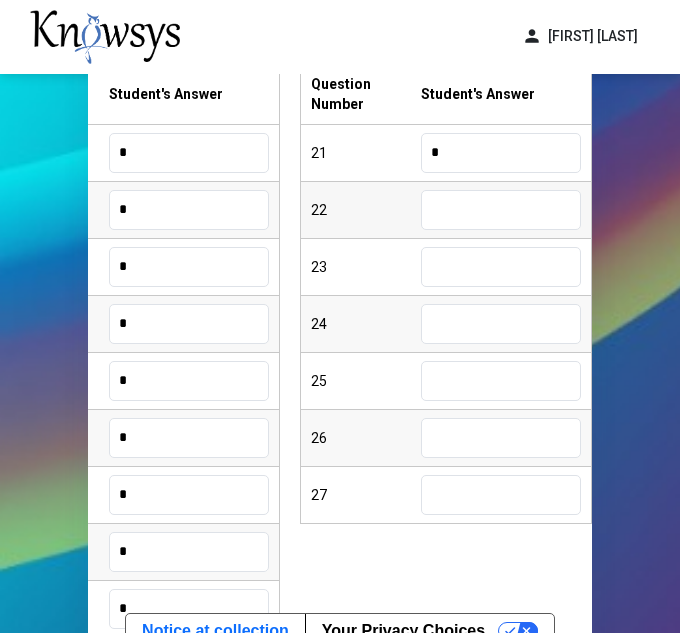 type on "*" 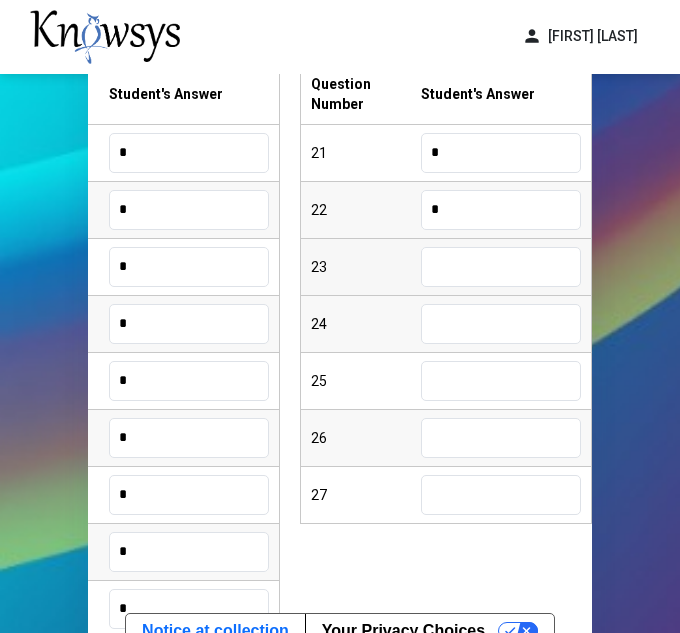 type on "*" 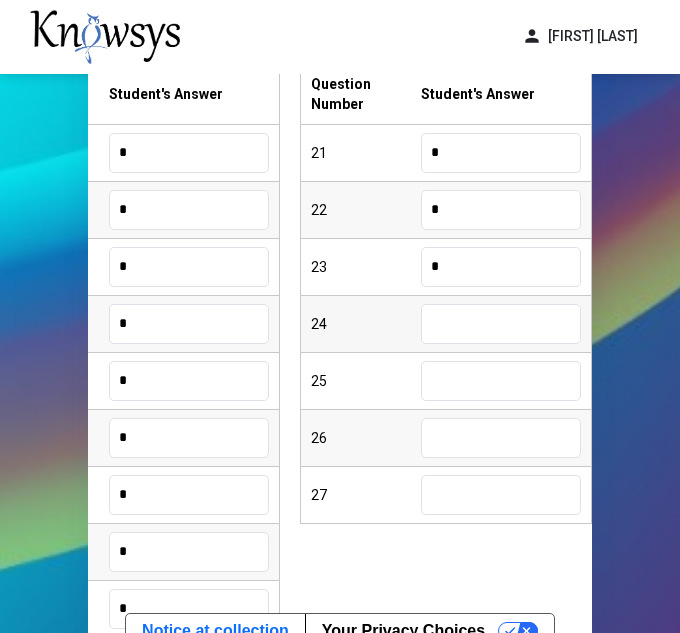type on "*" 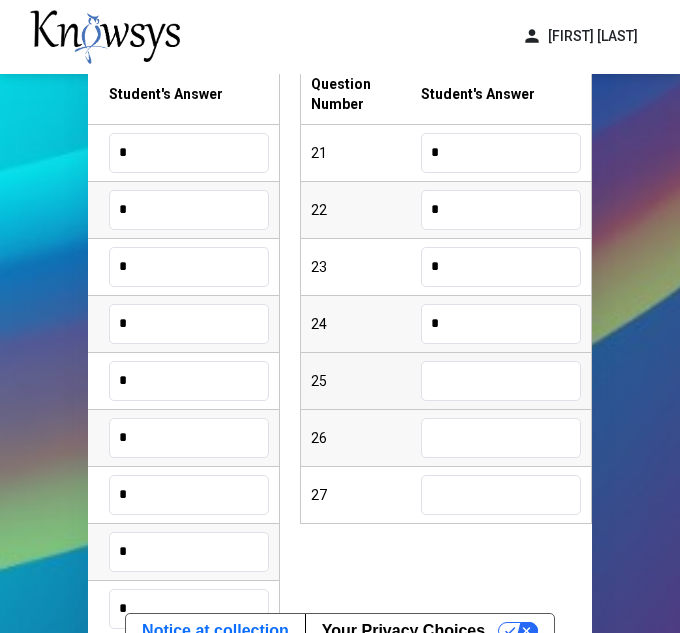 type on "*" 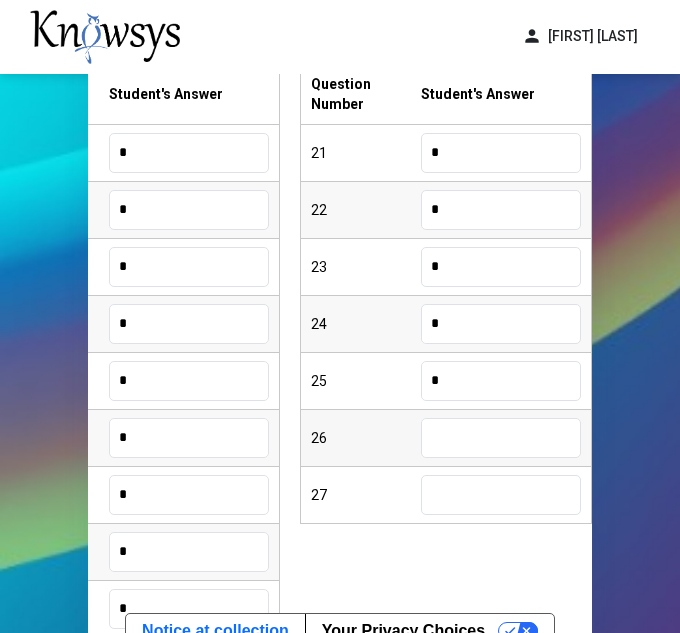 type on "*" 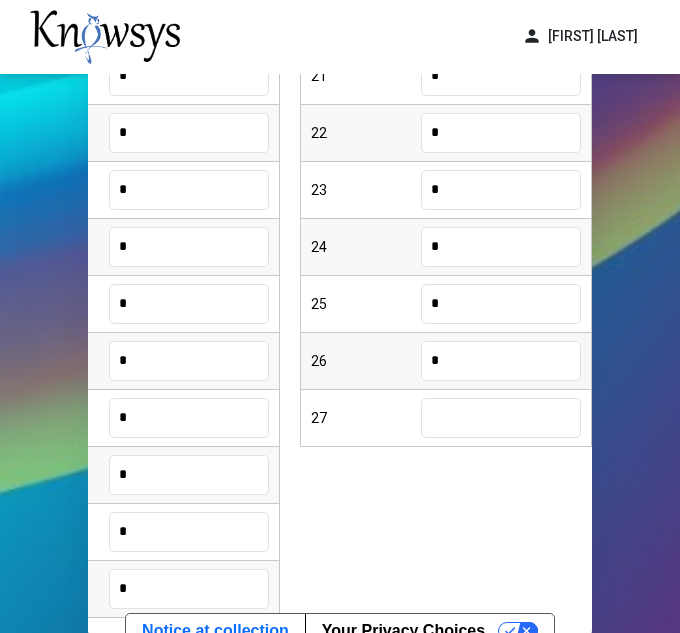 scroll, scrollTop: 391, scrollLeft: 0, axis: vertical 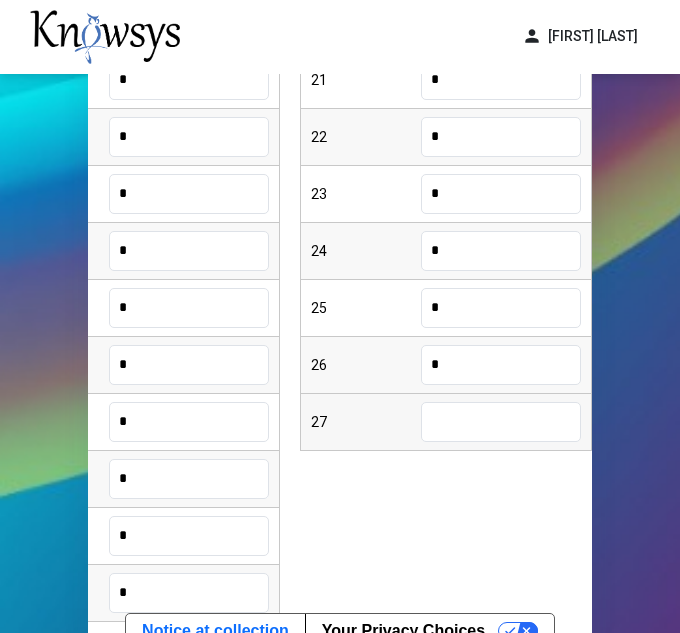 type on "*" 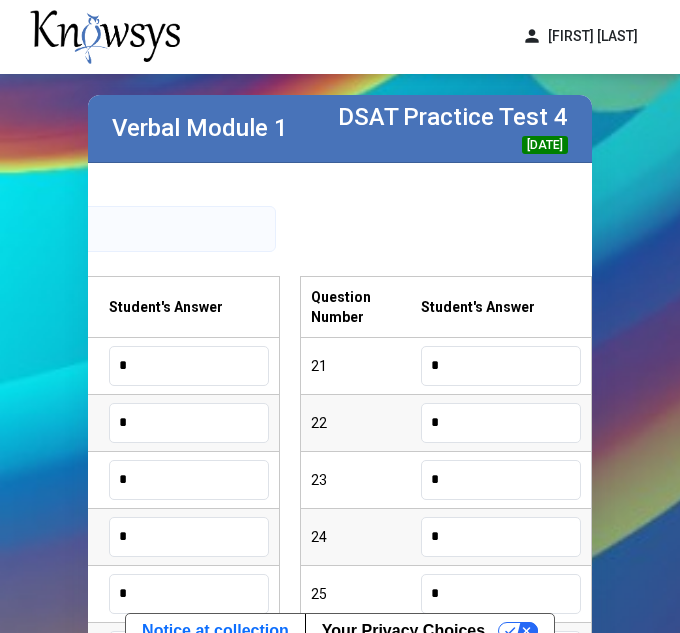 scroll, scrollTop: 98, scrollLeft: 0, axis: vertical 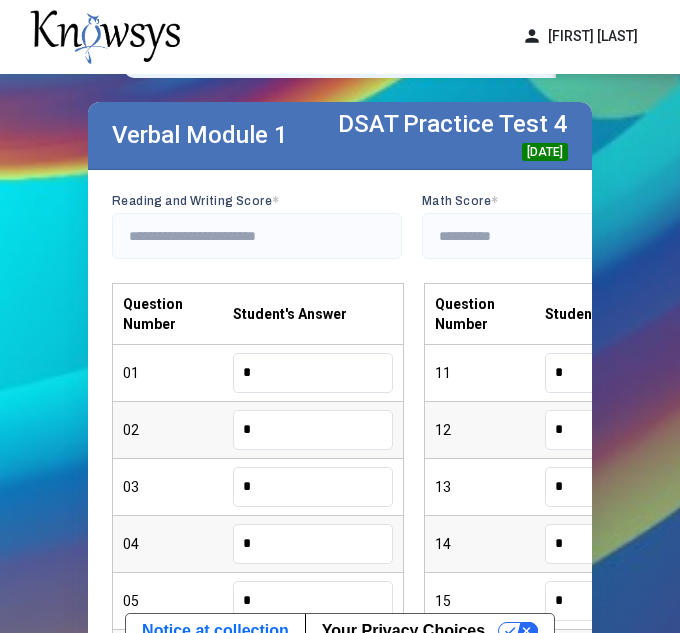 type on "*" 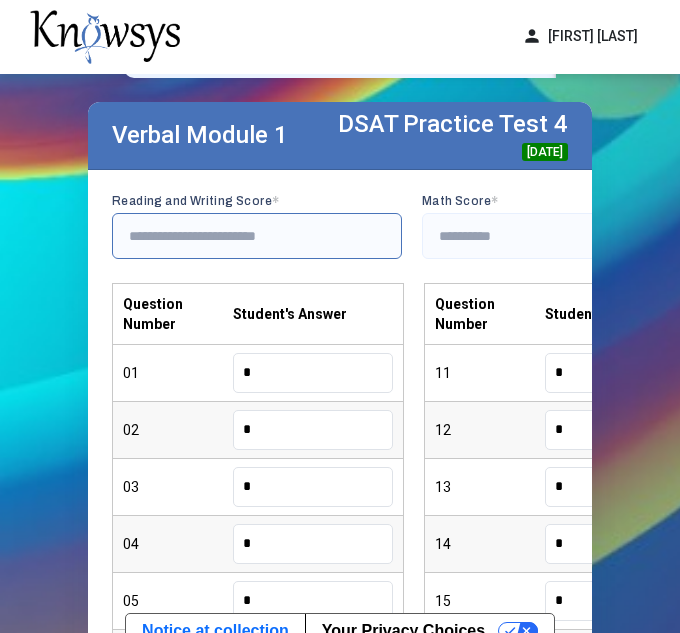 click at bounding box center [257, 236] 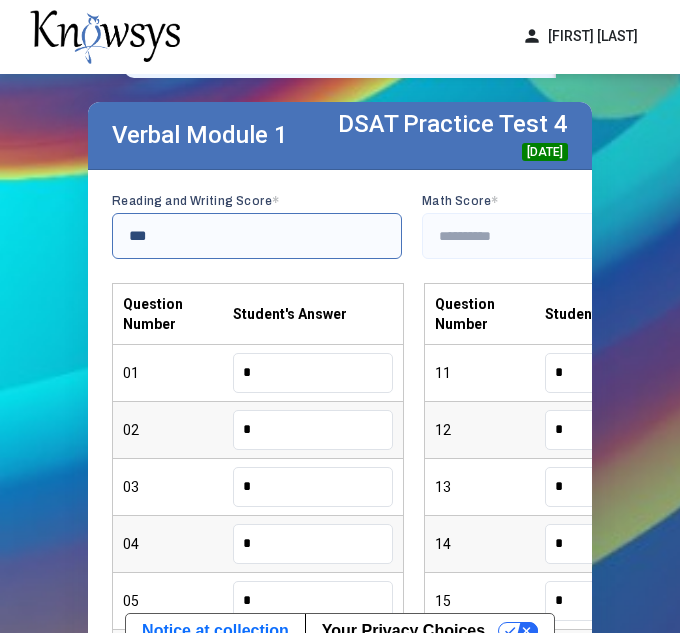 type on "***" 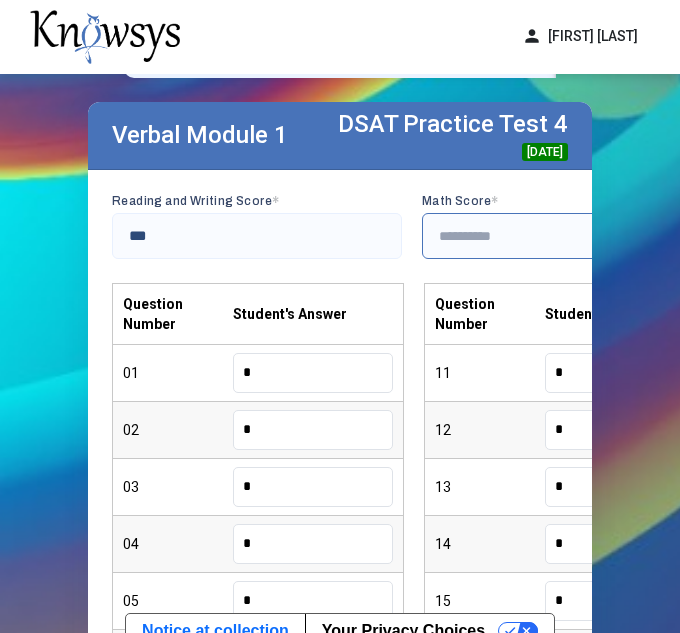 click at bounding box center (567, 236) 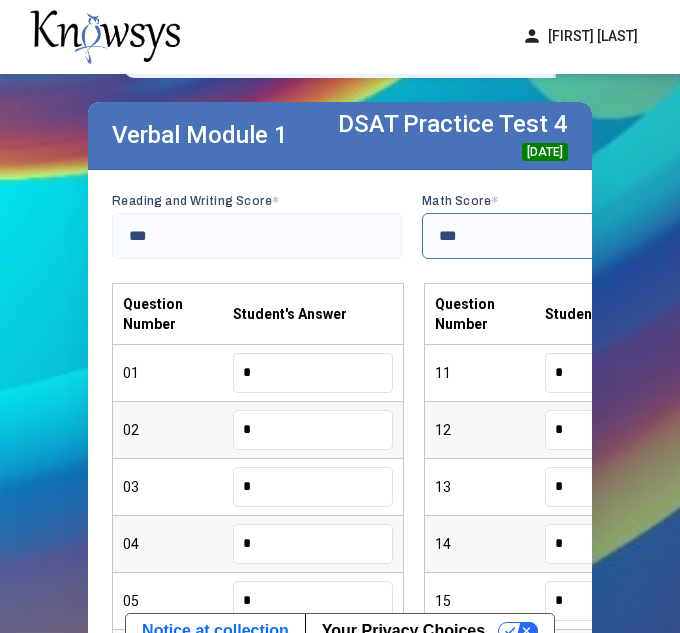 type on "***" 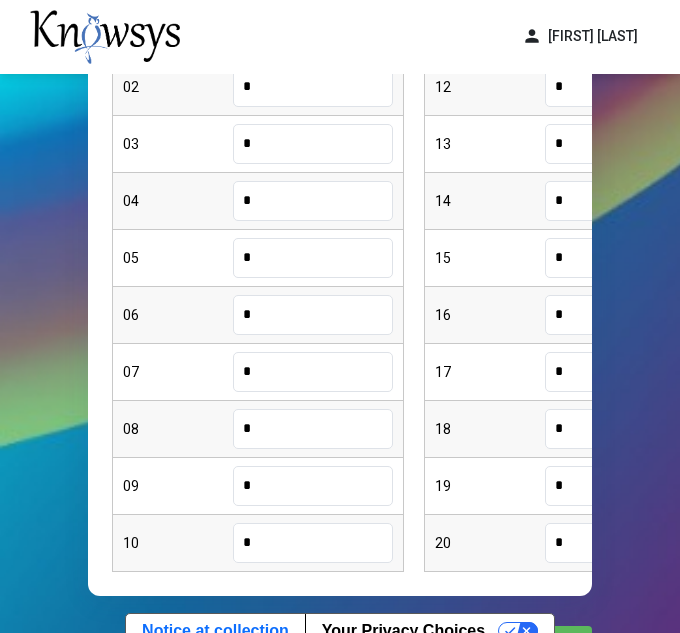 scroll, scrollTop: 587, scrollLeft: 0, axis: vertical 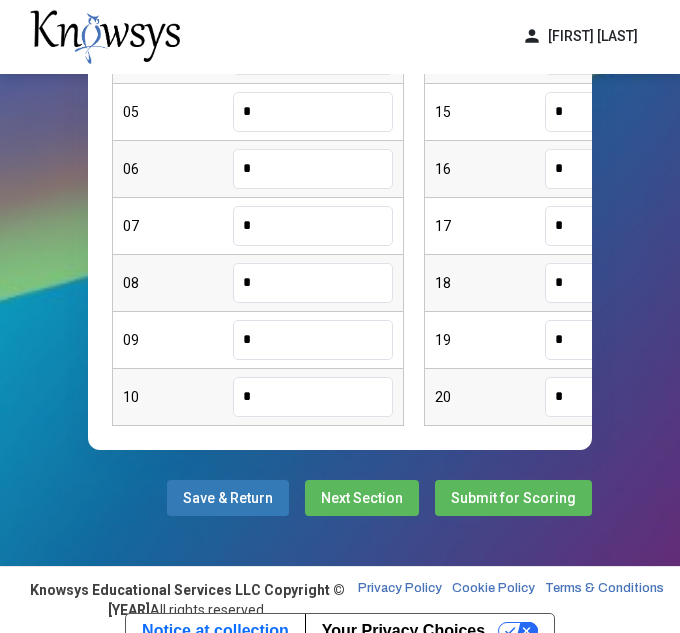 click on "Next Section" at bounding box center [362, 498] 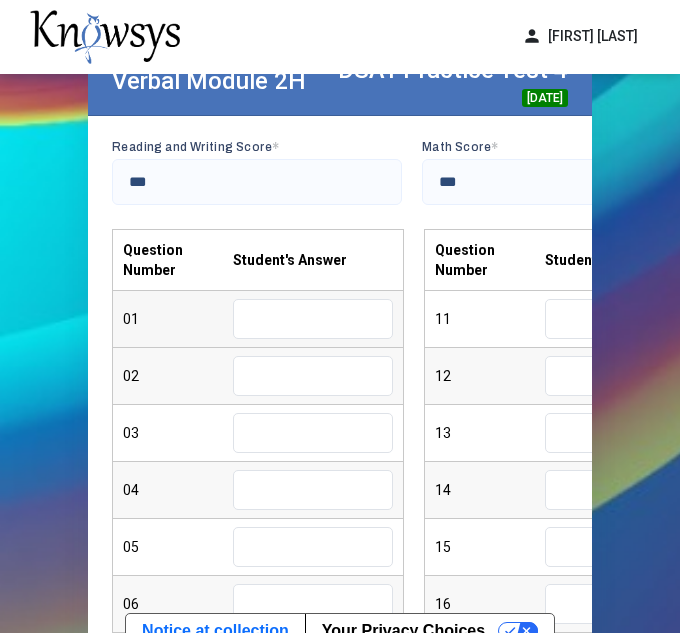 scroll, scrollTop: 155, scrollLeft: 0, axis: vertical 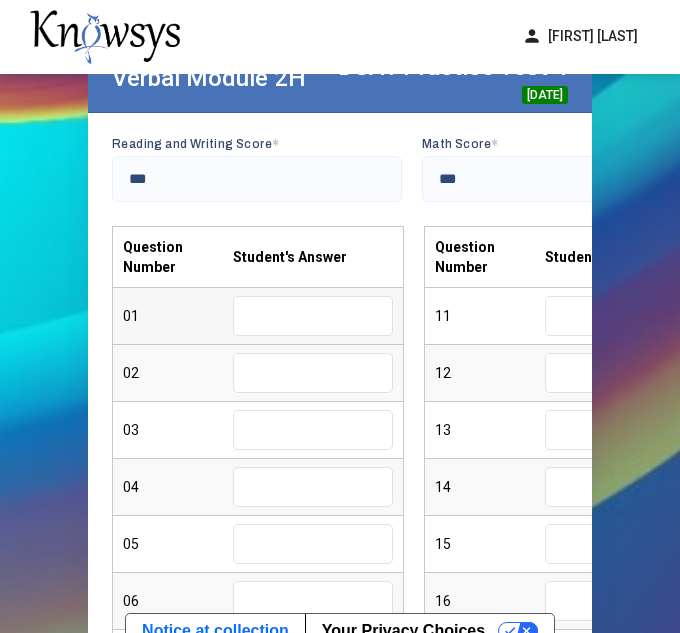 click at bounding box center [313, 316] 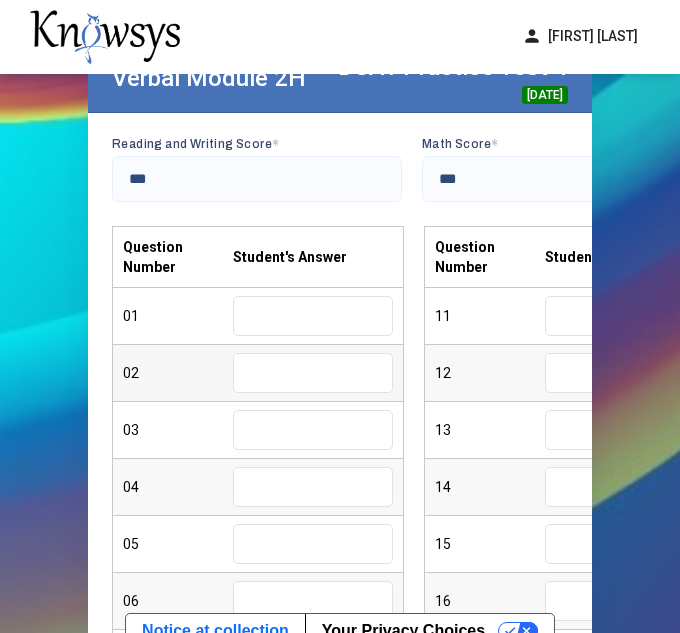 click at bounding box center [313, 373] 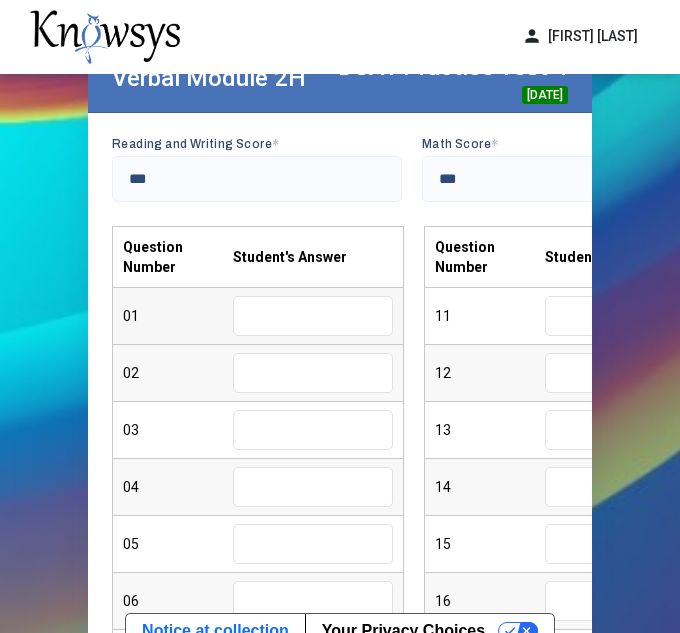 click at bounding box center [313, 316] 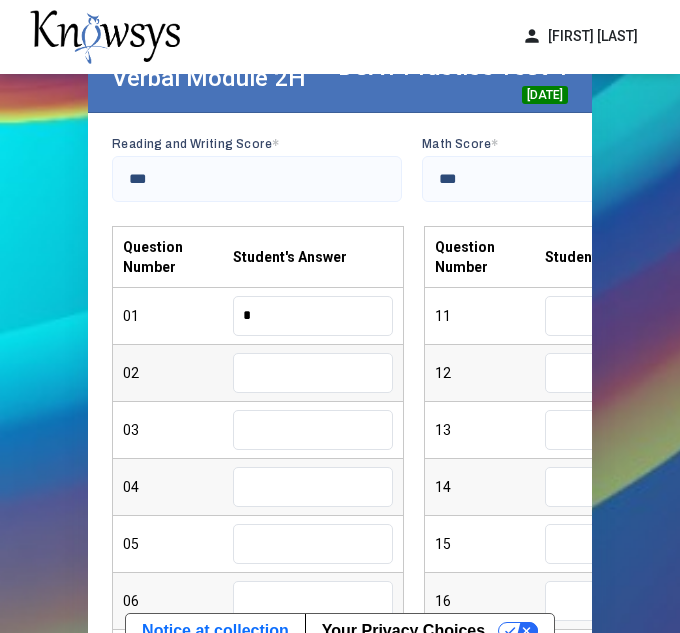 type on "*" 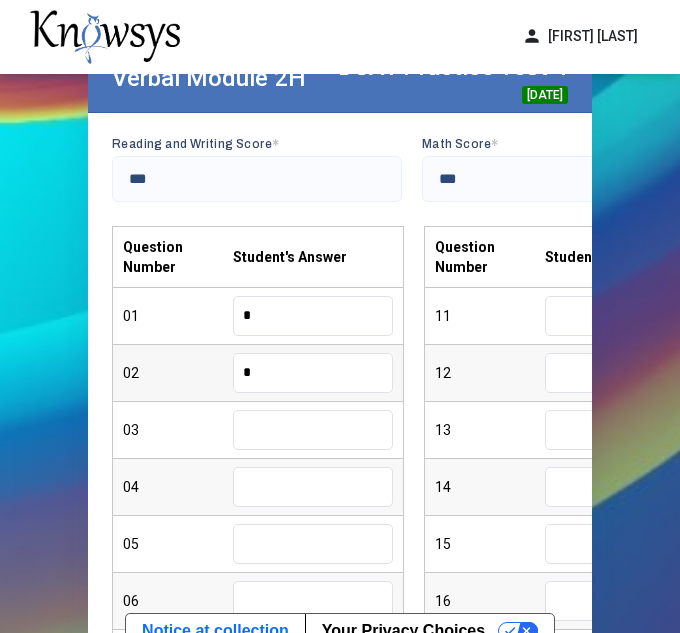 type on "*" 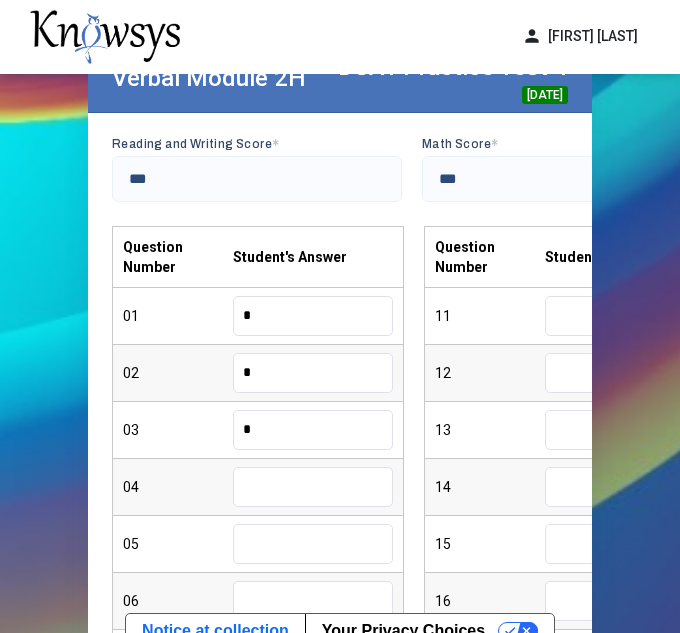 type on "*" 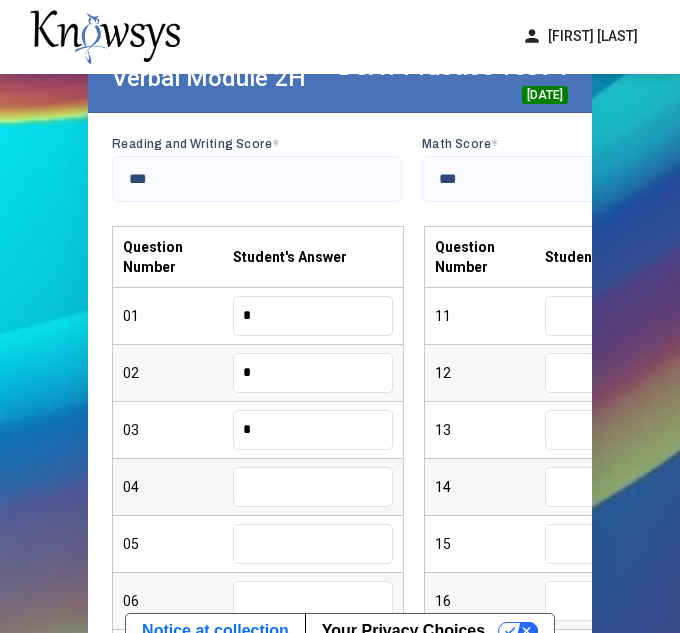 click at bounding box center (313, 487) 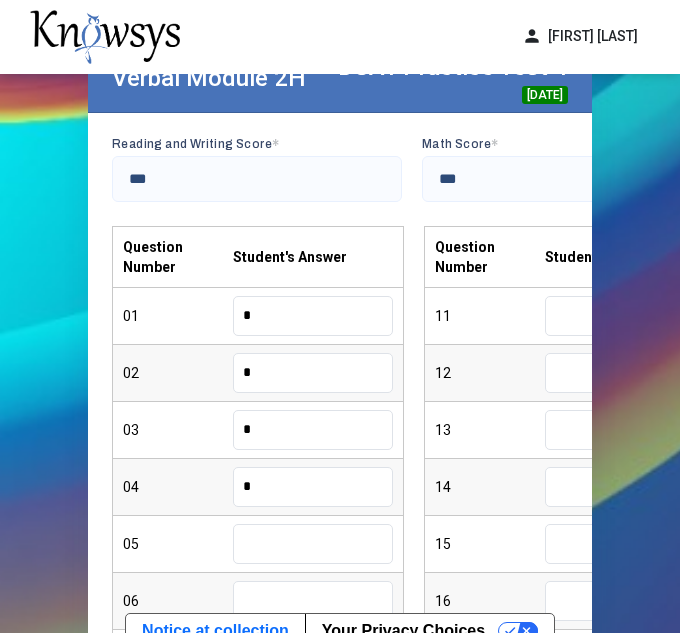 type on "*" 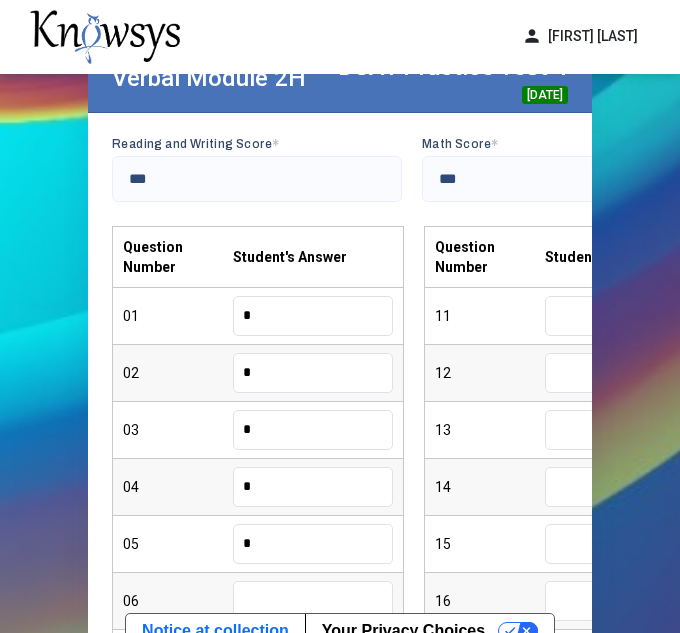 type on "*" 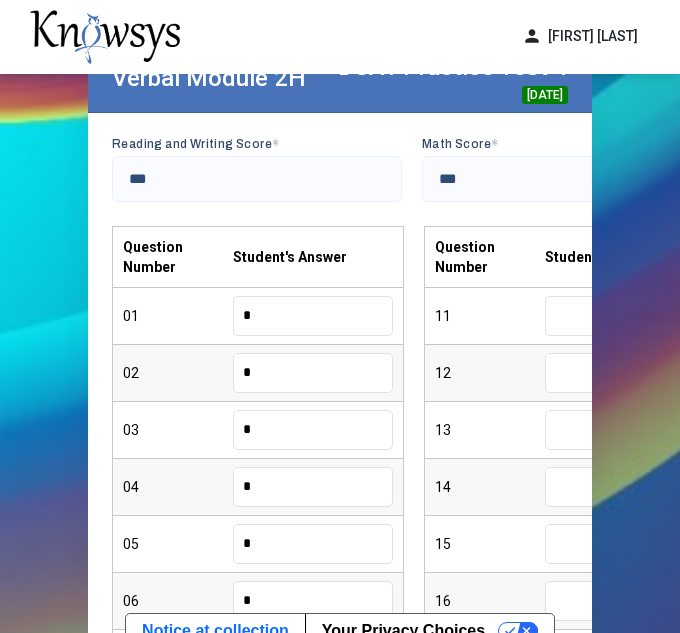 type on "*" 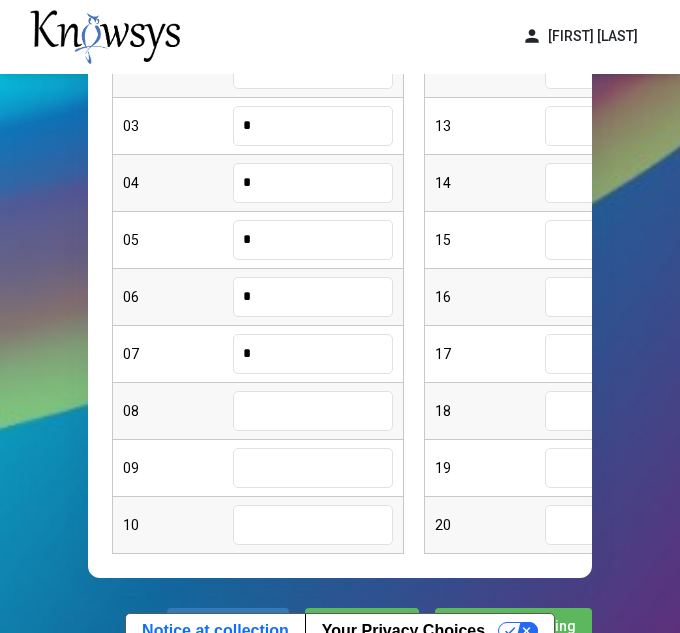 type on "*" 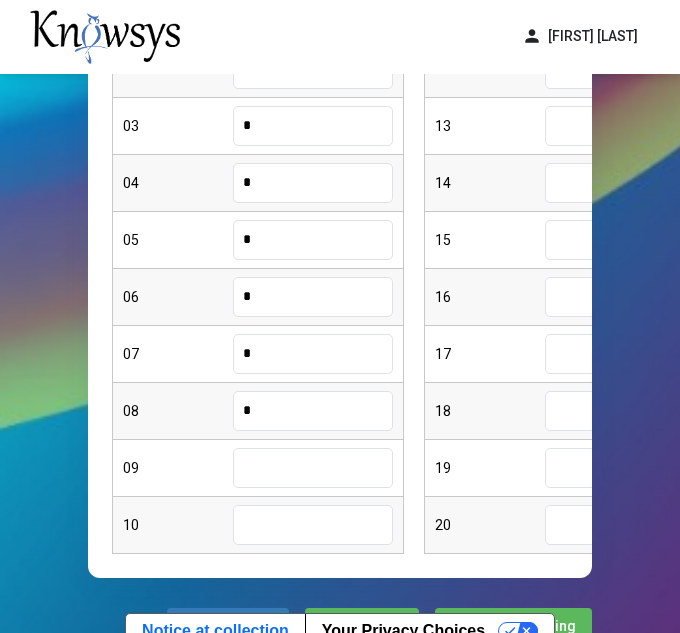 type on "*" 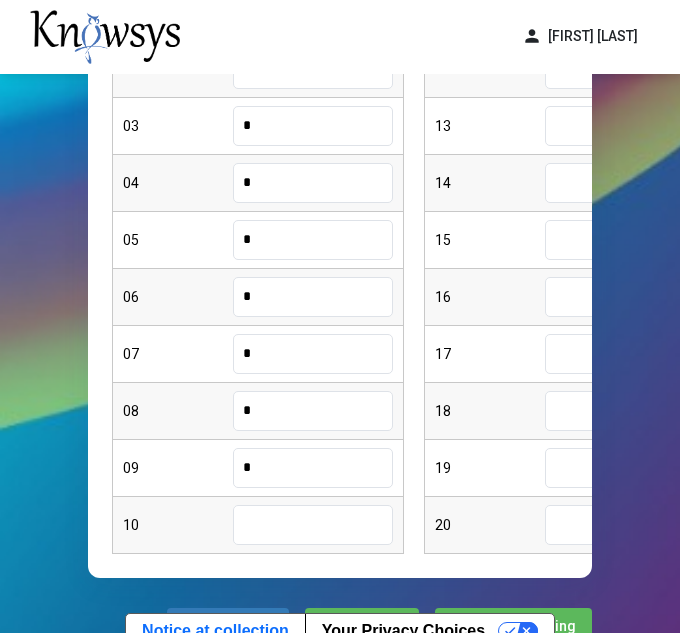 type on "*" 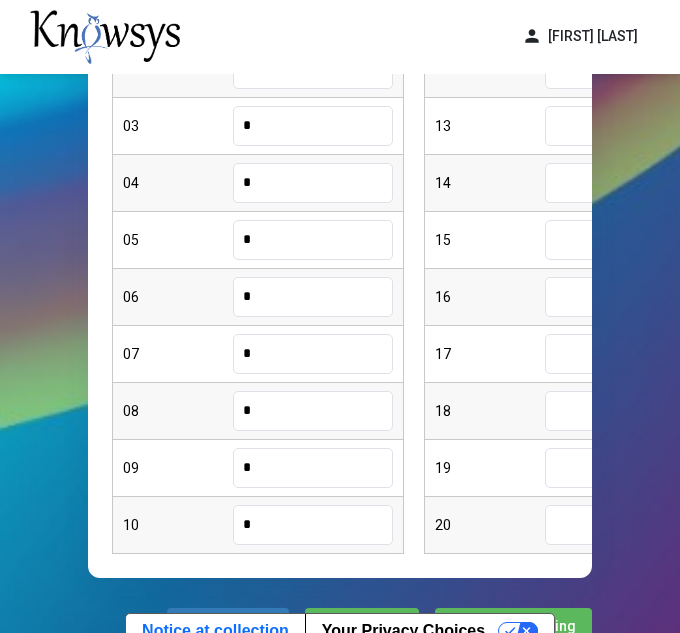 type on "*" 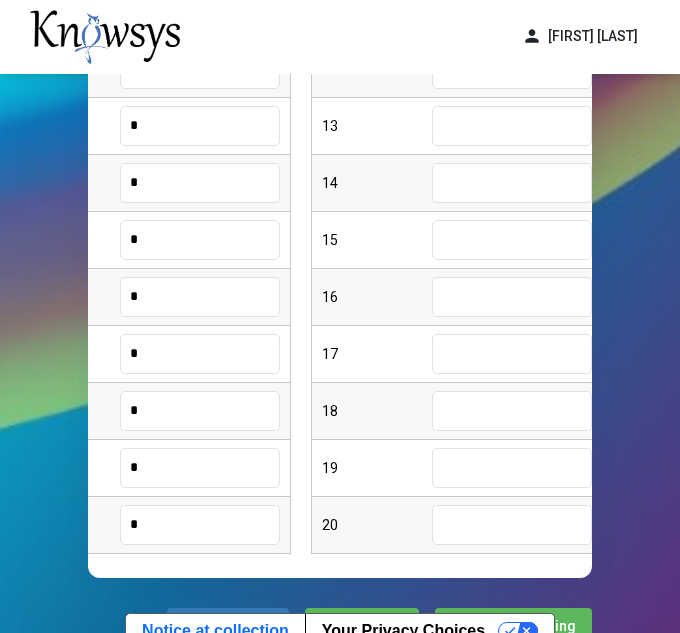 scroll, scrollTop: 117, scrollLeft: 0, axis: vertical 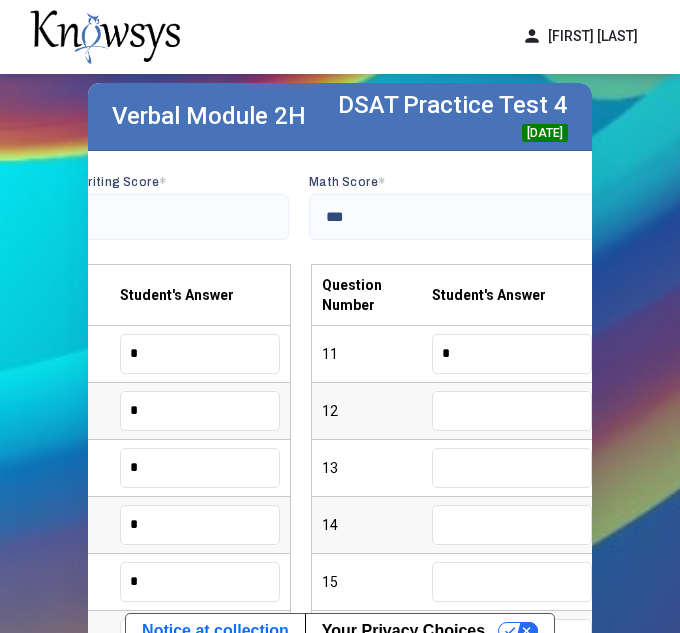 type on "*" 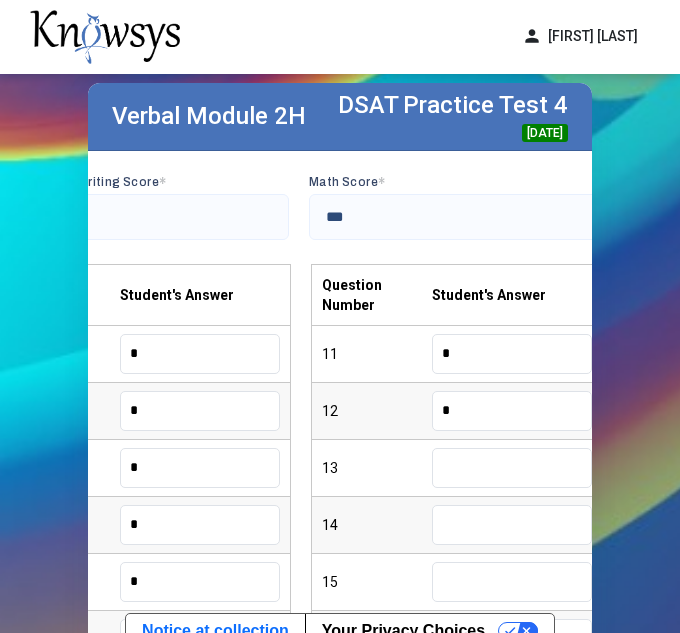 type on "*" 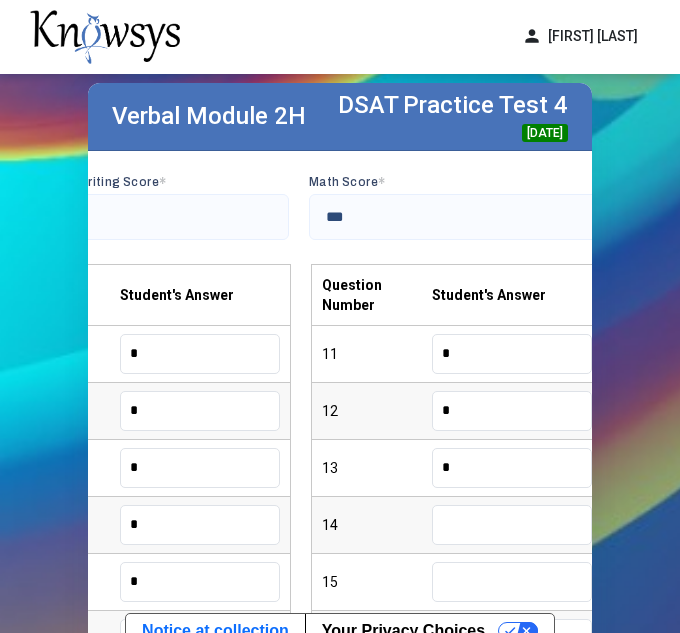 type on "*" 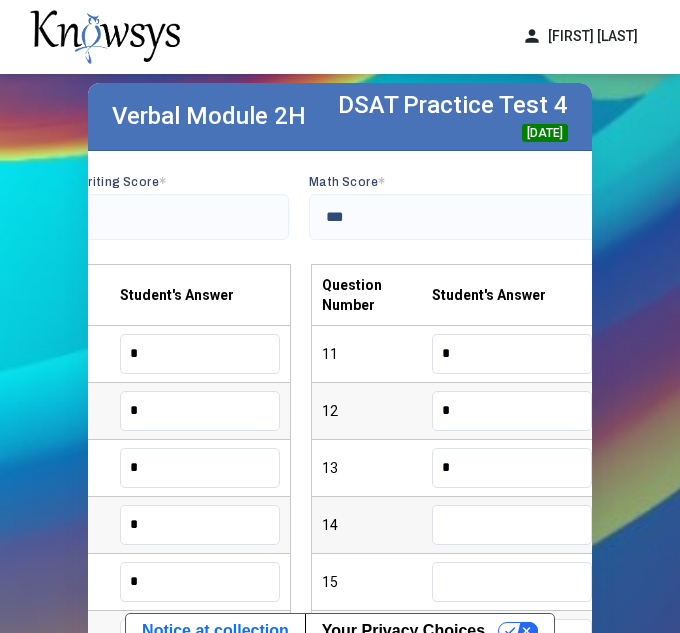 click at bounding box center (512, 525) 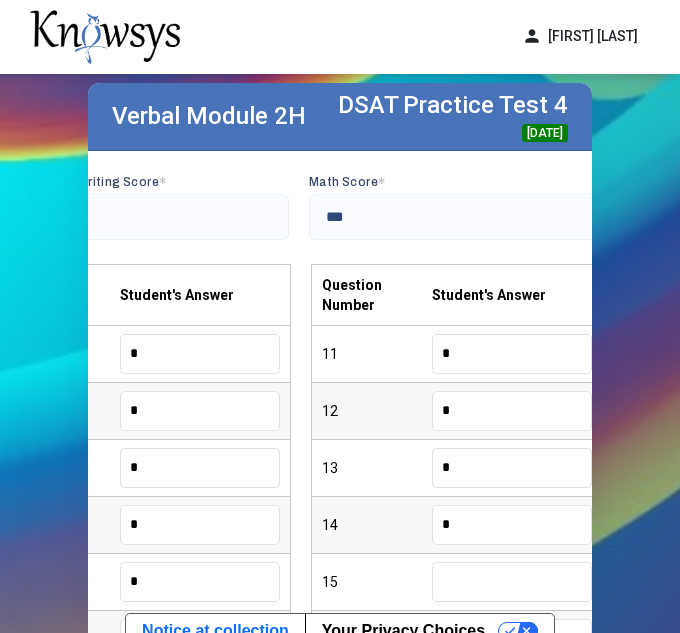 type on "*" 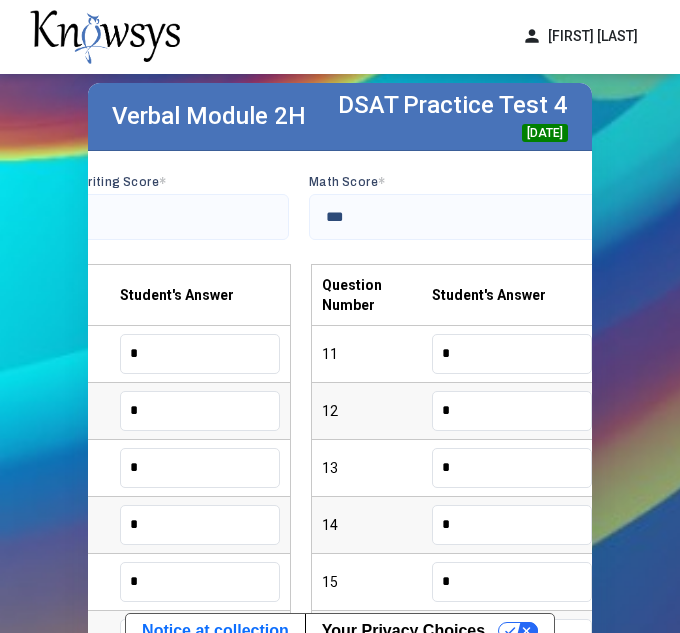 type on "*" 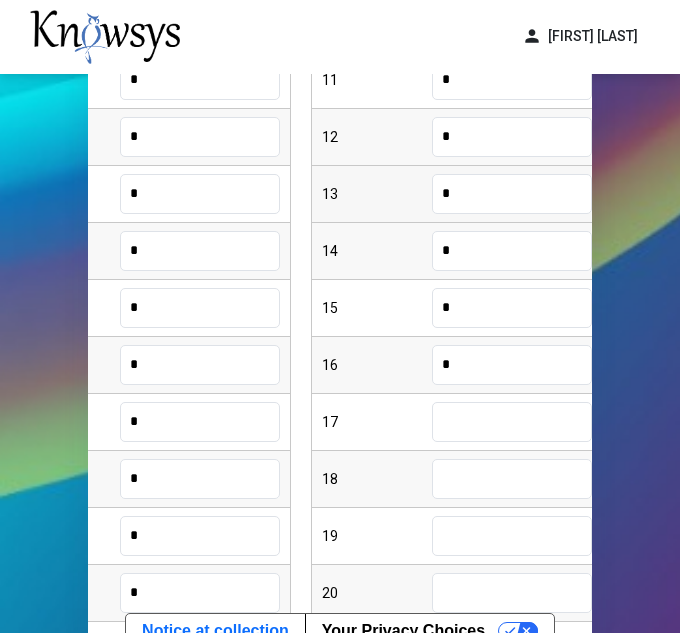 scroll, scrollTop: 390, scrollLeft: 0, axis: vertical 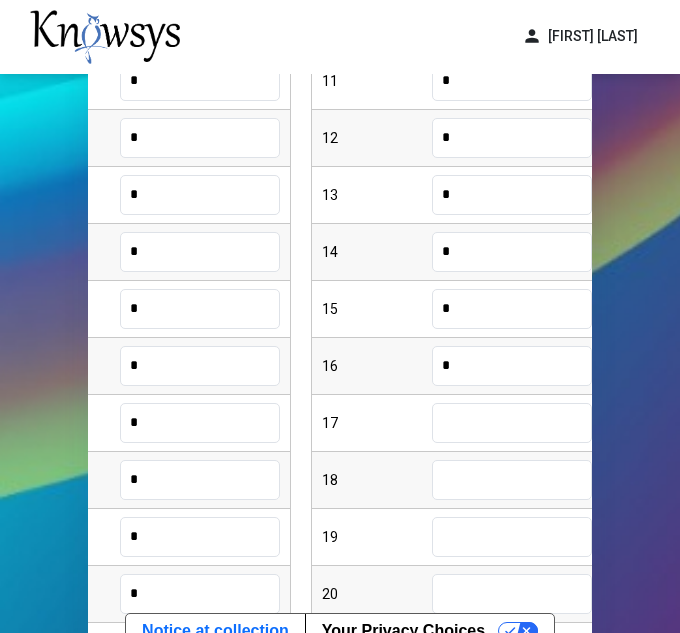 type on "*" 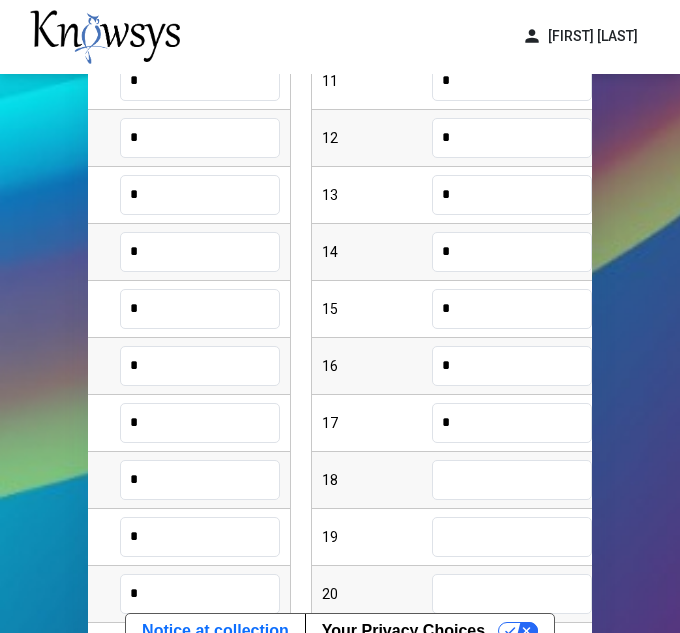 type on "*" 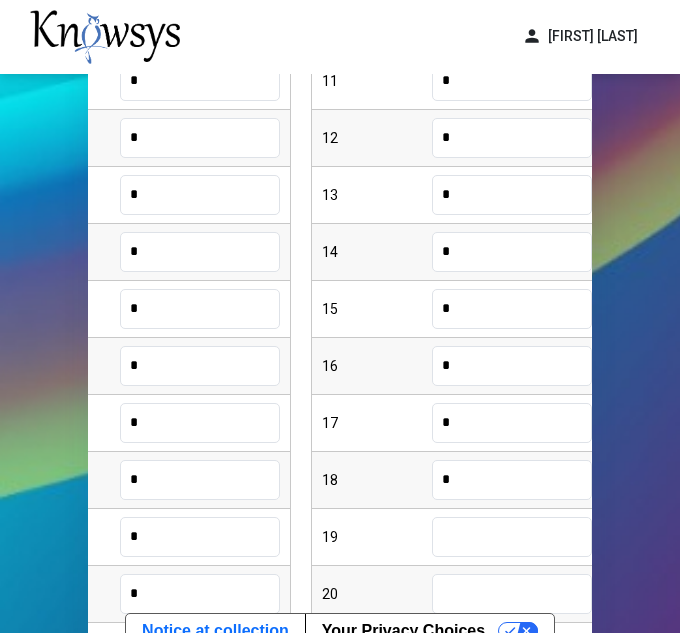 type on "*" 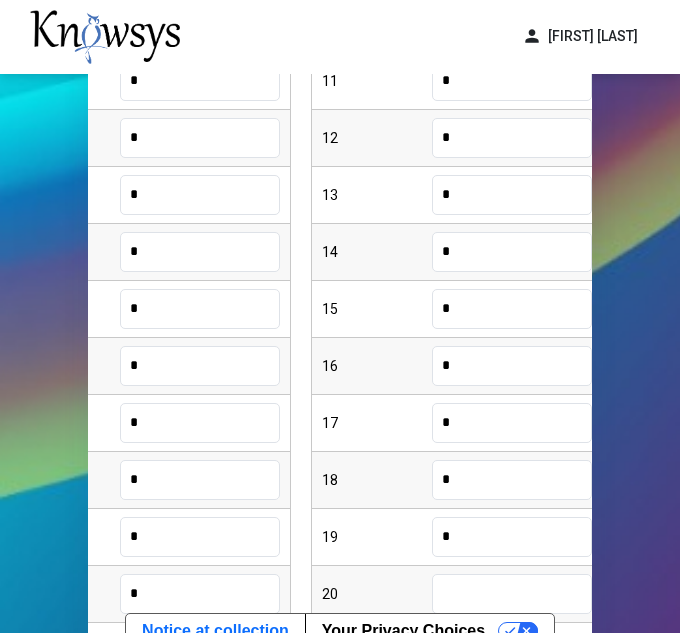 type on "*" 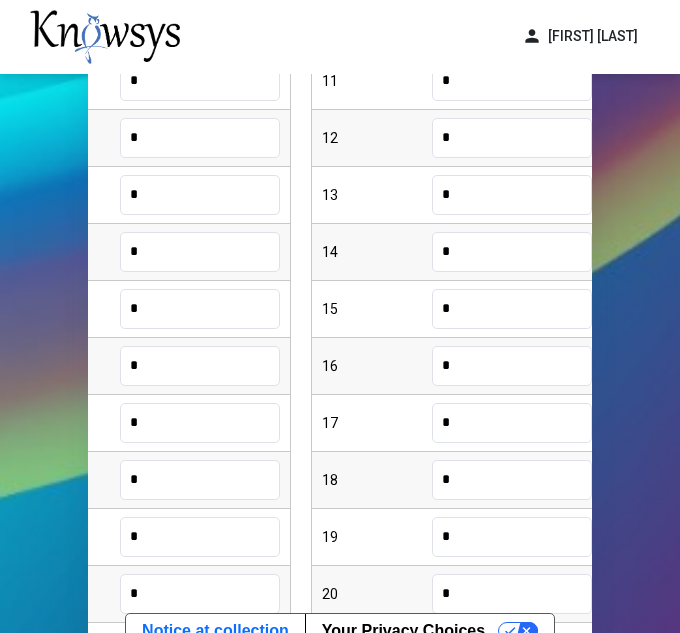 type on "*" 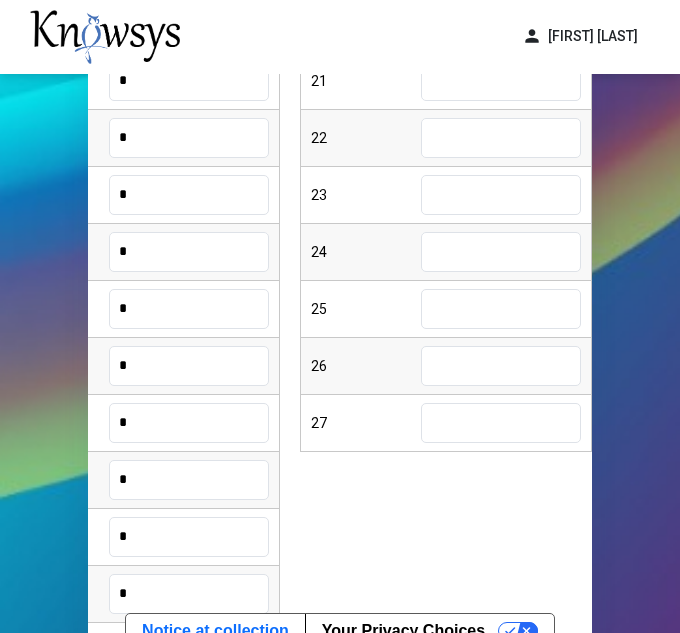 scroll, scrollTop: 377, scrollLeft: 0, axis: vertical 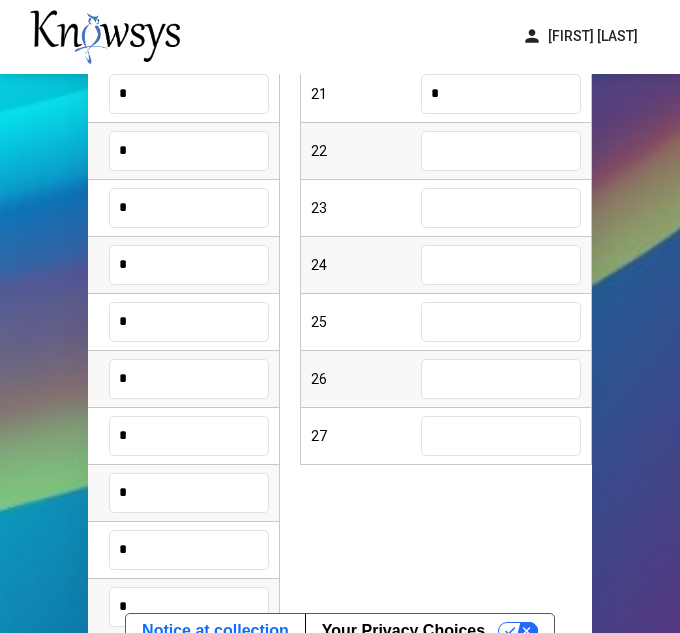 type on "*" 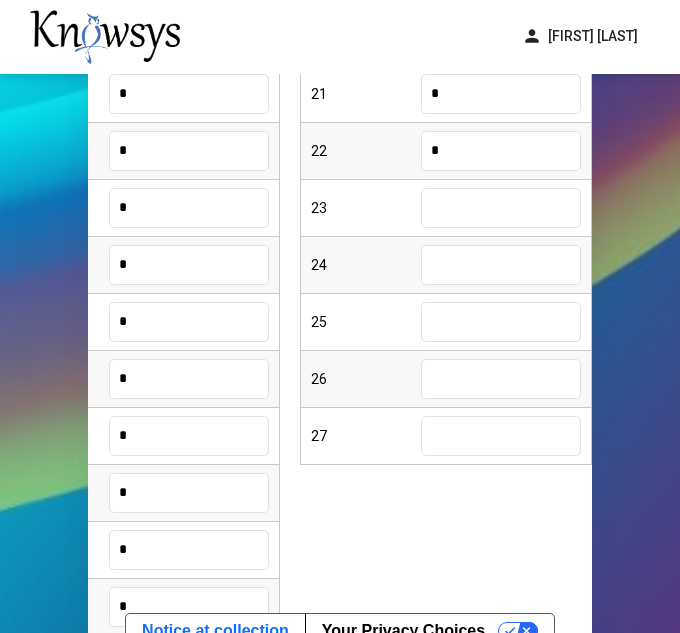 type on "*" 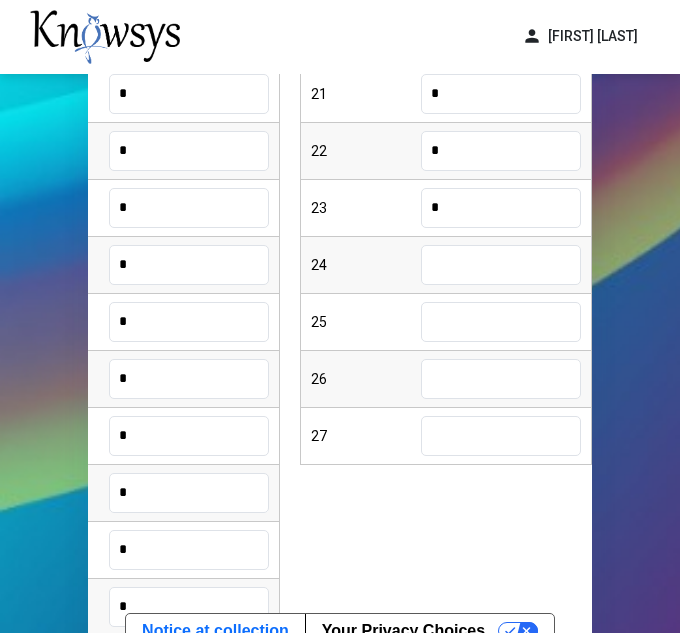 type on "*" 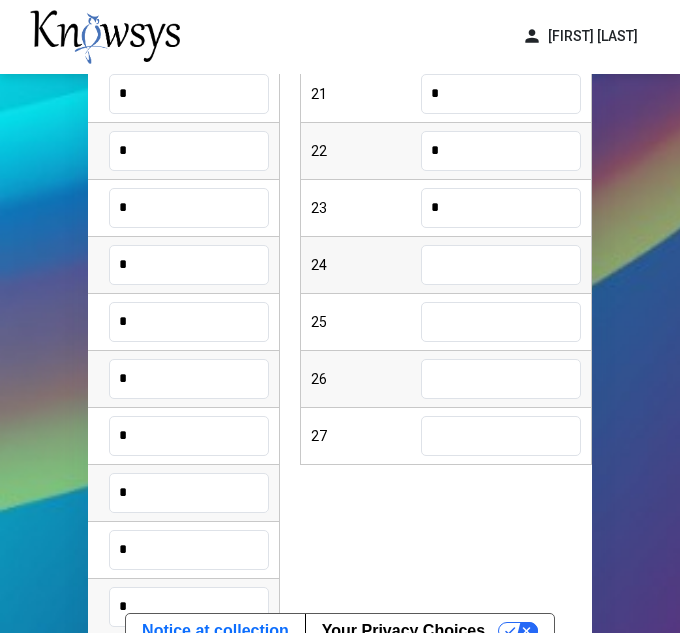 click at bounding box center (501, 265) 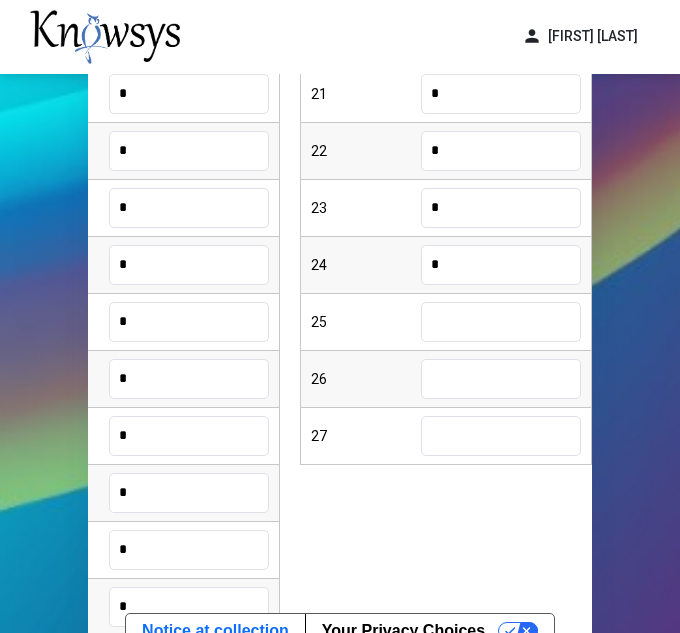 type on "*" 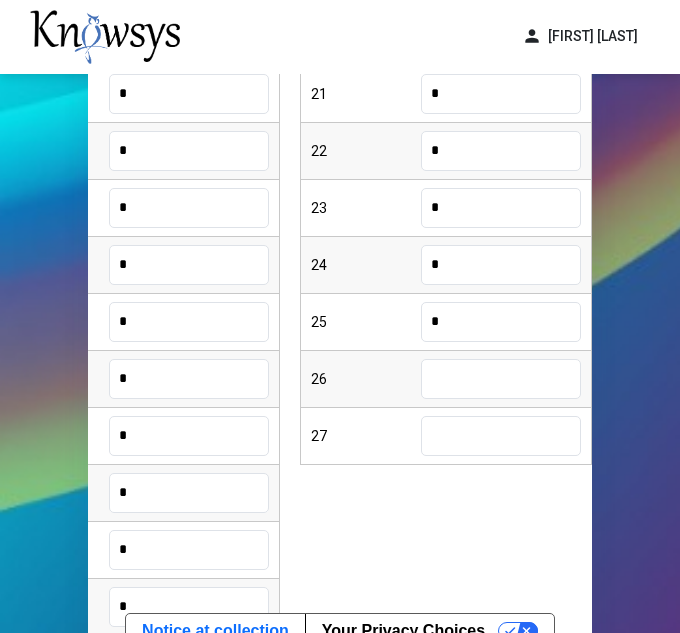 type on "*" 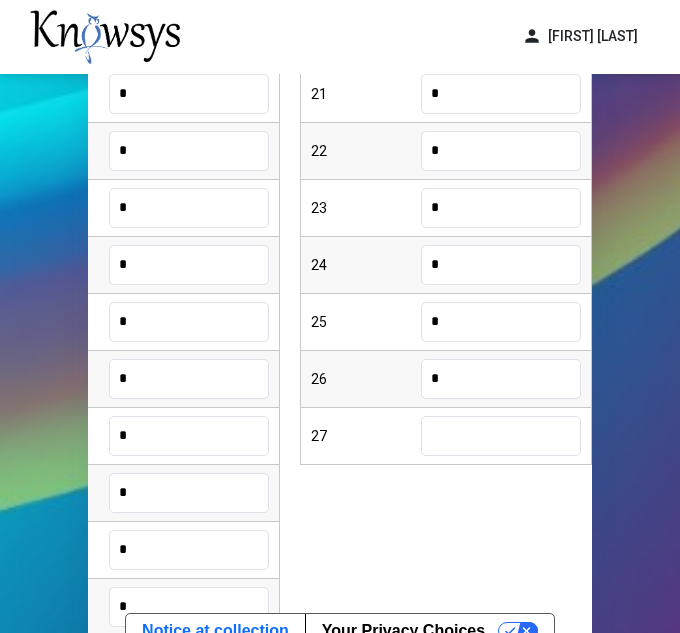 type on "*" 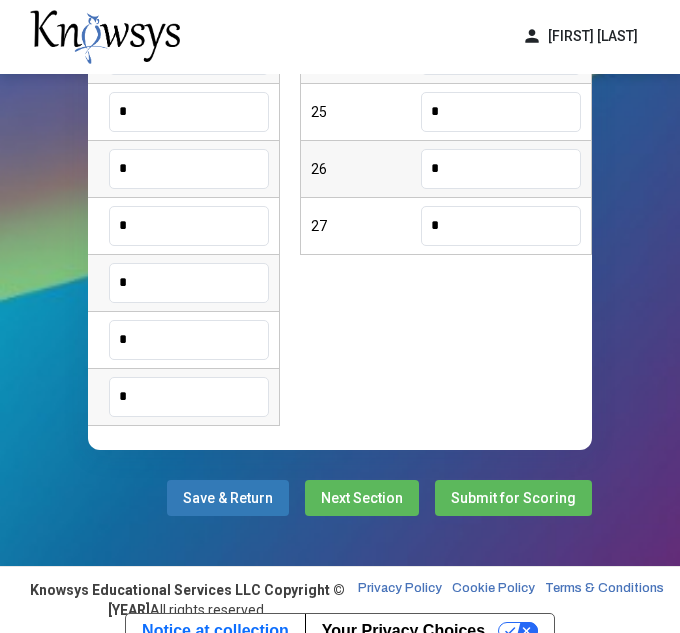 scroll, scrollTop: 577, scrollLeft: 0, axis: vertical 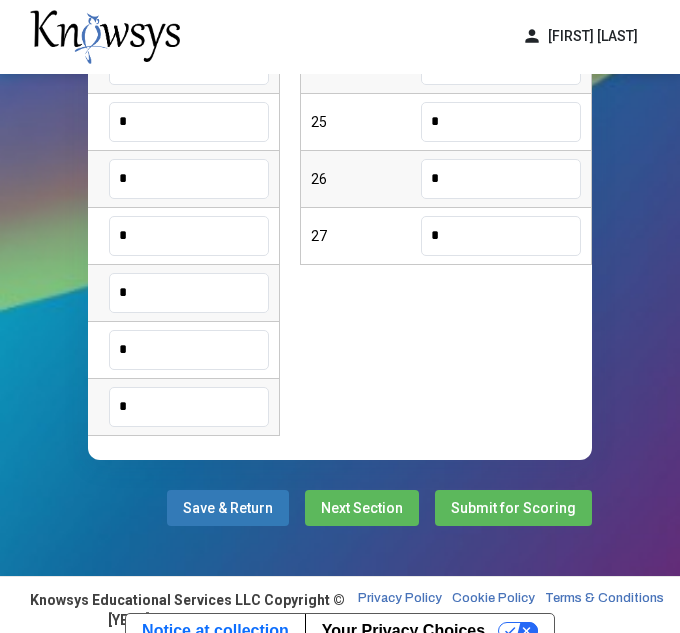 type on "*" 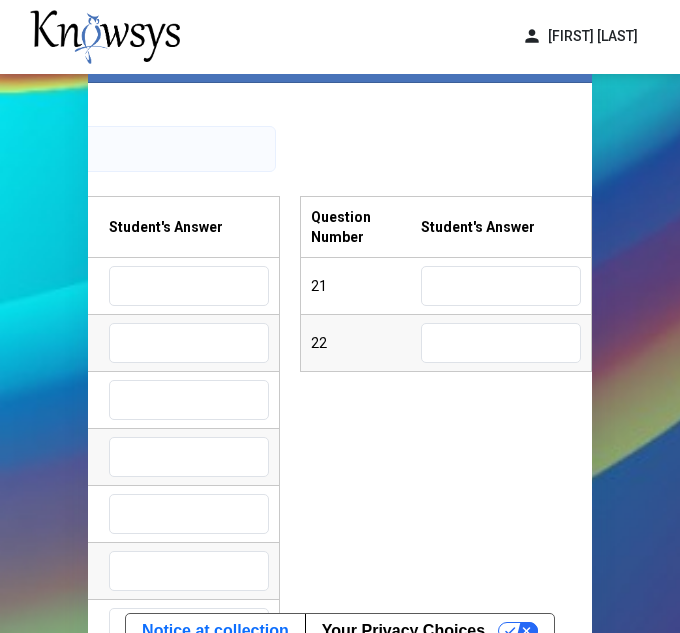 scroll, scrollTop: 186, scrollLeft: 0, axis: vertical 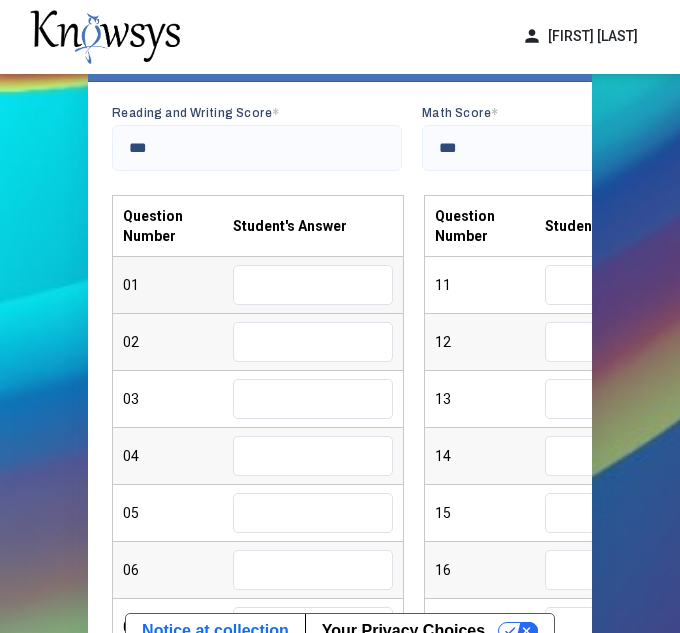 click at bounding box center [313, 285] 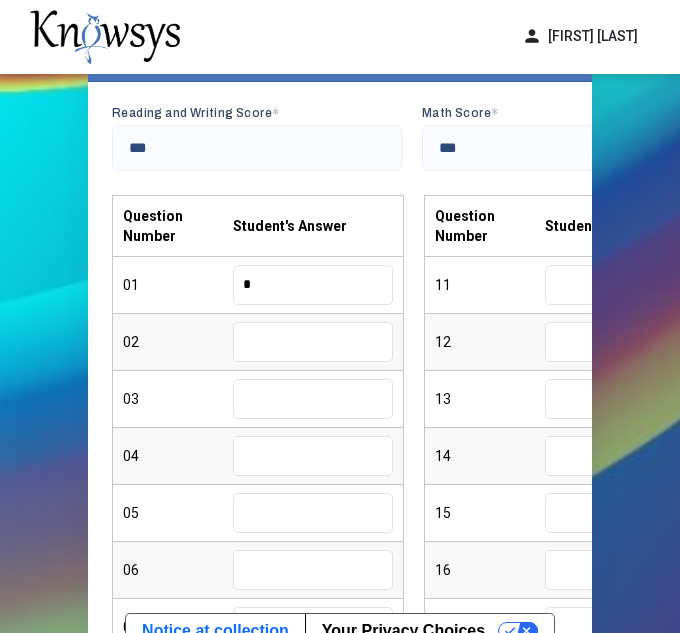 type on "*" 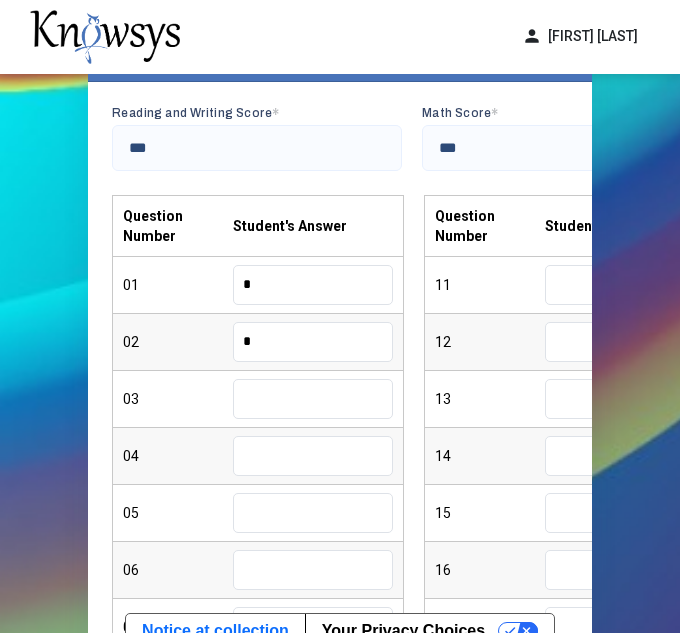 type on "*" 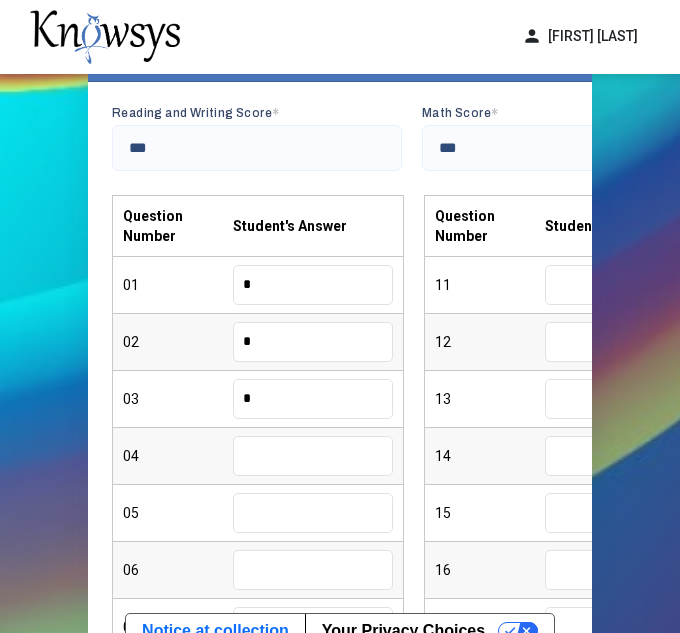 type on "*" 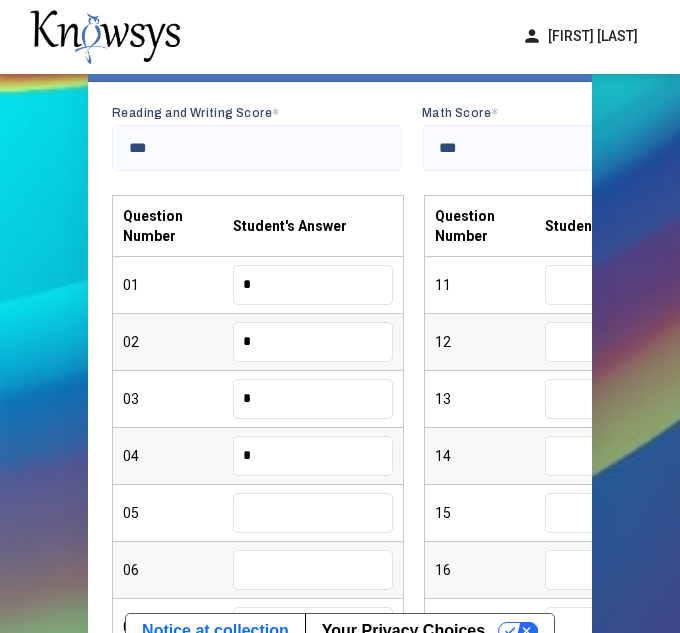 type on "*" 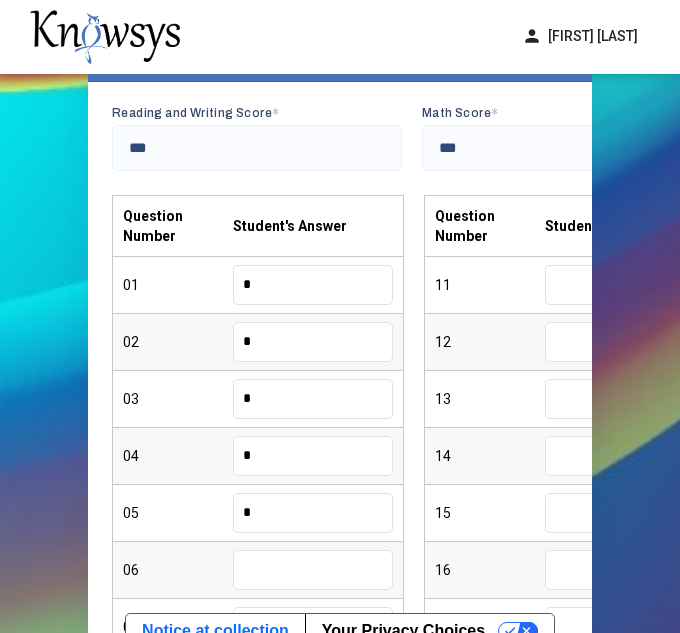 type on "*" 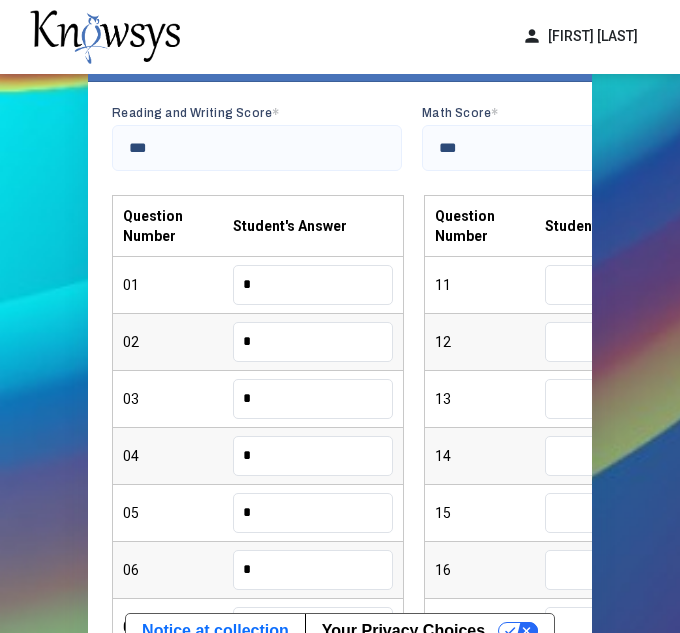type on "*" 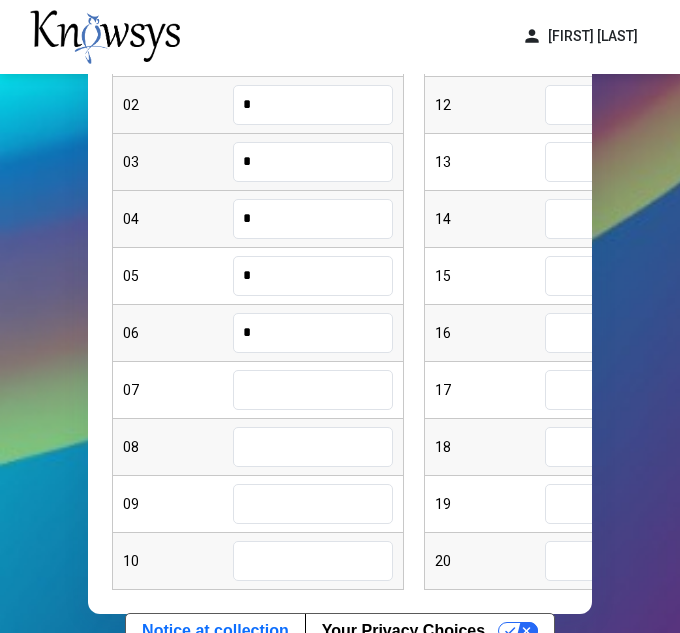scroll, scrollTop: 458, scrollLeft: 0, axis: vertical 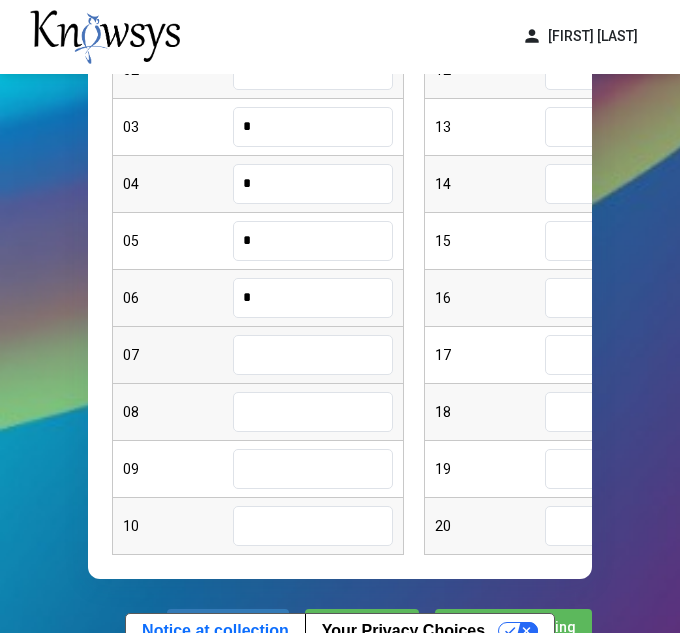 click at bounding box center (313, 355) 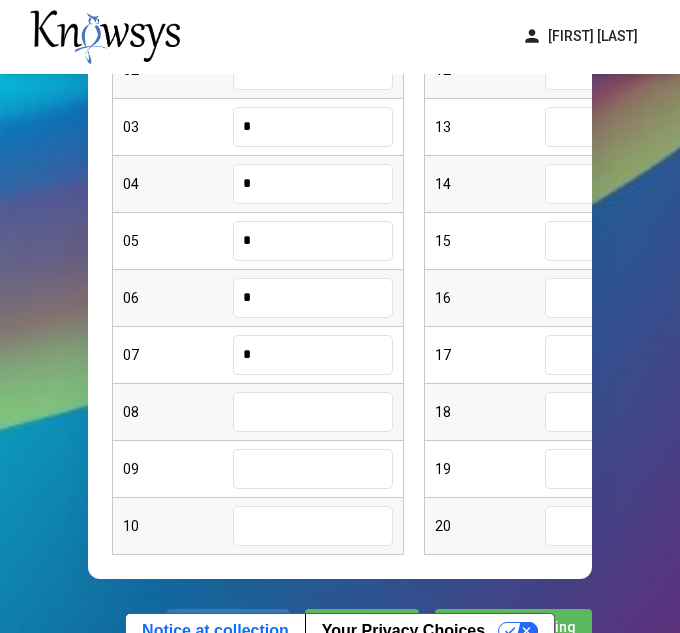 type on "*" 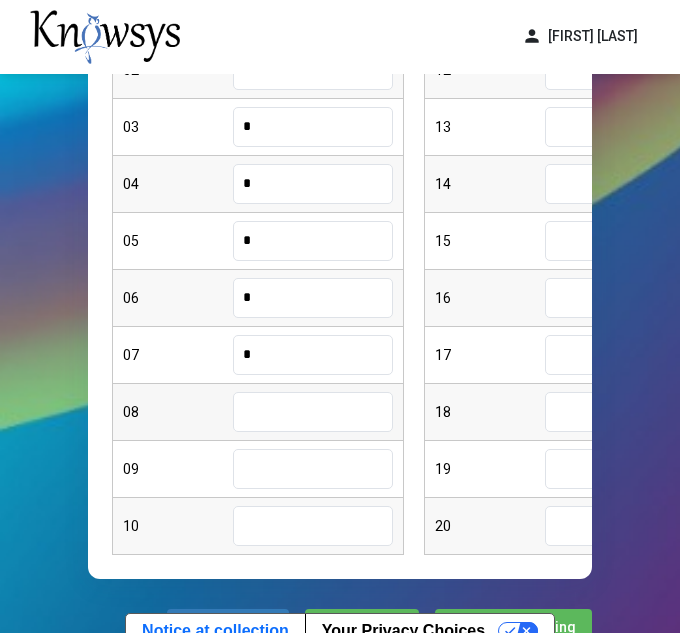 click at bounding box center (313, 412) 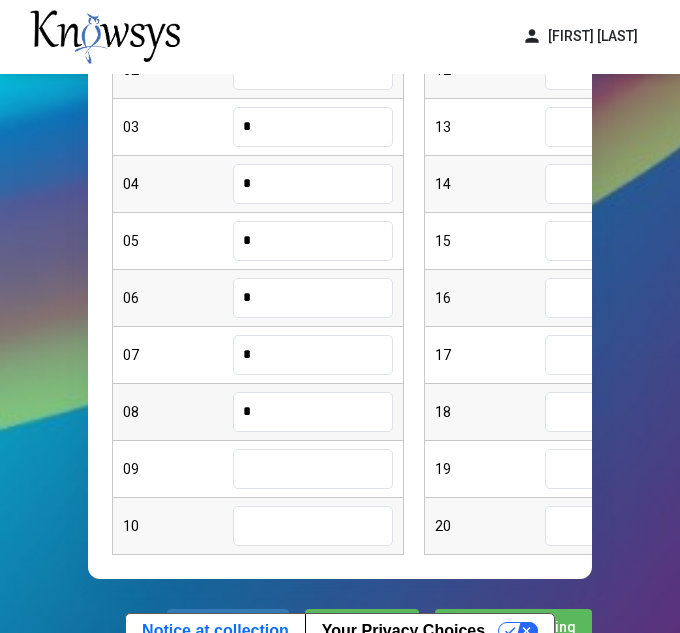 type on "*" 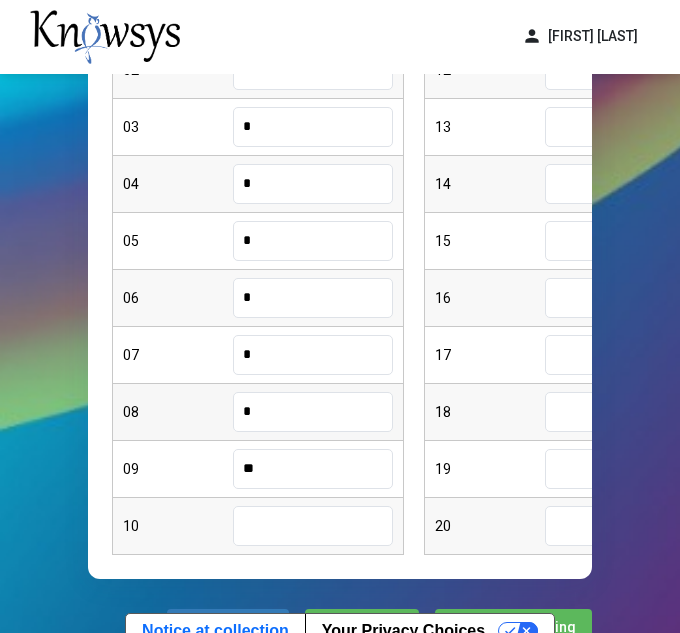type on "**" 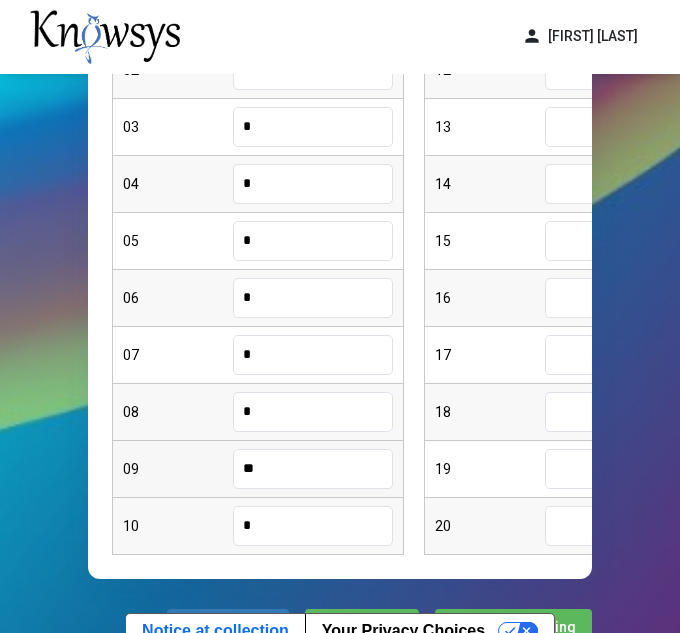 type on "*" 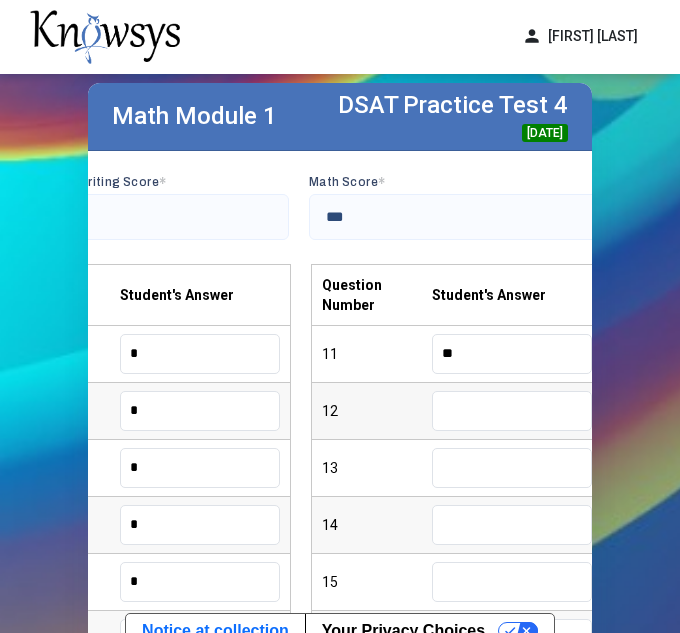 type on "**" 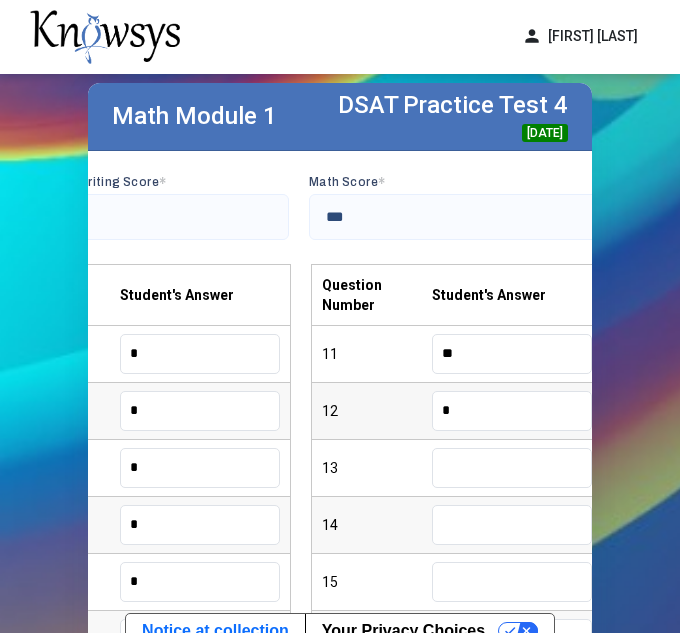 type on "*" 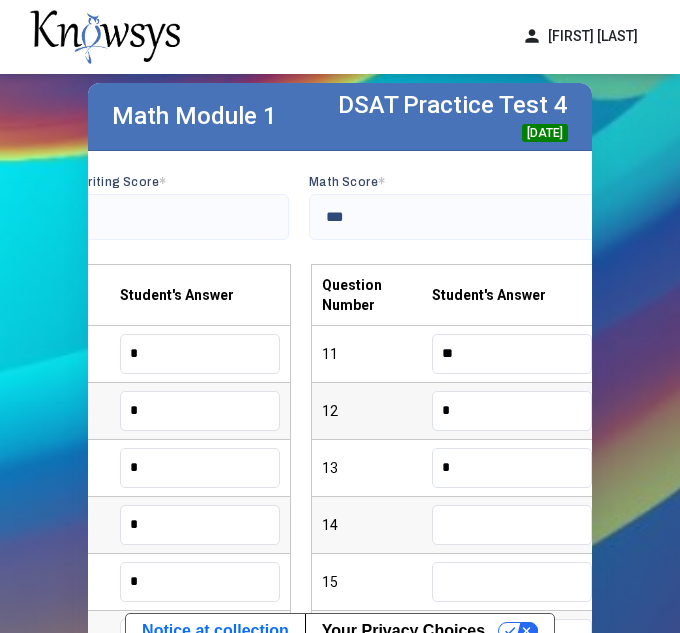 type on "*" 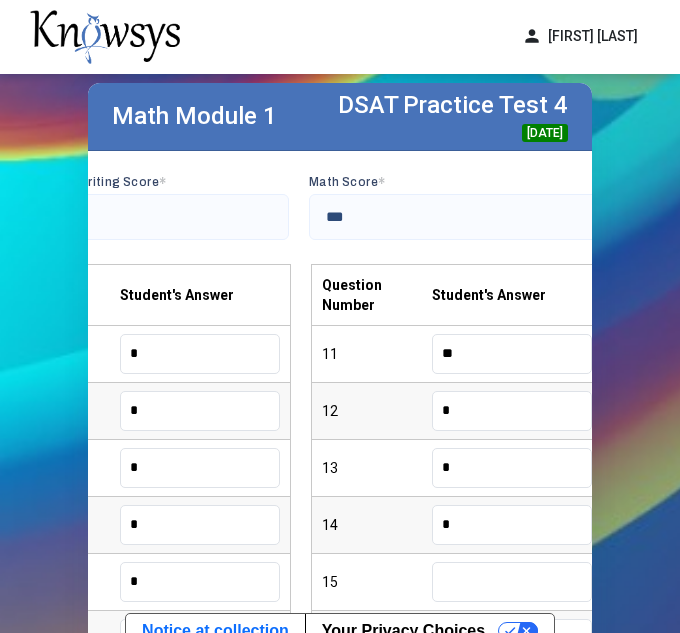 type on "*" 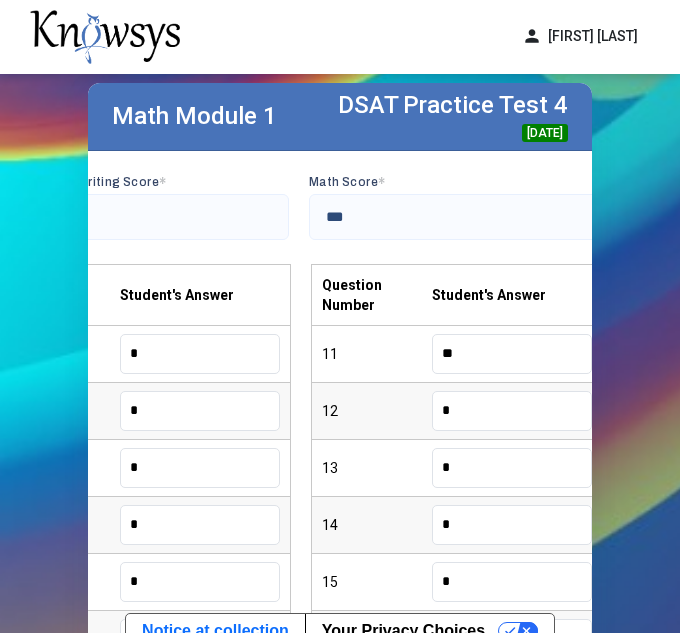 type on "*" 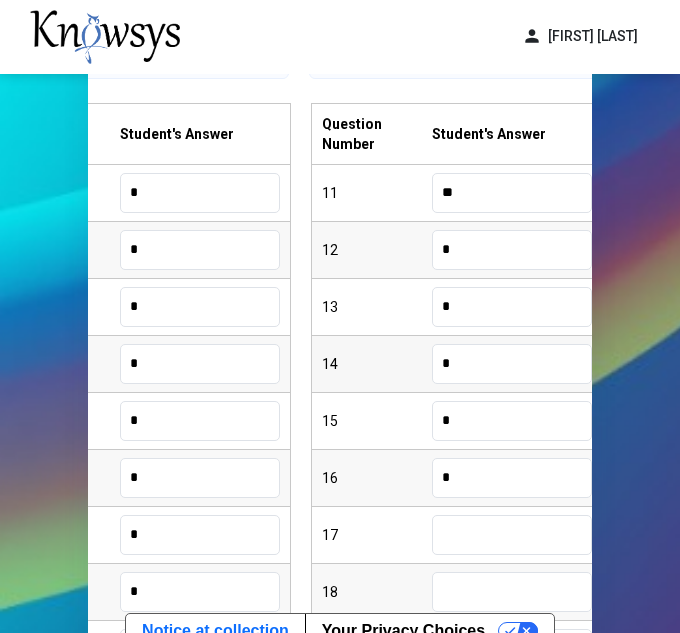 scroll, scrollTop: 269, scrollLeft: 0, axis: vertical 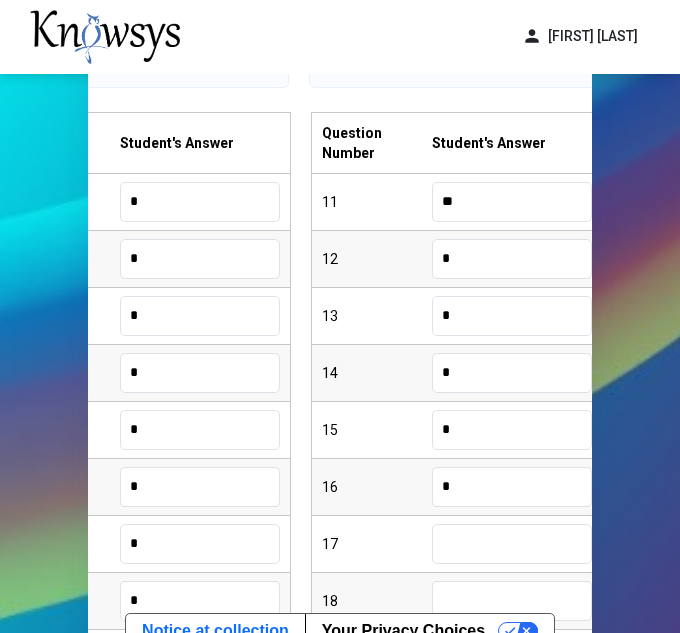 type on "*" 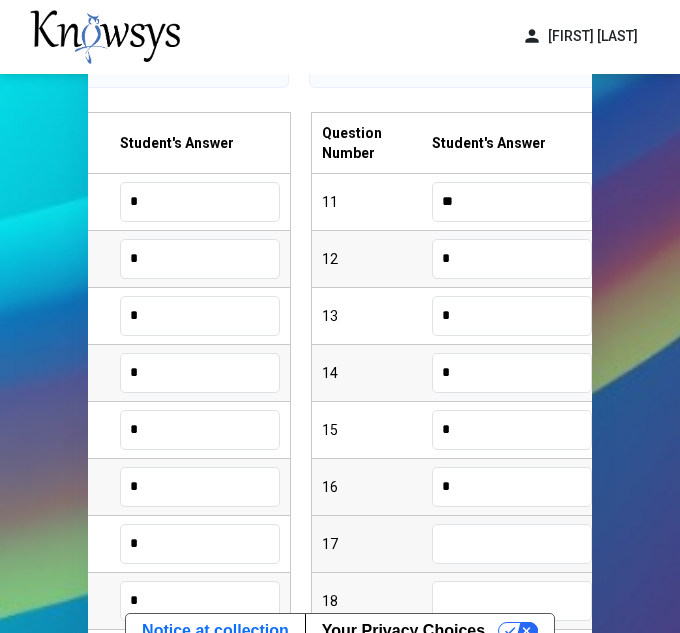 click at bounding box center (512, 544) 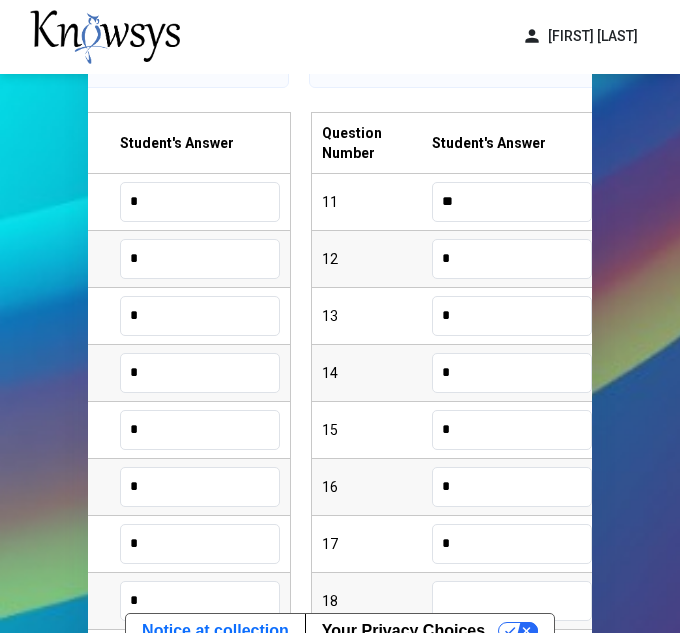 type on "*" 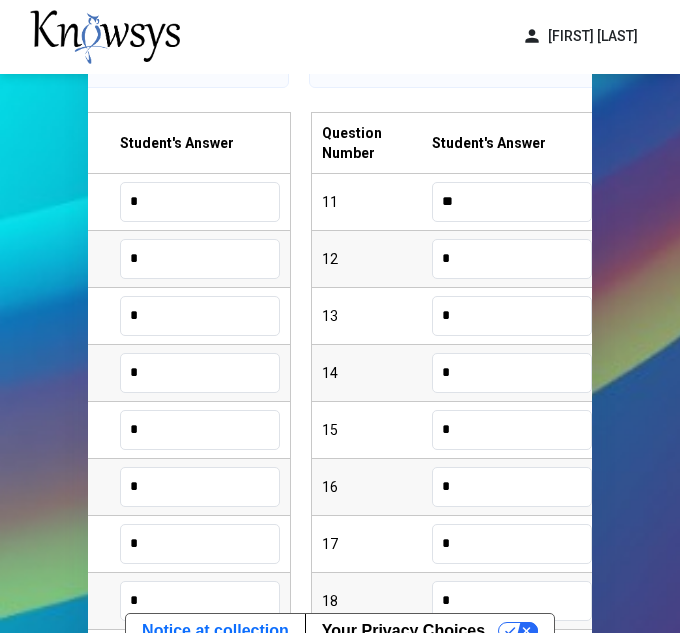 type on "*" 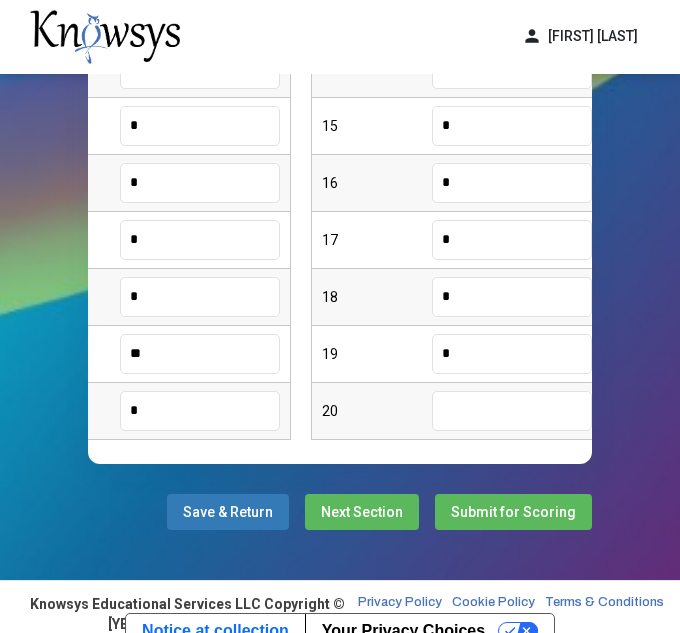 type on "*" 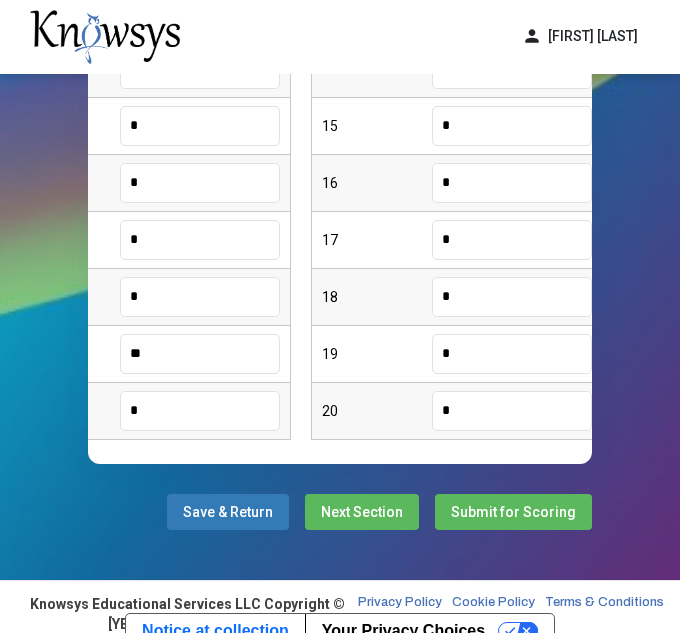 type on "*" 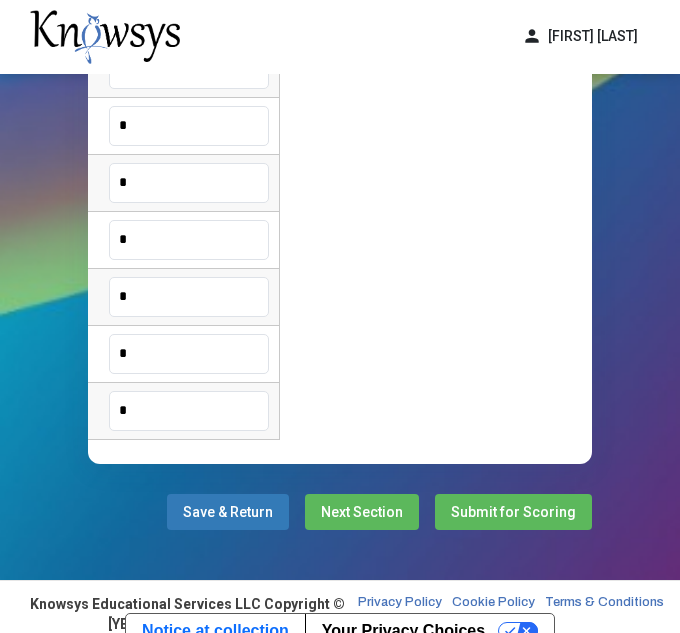 scroll, scrollTop: 117, scrollLeft: 0, axis: vertical 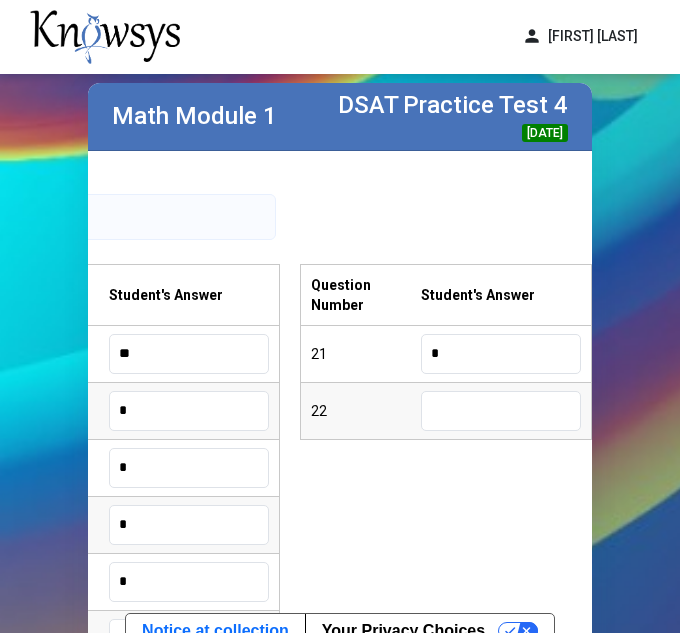 type on "*" 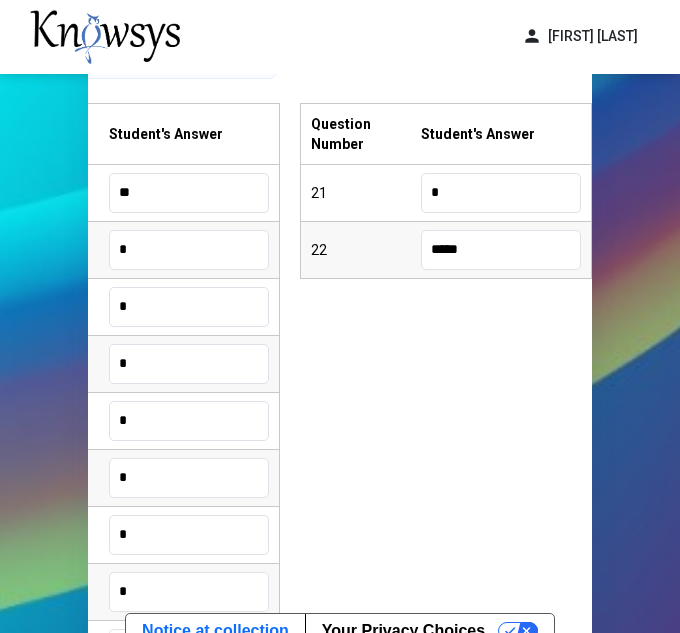 scroll, scrollTop: 587, scrollLeft: 0, axis: vertical 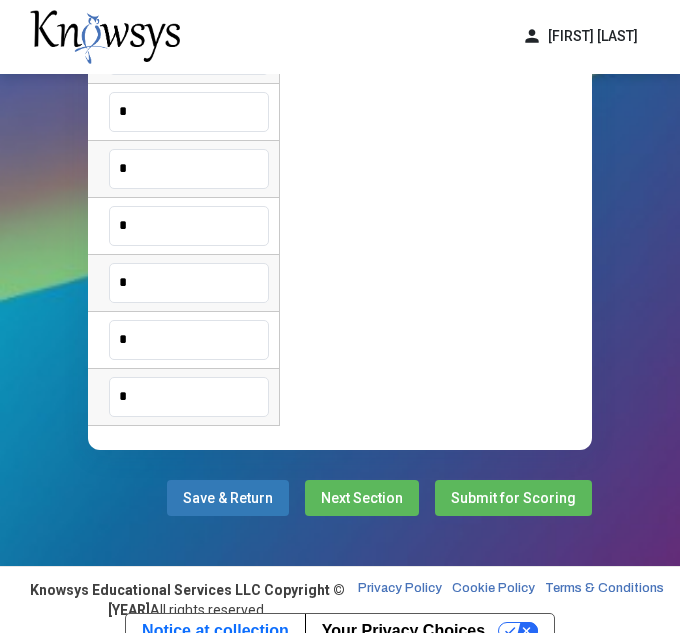type on "*****" 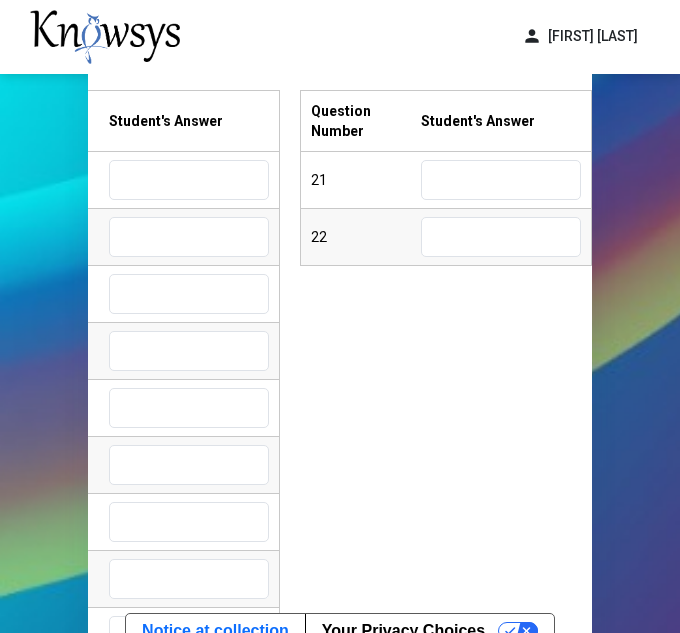 scroll, scrollTop: 268, scrollLeft: 0, axis: vertical 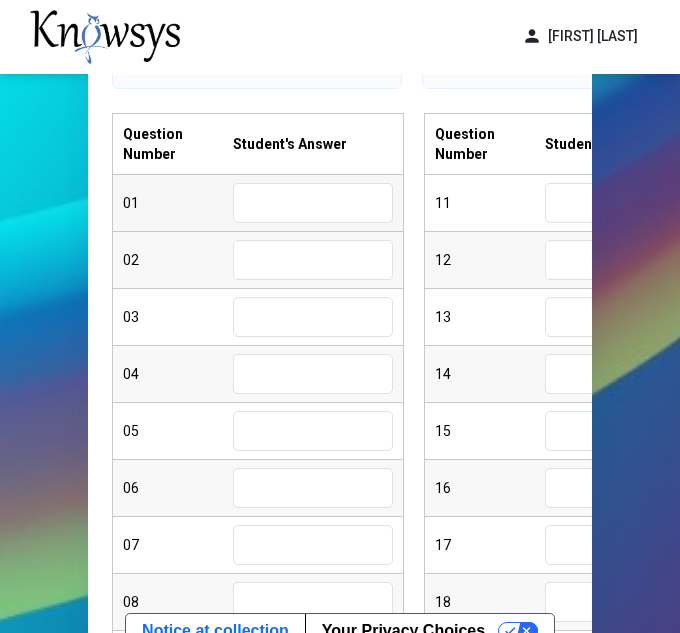 click at bounding box center (313, 203) 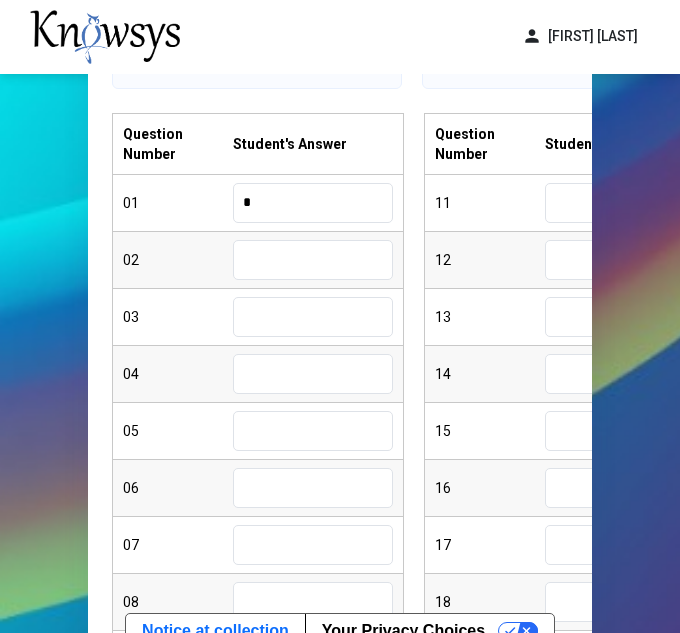type on "*" 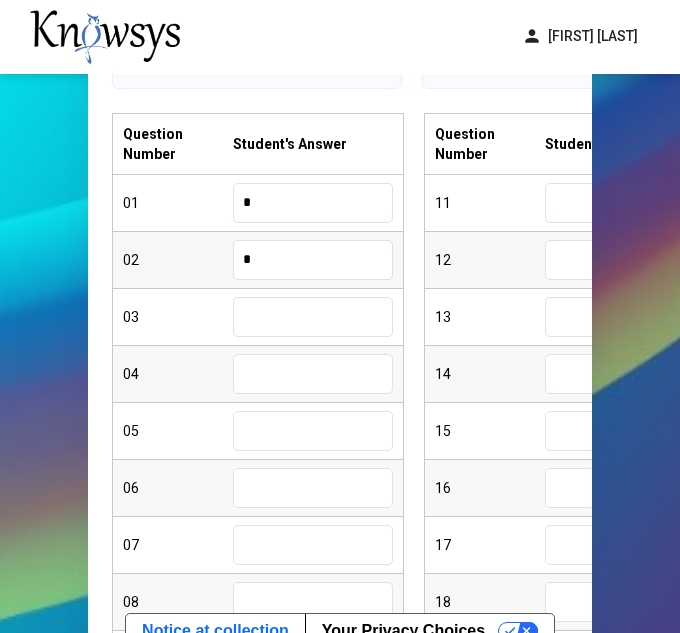 type on "*" 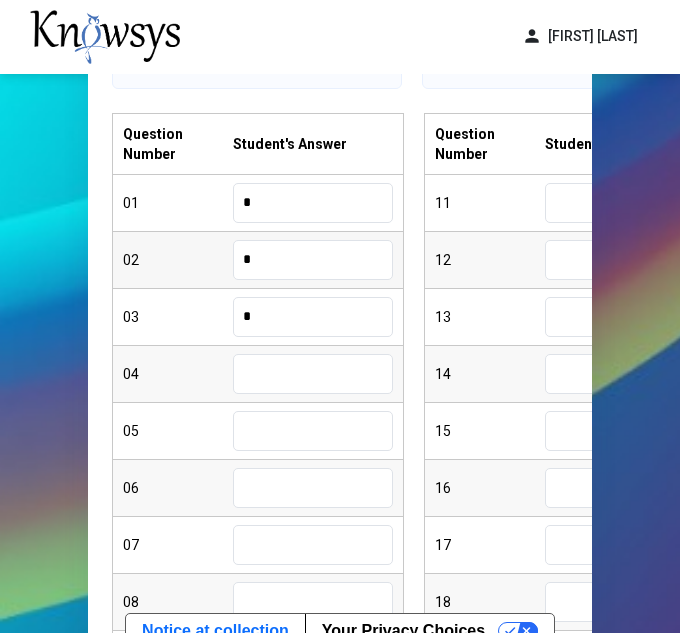 type on "*" 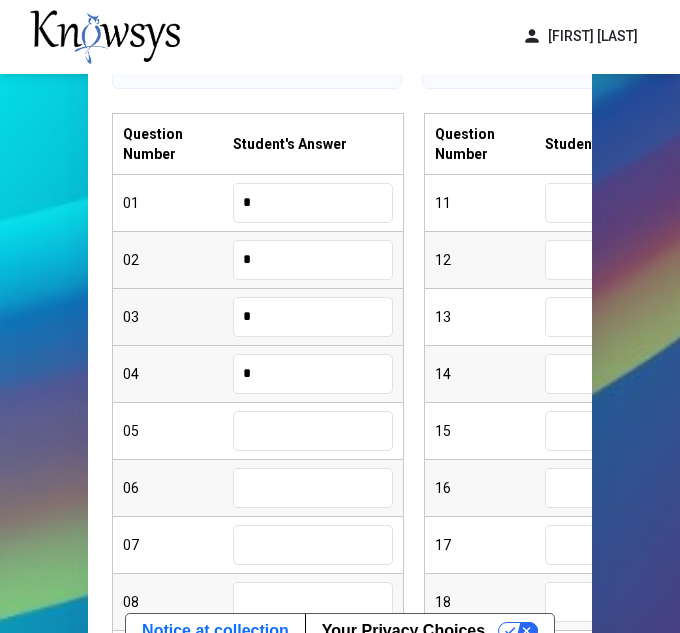 type on "*" 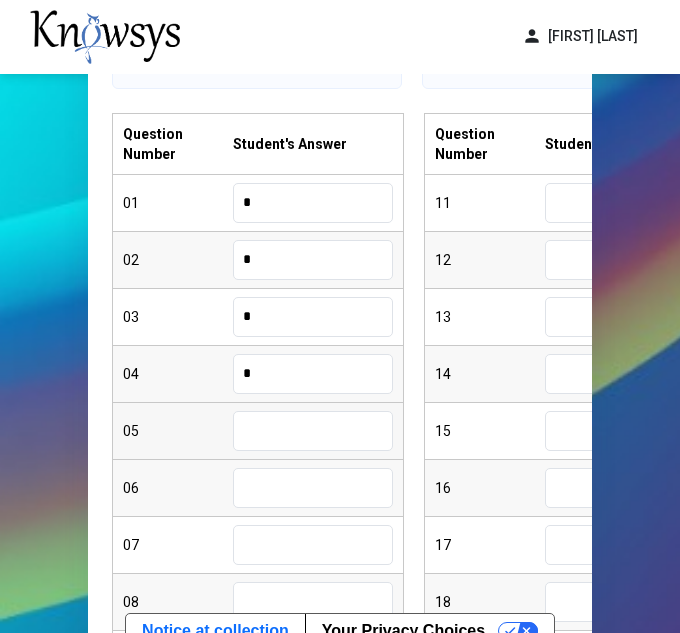 click on "05" at bounding box center (258, 431) 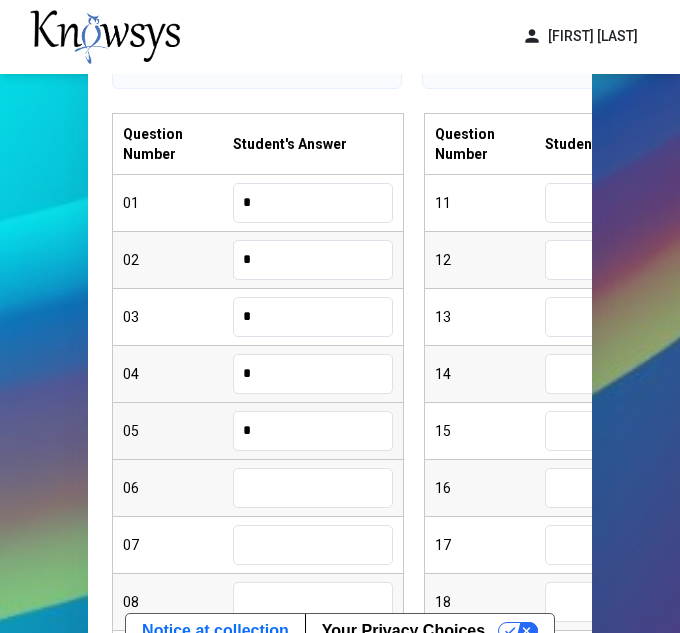 type on "*" 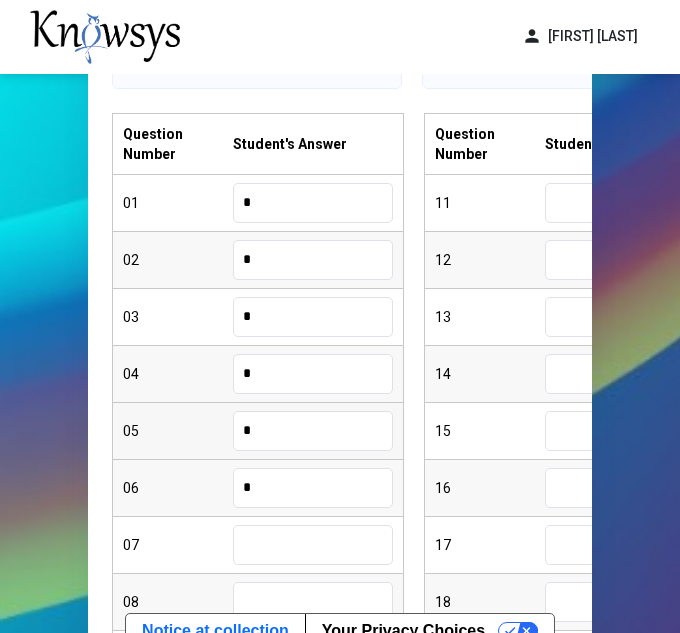 type on "*" 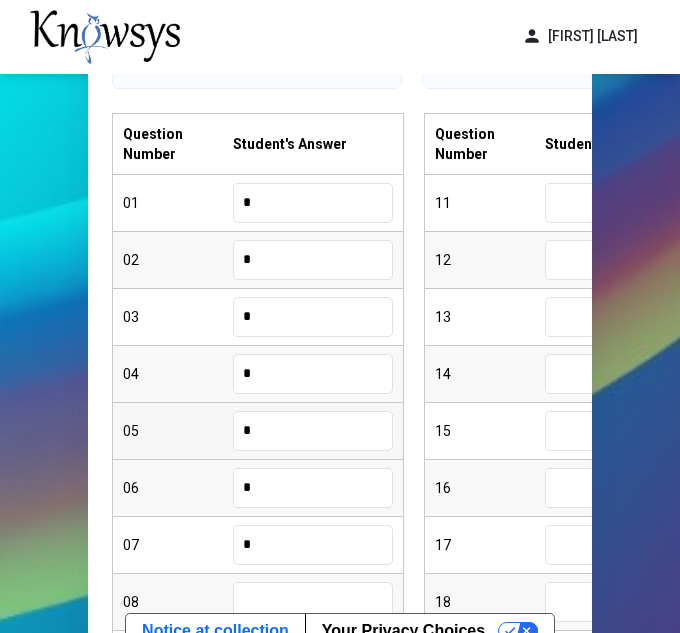 type on "*" 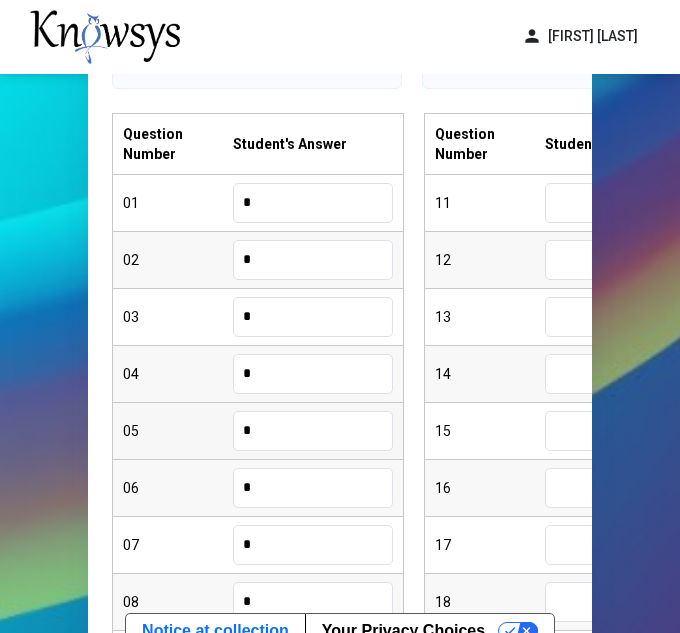 type on "*" 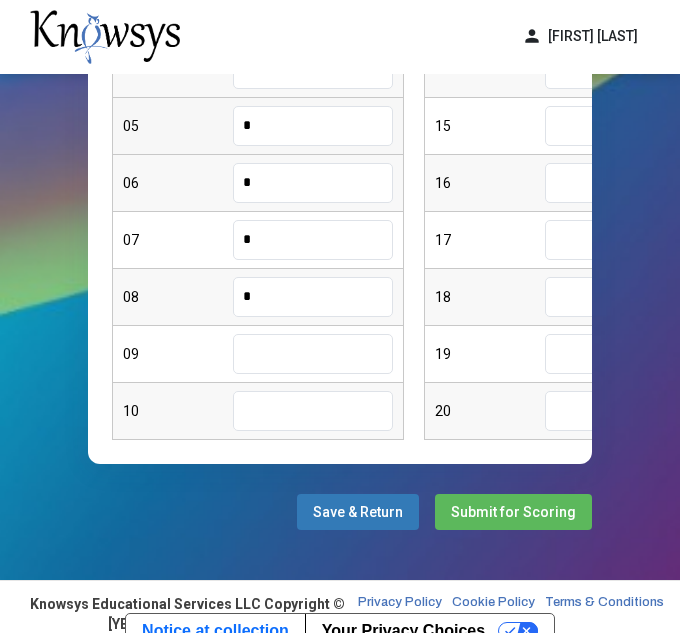 type on "*" 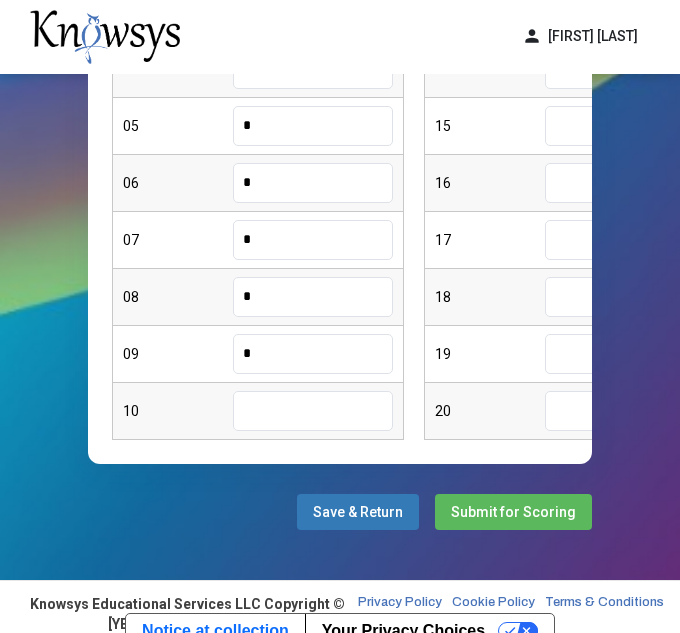 type on "*" 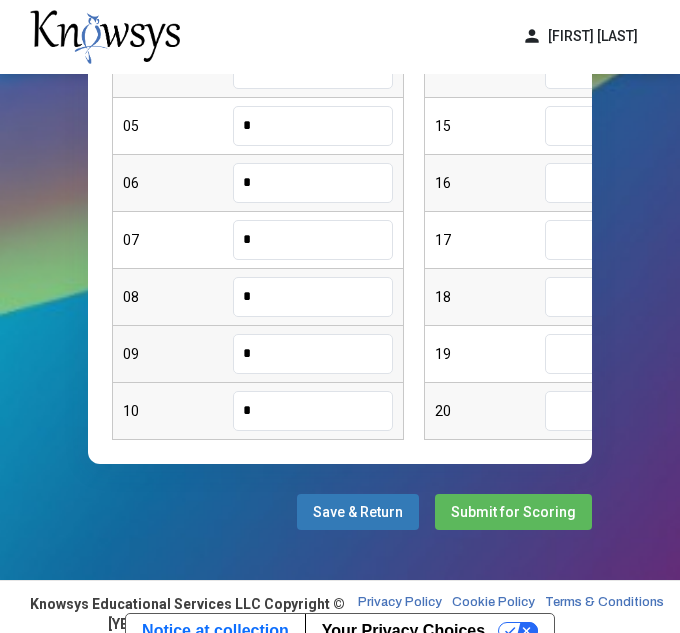 scroll, scrollTop: 587, scrollLeft: 0, axis: vertical 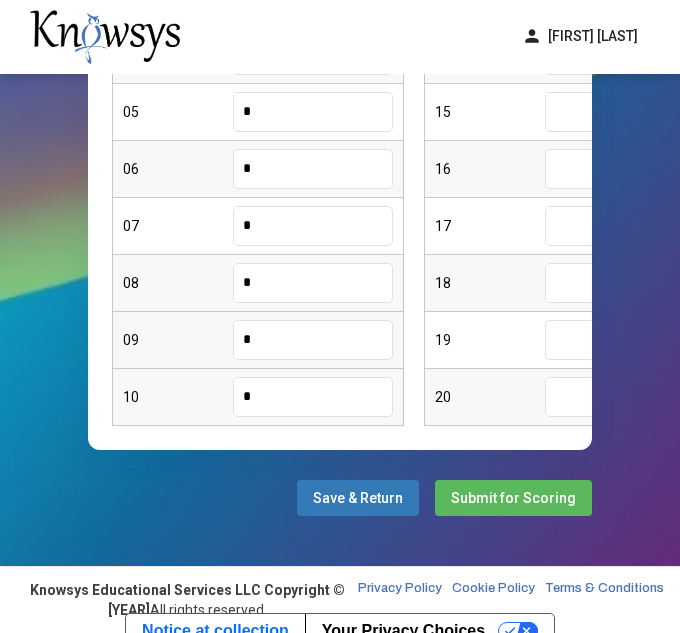 type on "*" 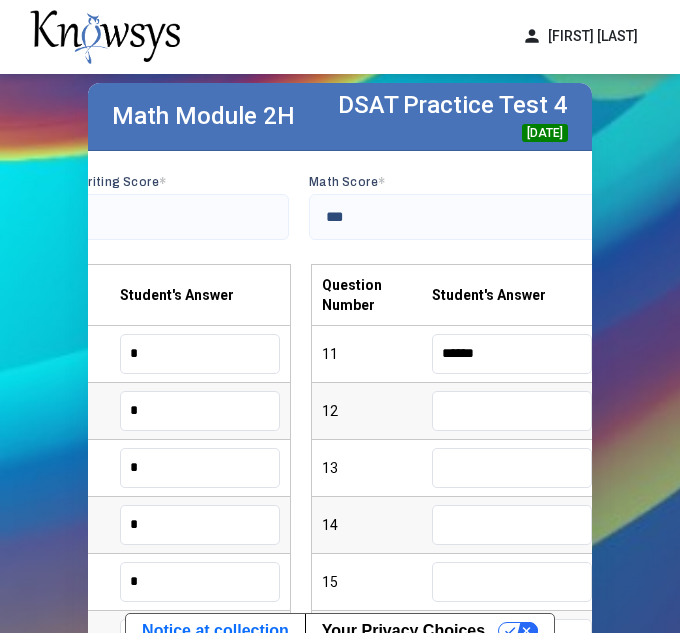 type on "******" 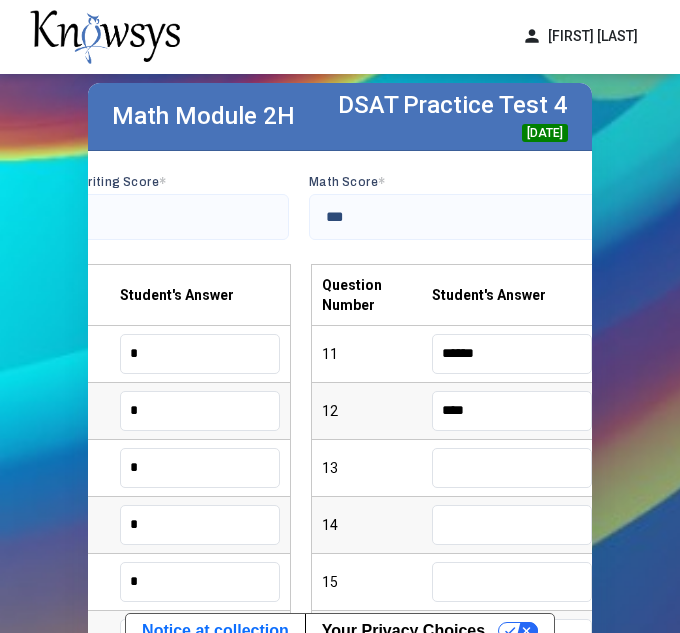 type on "****" 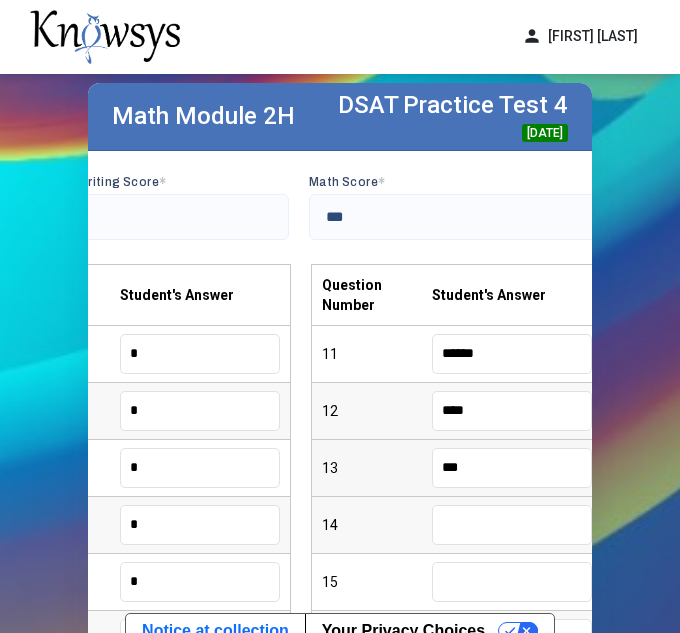 click on "***" at bounding box center (512, 468) 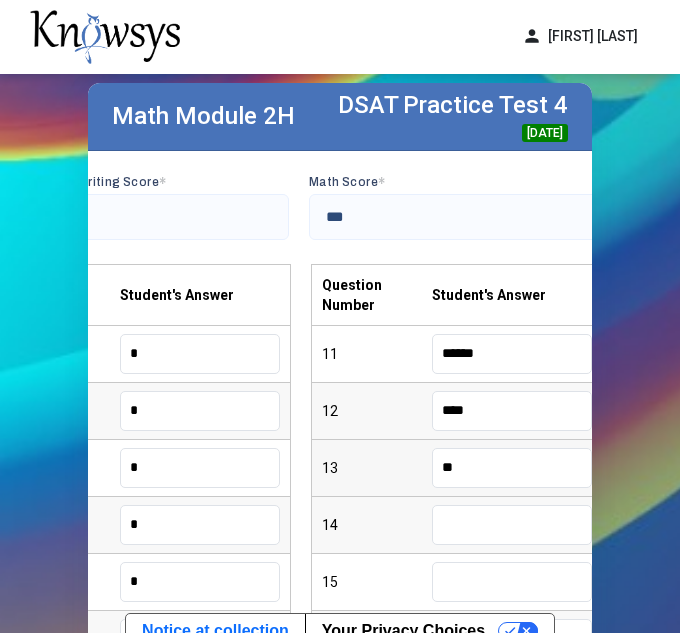 type on "*" 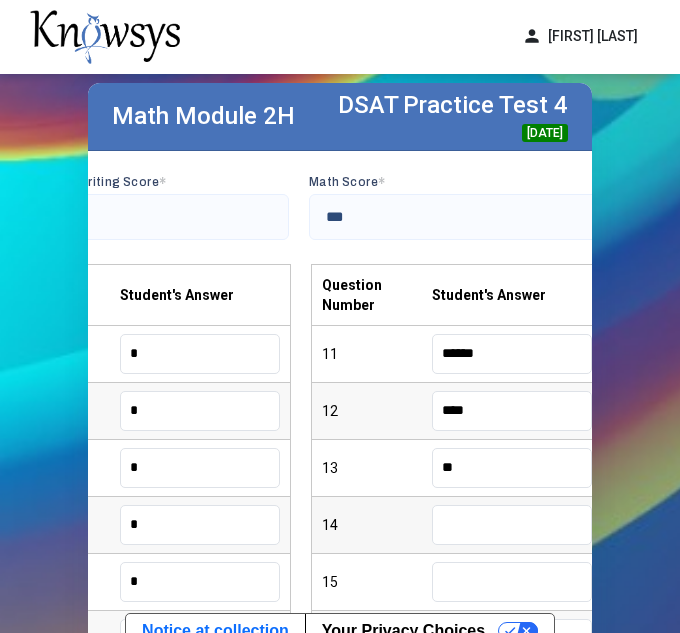 type on "**" 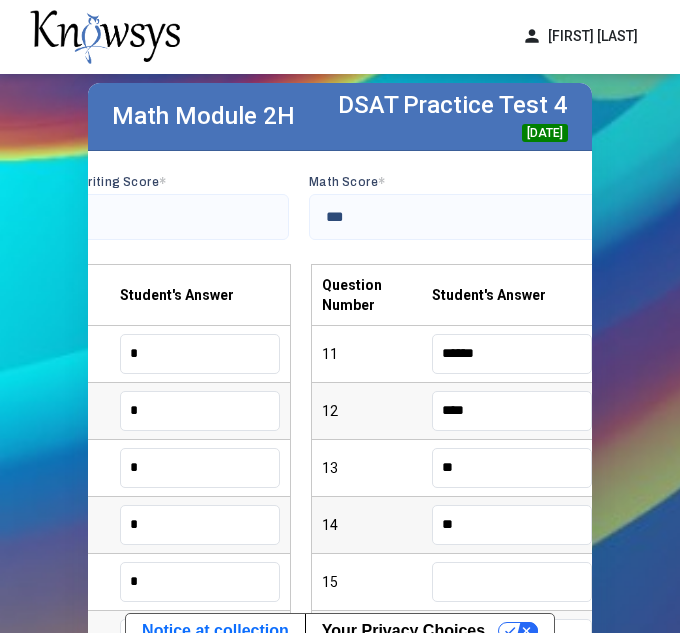 type on "**" 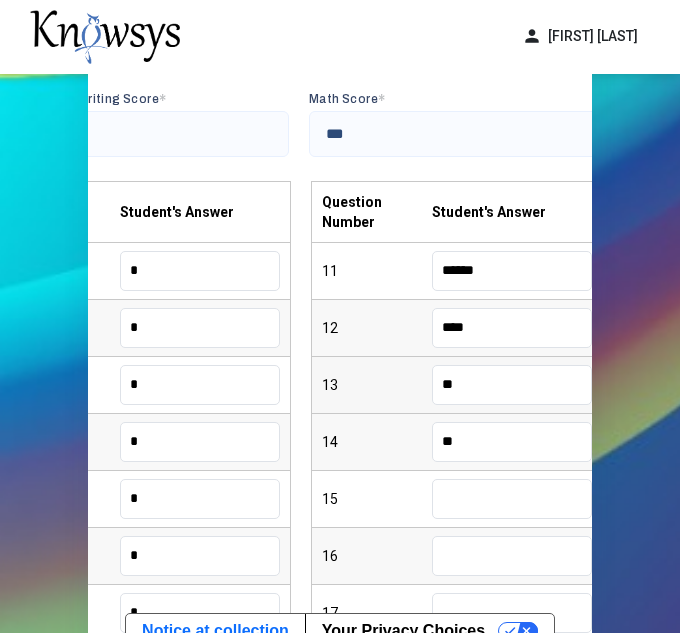 scroll, scrollTop: 210, scrollLeft: 0, axis: vertical 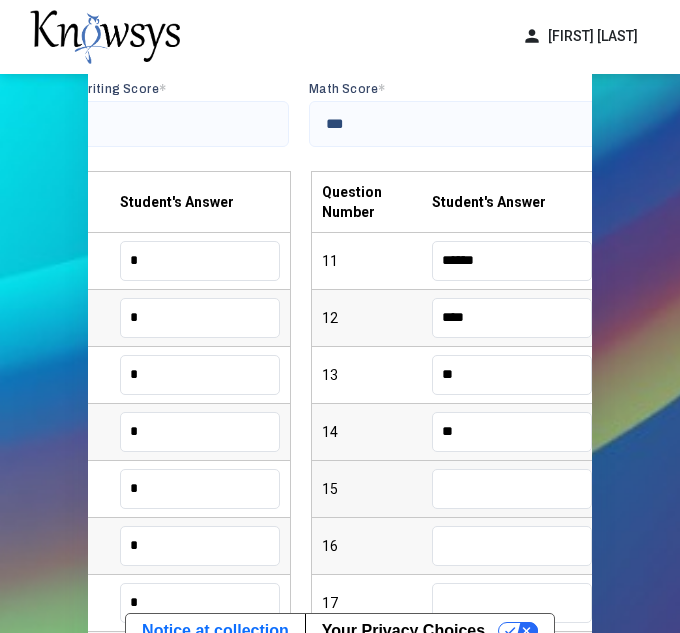 click at bounding box center [512, 489] 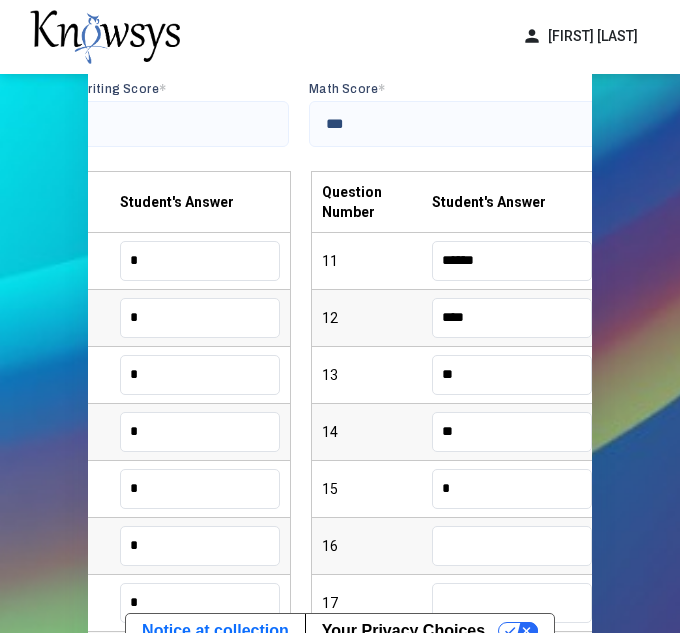 type on "*" 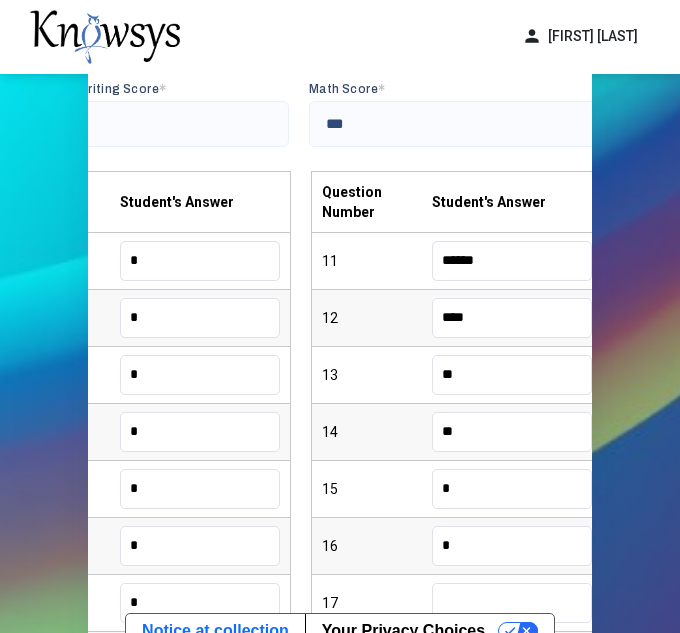 type on "*" 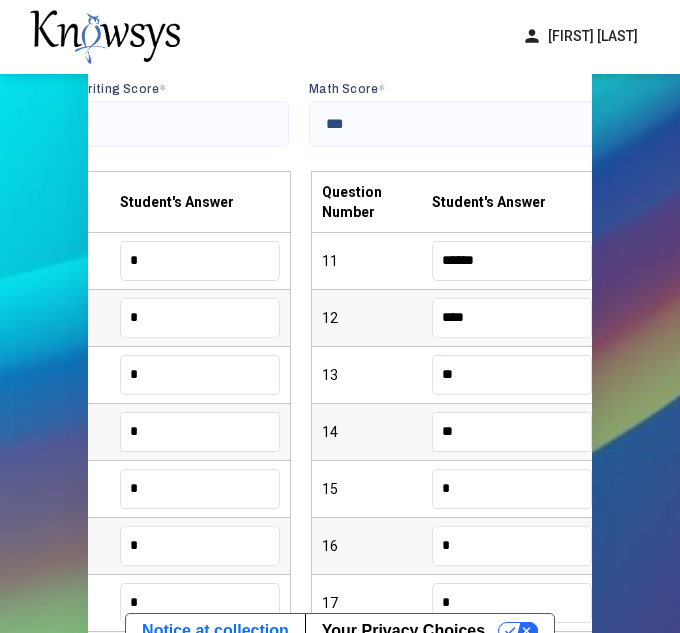 type on "*" 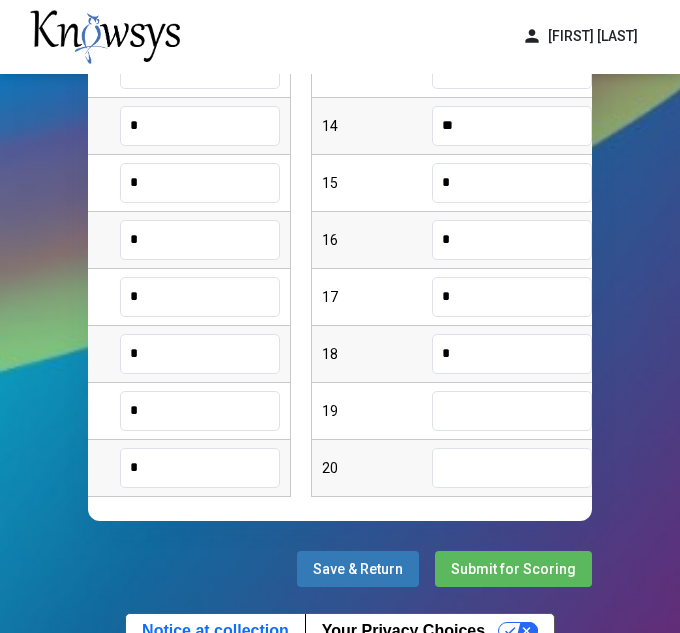 type on "*" 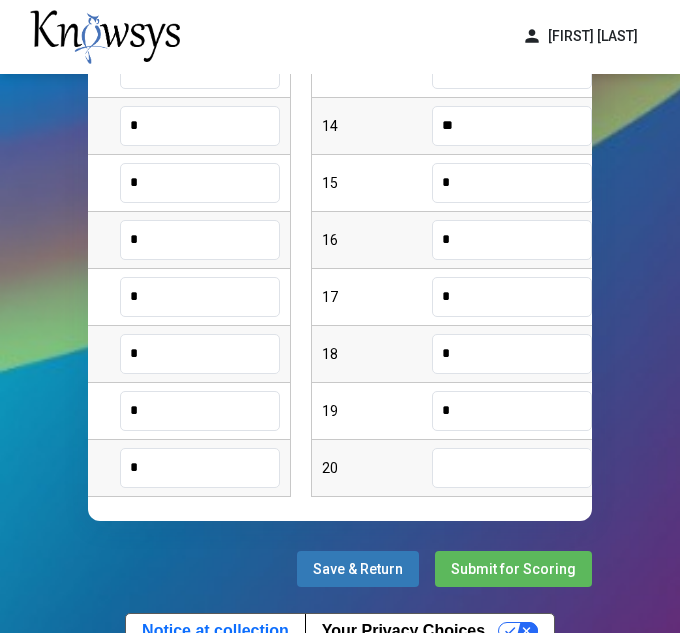 type on "*" 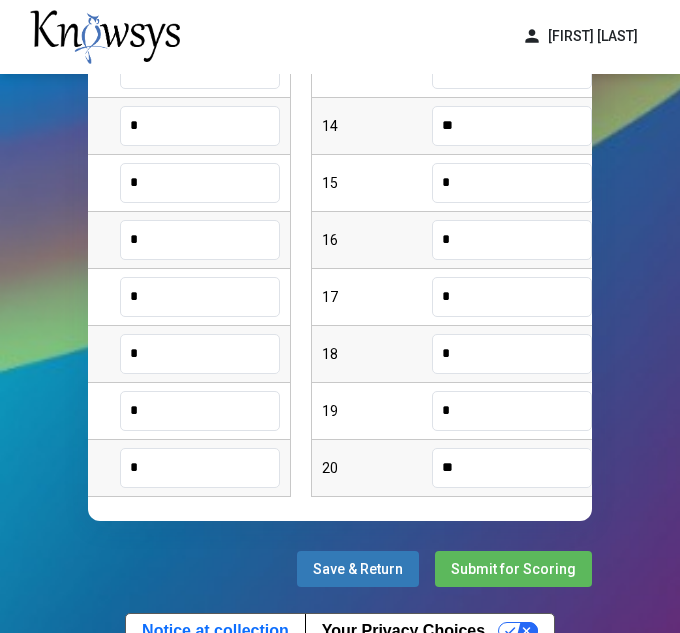type on "**" 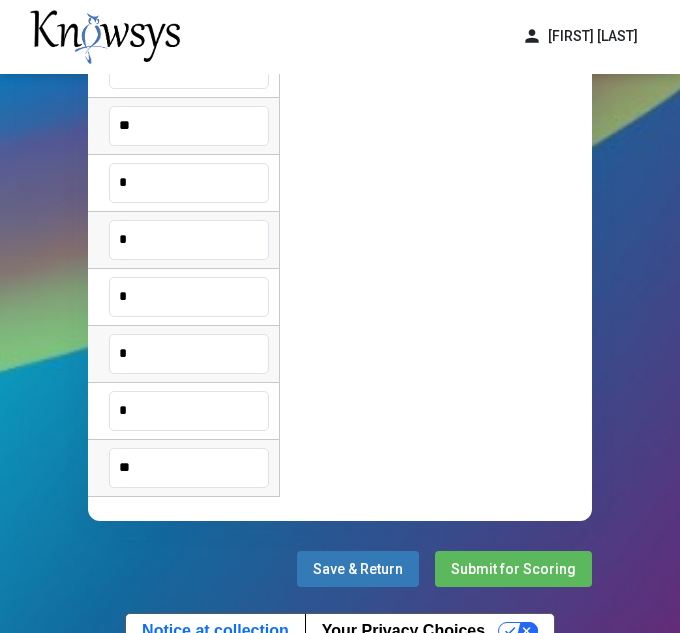 scroll, scrollTop: 117, scrollLeft: 0, axis: vertical 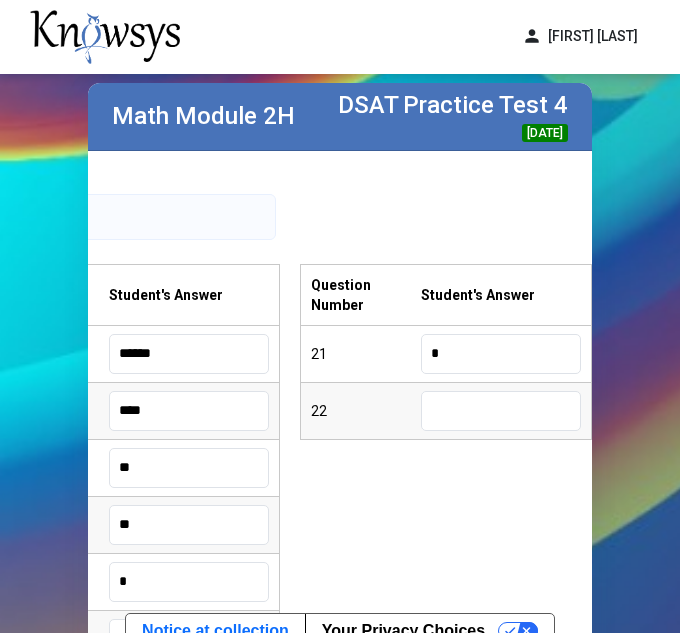 type on "*" 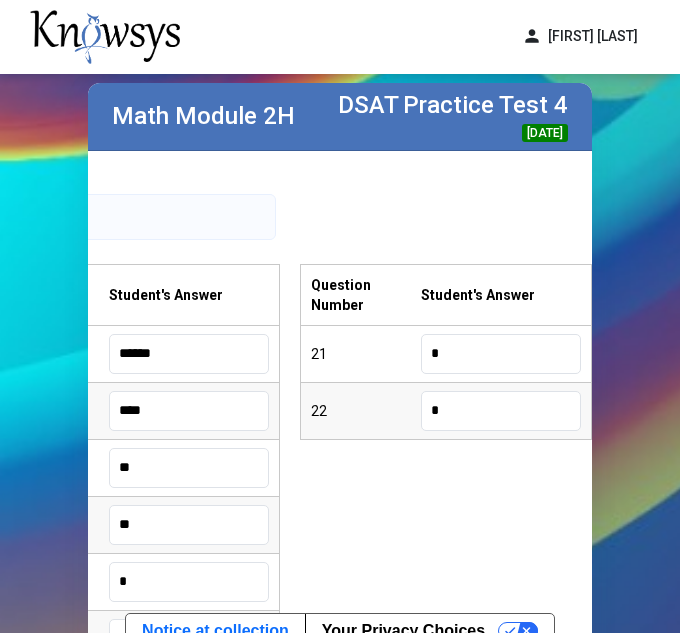 type on "*" 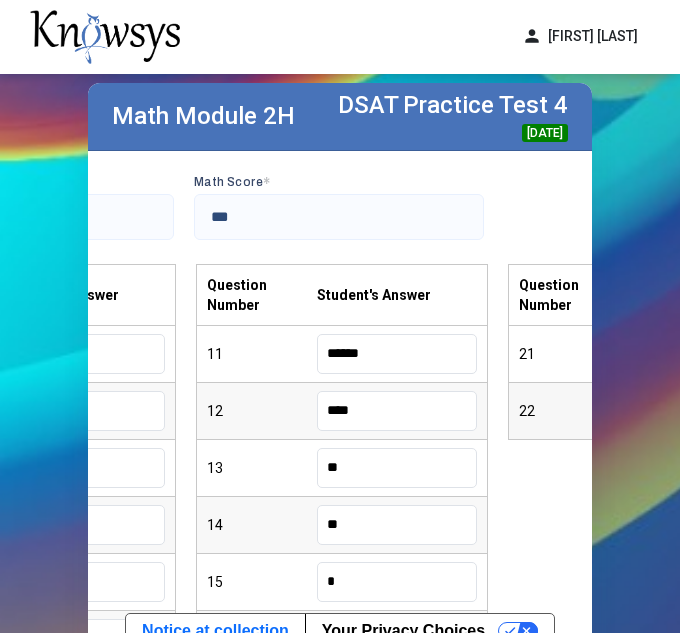 scroll, scrollTop: 0, scrollLeft: 226, axis: horizontal 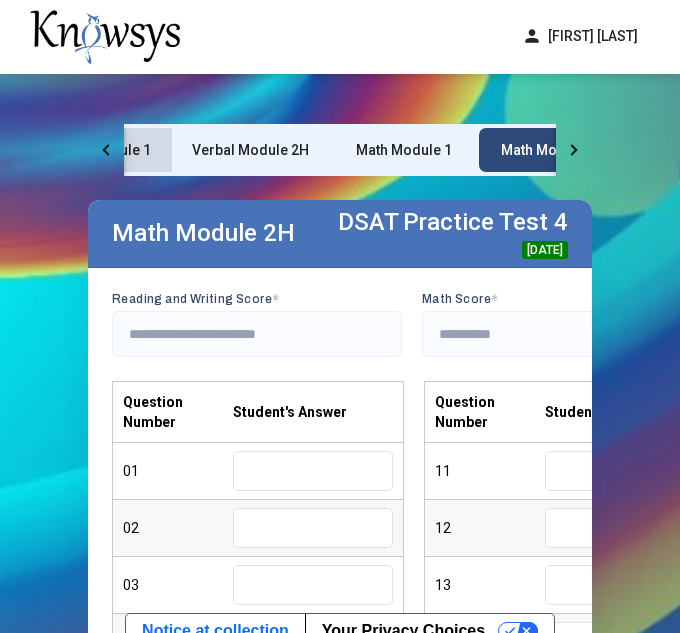 click on "Verbal Module 1" at bounding box center (97, 150) 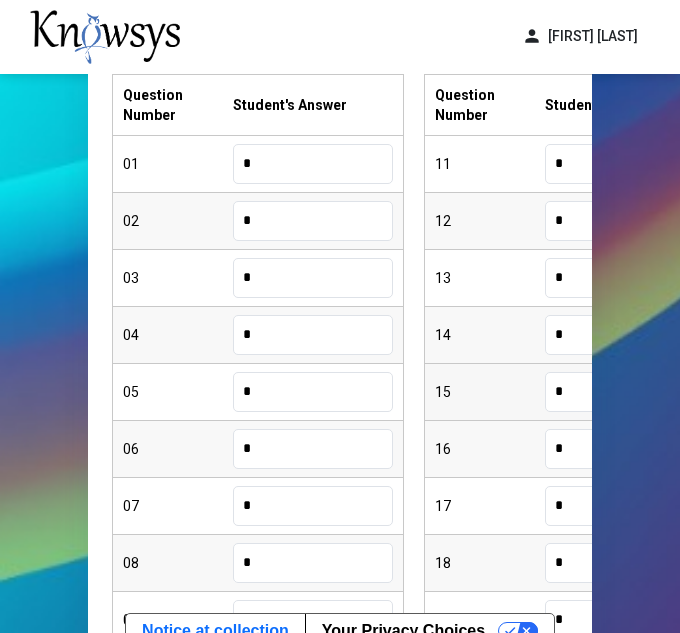 scroll, scrollTop: 306, scrollLeft: 0, axis: vertical 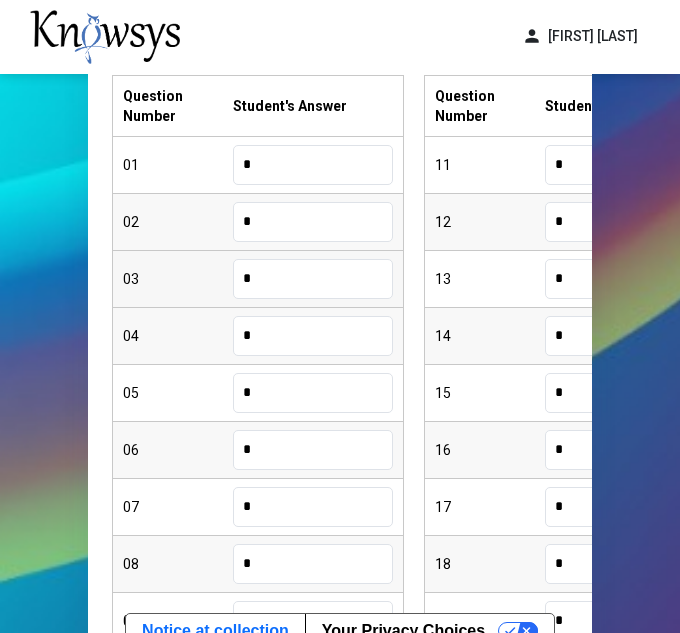 click on "*" at bounding box center (313, 279) 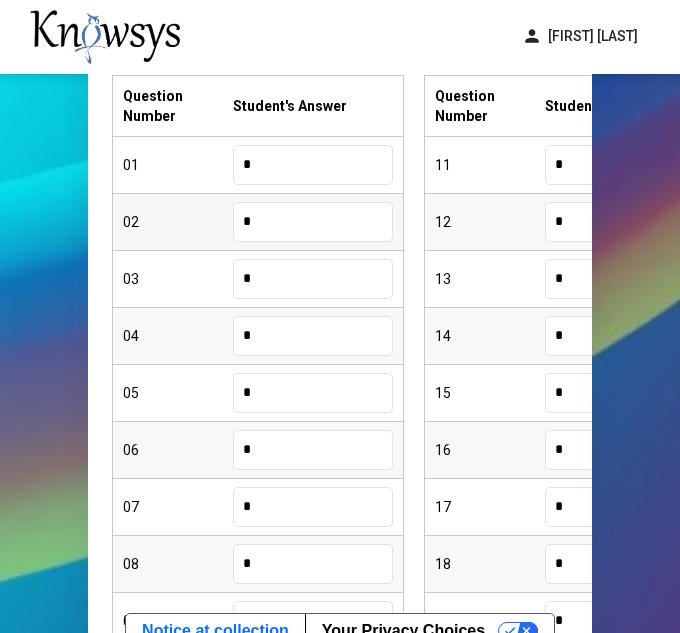 click on "*" at bounding box center (313, 222) 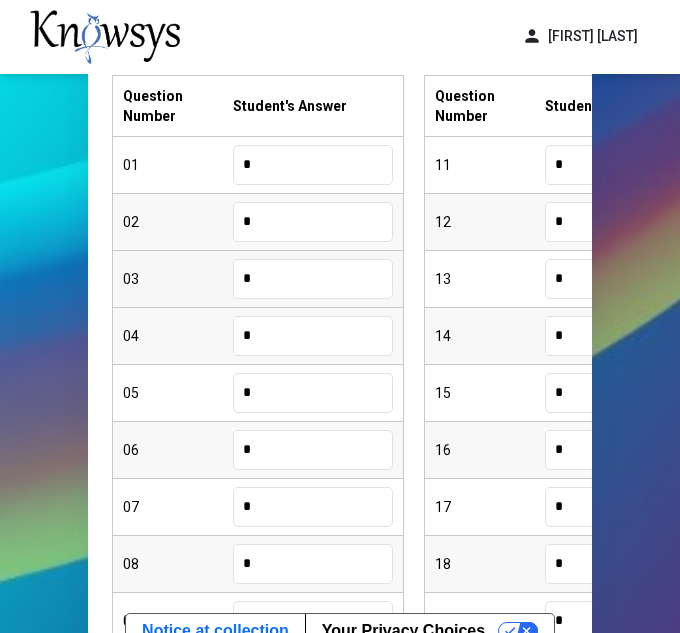 click on "*" at bounding box center (313, 279) 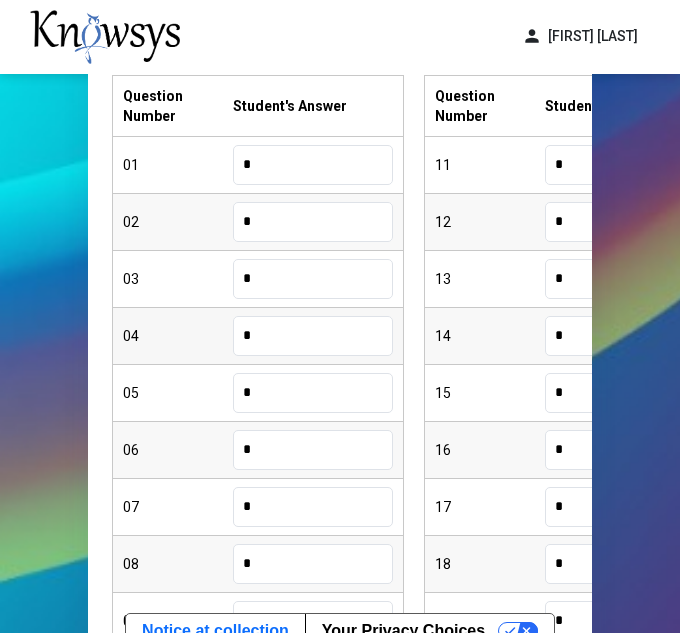 click on "*" at bounding box center [313, 336] 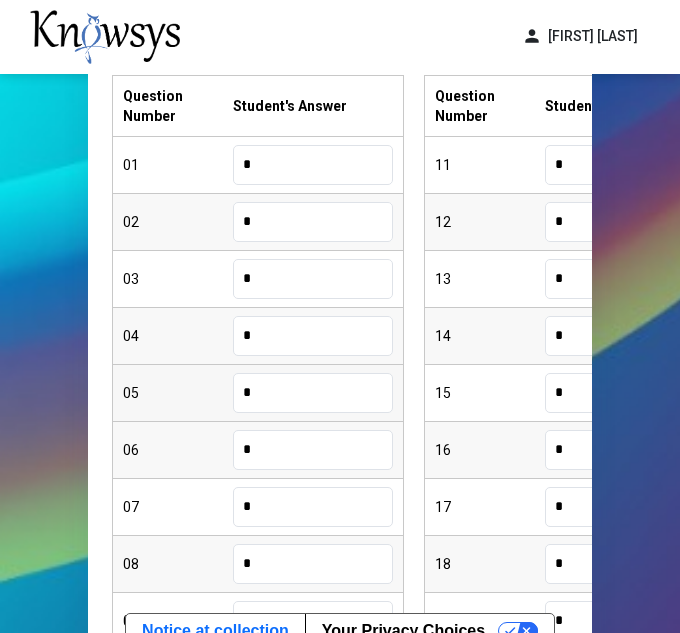 click on "*" at bounding box center (313, 393) 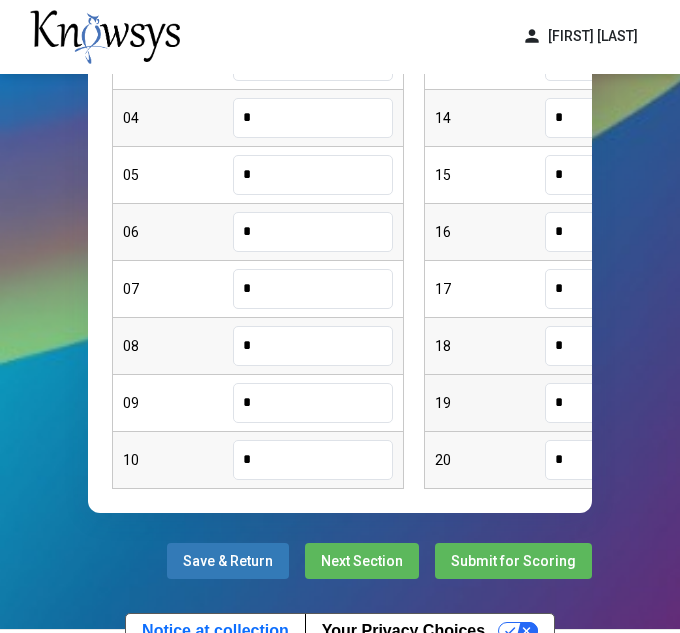 scroll, scrollTop: 554, scrollLeft: 0, axis: vertical 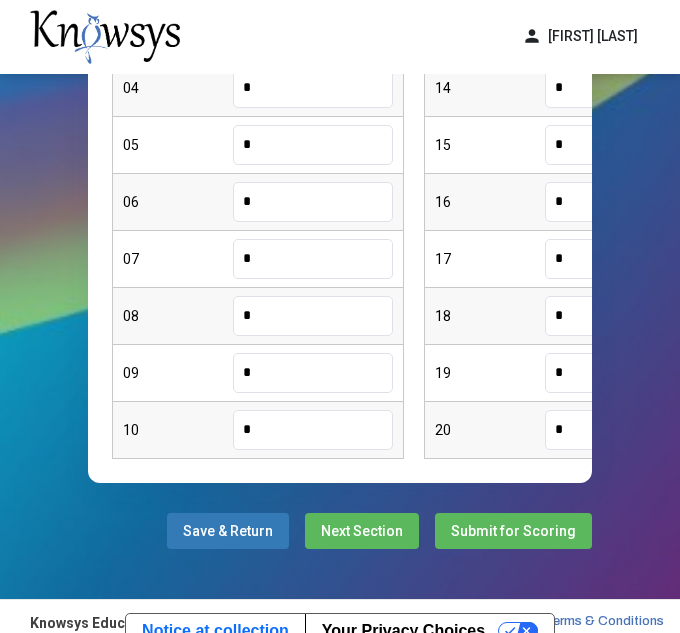 type on "*" 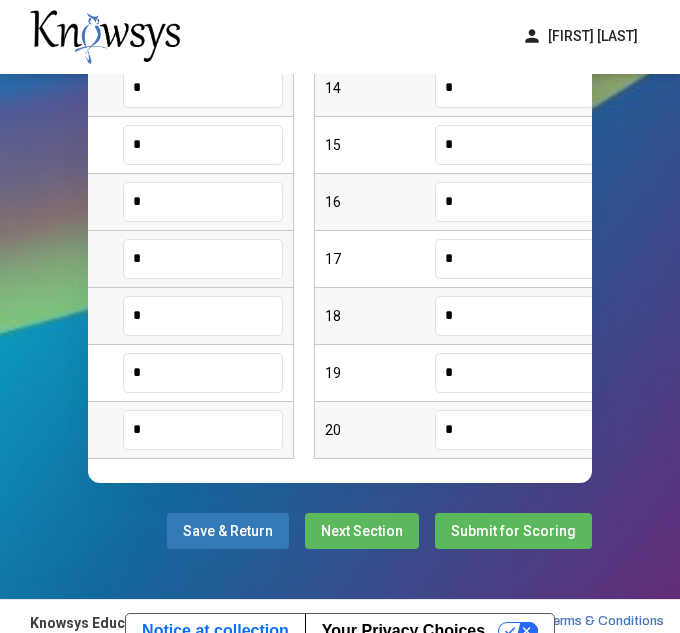 scroll, scrollTop: 0, scrollLeft: 128, axis: horizontal 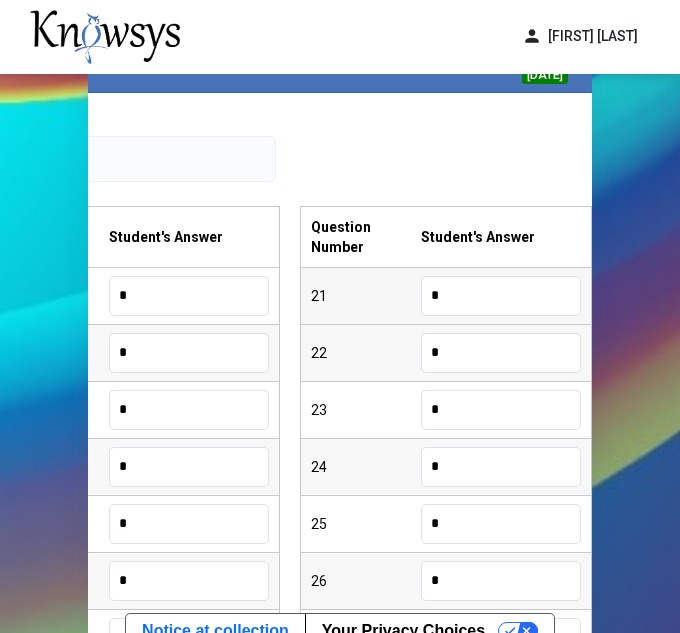 click on "*" at bounding box center [501, 296] 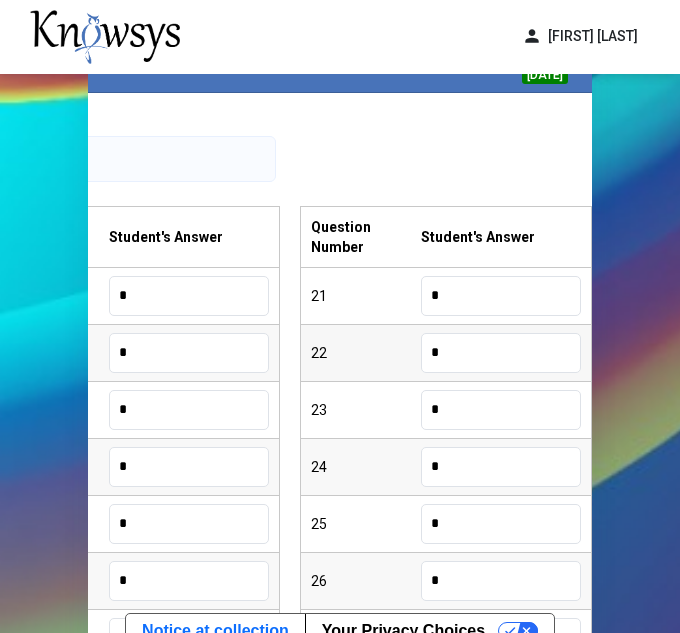 type on "*" 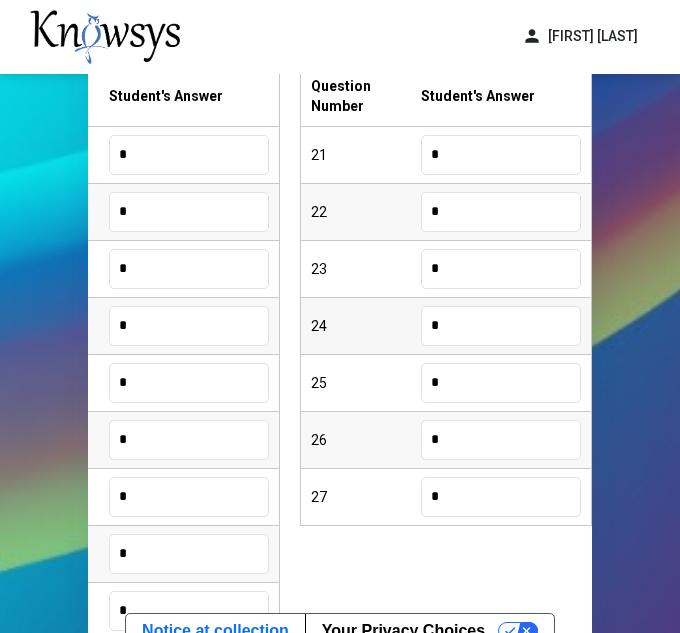 scroll, scrollTop: 369, scrollLeft: 0, axis: vertical 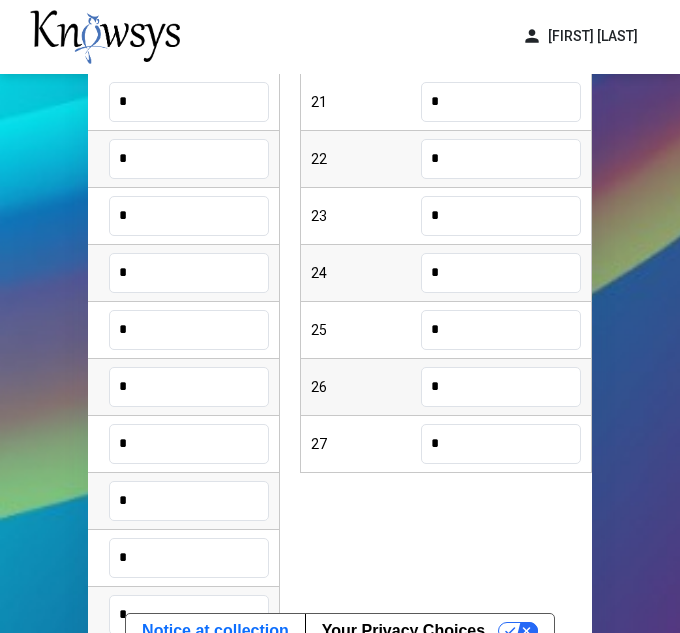 click on "*" at bounding box center (501, 387) 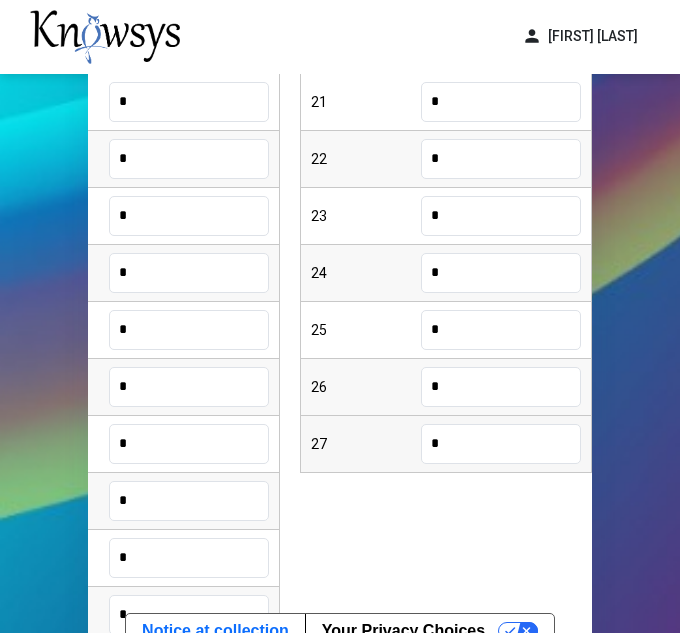 type on "*" 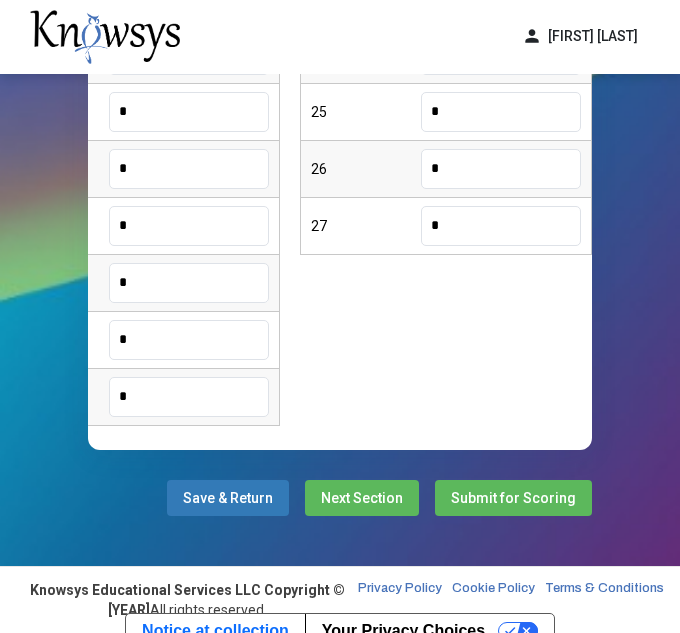 type on "*" 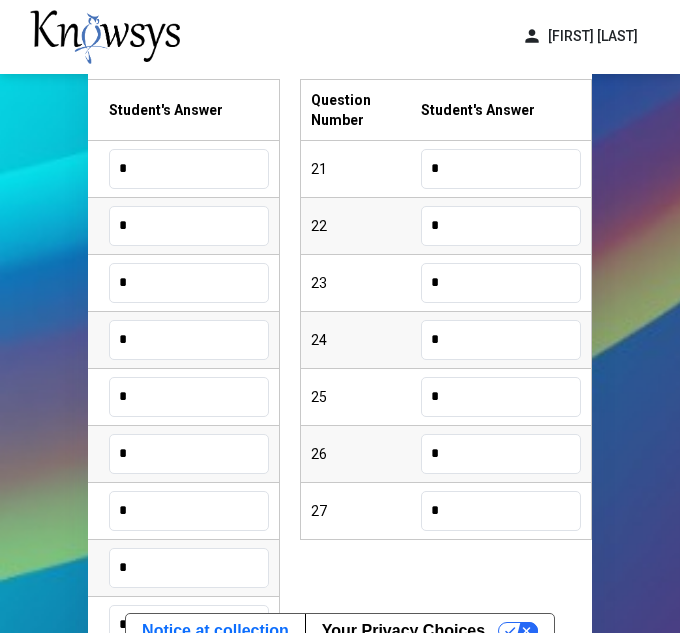 scroll, scrollTop: 0, scrollLeft: 0, axis: both 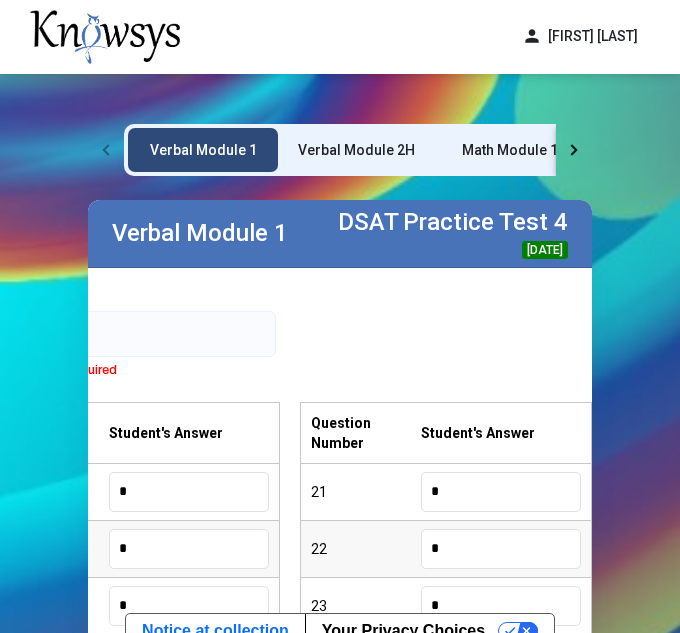 click on "Verbal Module 2H" at bounding box center (356, 150) 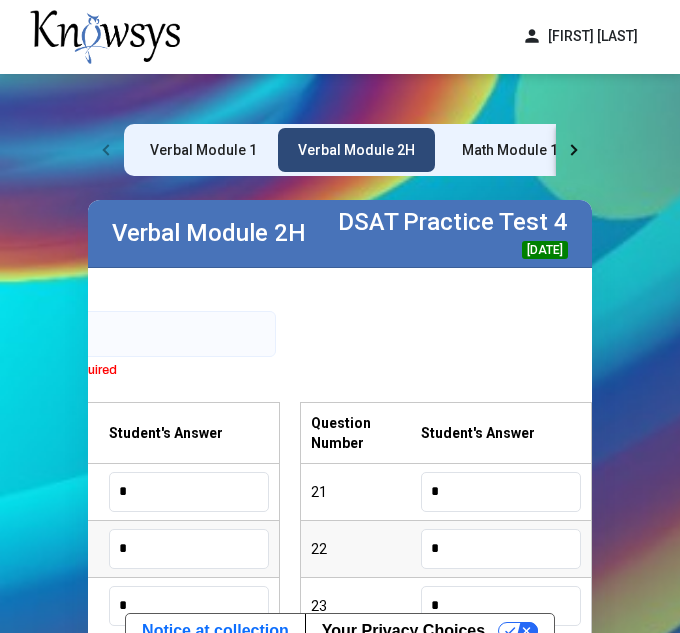 scroll, scrollTop: 0, scrollLeft: 0, axis: both 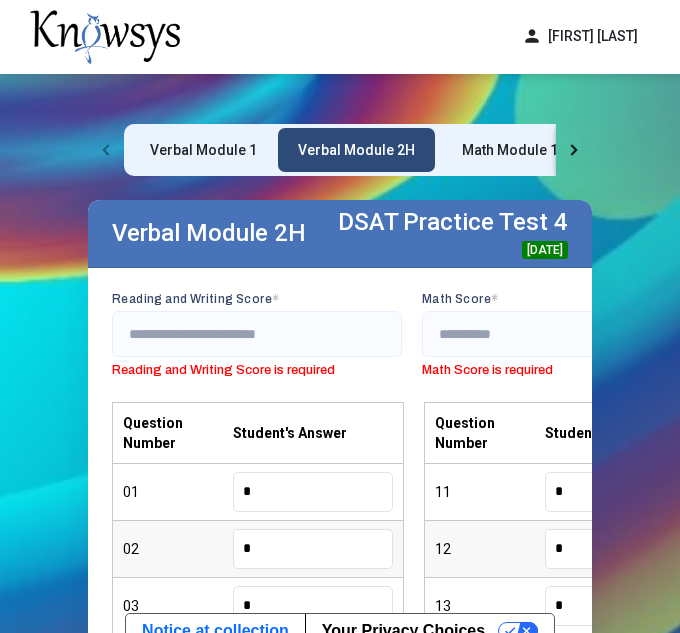 click on "Verbal Module 1" at bounding box center (203, 150) 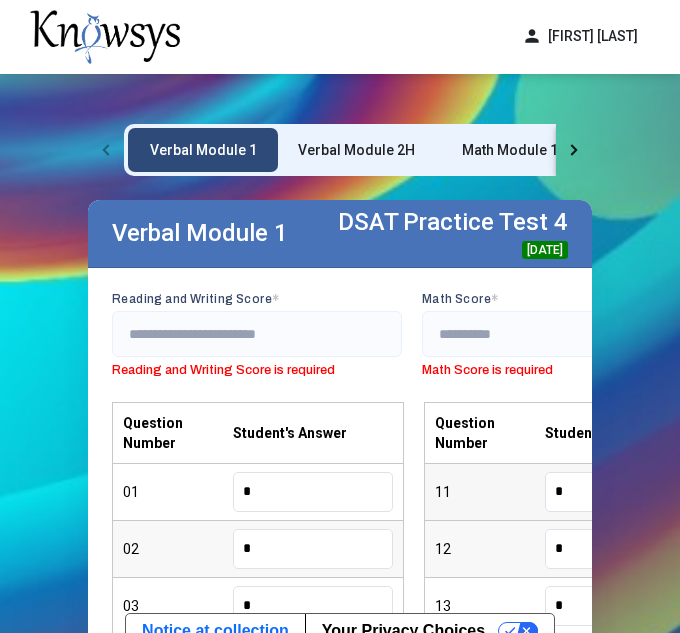 scroll, scrollTop: 0, scrollLeft: 436, axis: horizontal 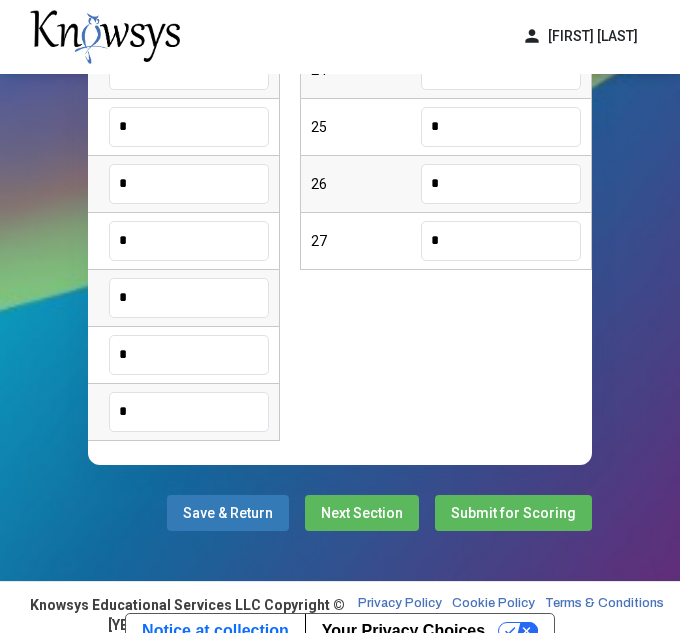 click on "Next Section" at bounding box center [362, 513] 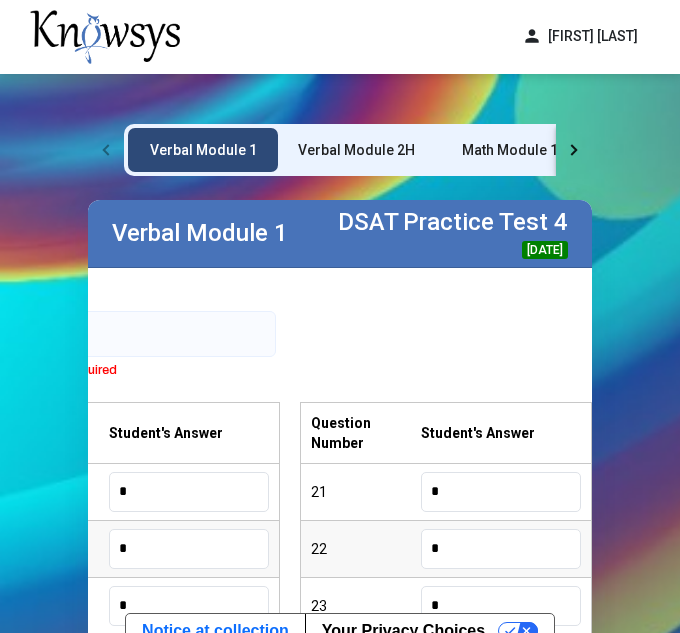 click on "Verbal Module 2H" at bounding box center (356, 150) 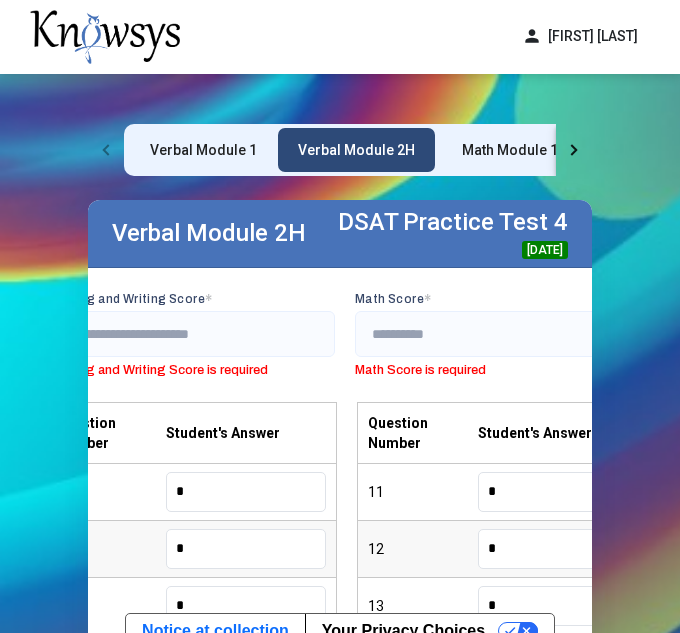 scroll, scrollTop: 0, scrollLeft: 0, axis: both 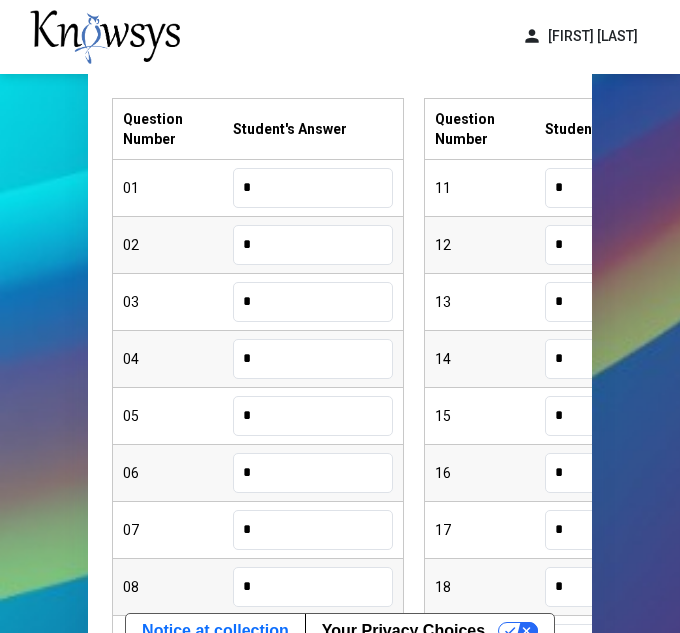 click on "*" at bounding box center [313, 587] 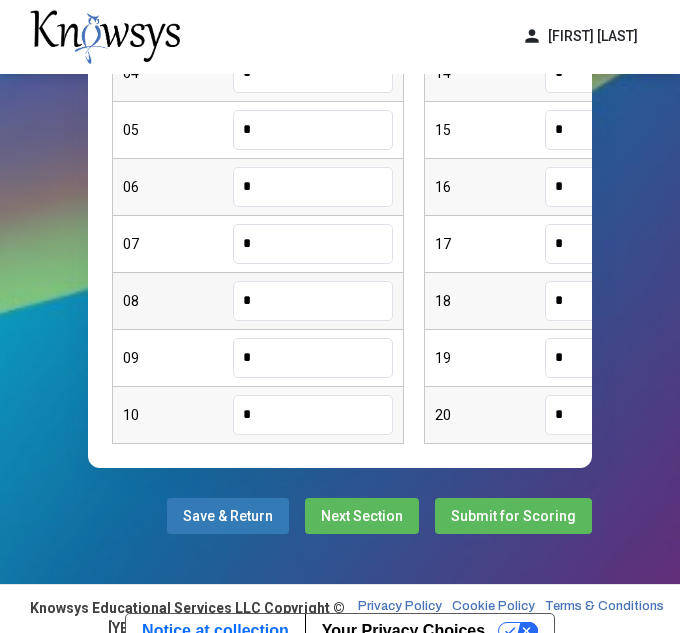 scroll, scrollTop: 608, scrollLeft: 0, axis: vertical 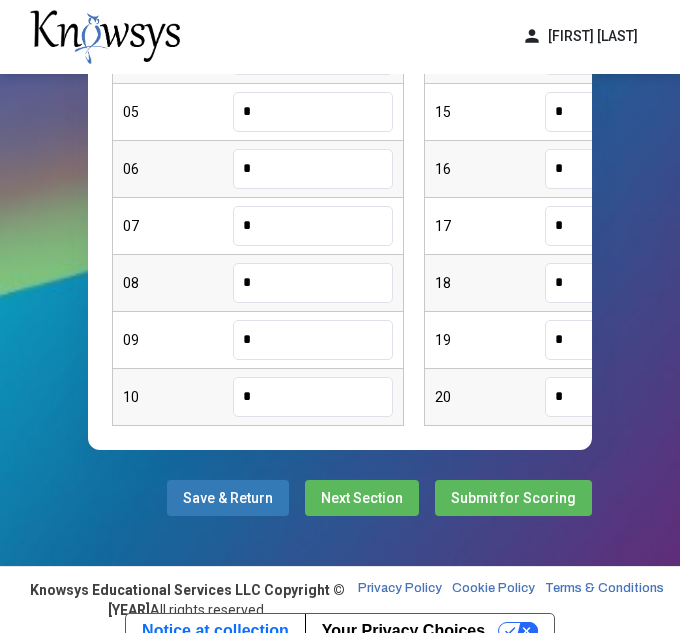 type on "*" 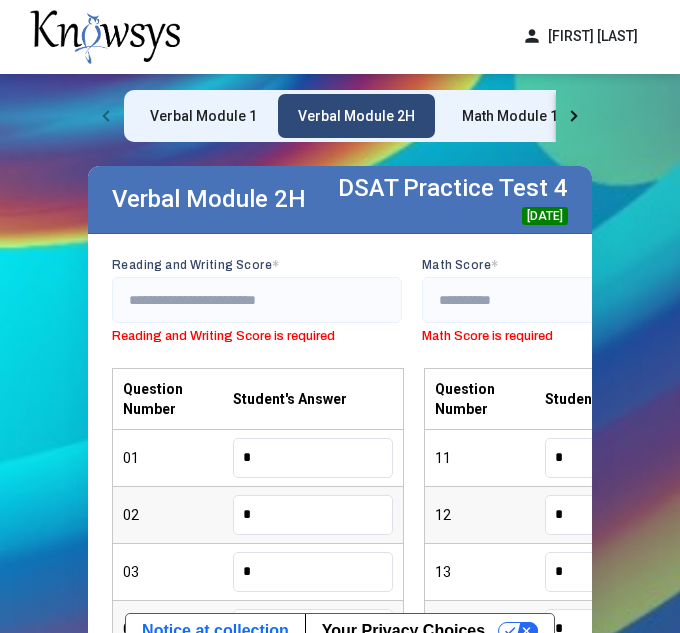 scroll, scrollTop: 0, scrollLeft: 0, axis: both 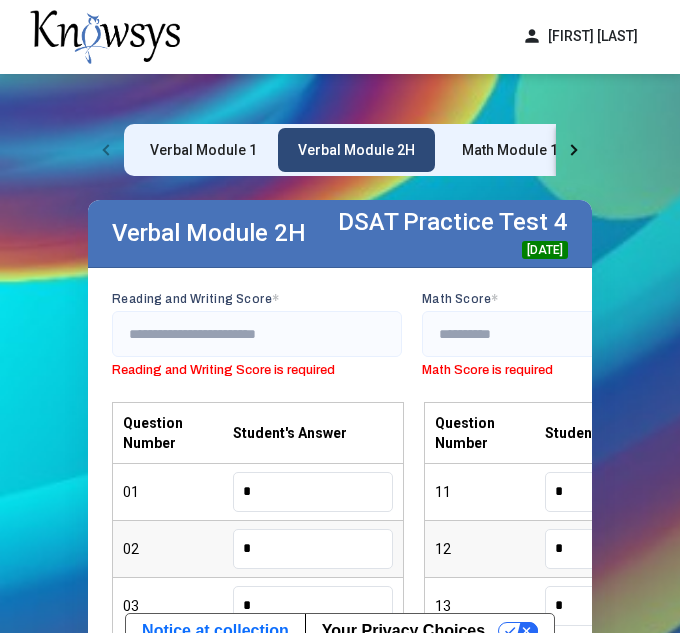 click on "Math Module 1" at bounding box center [510, 150] 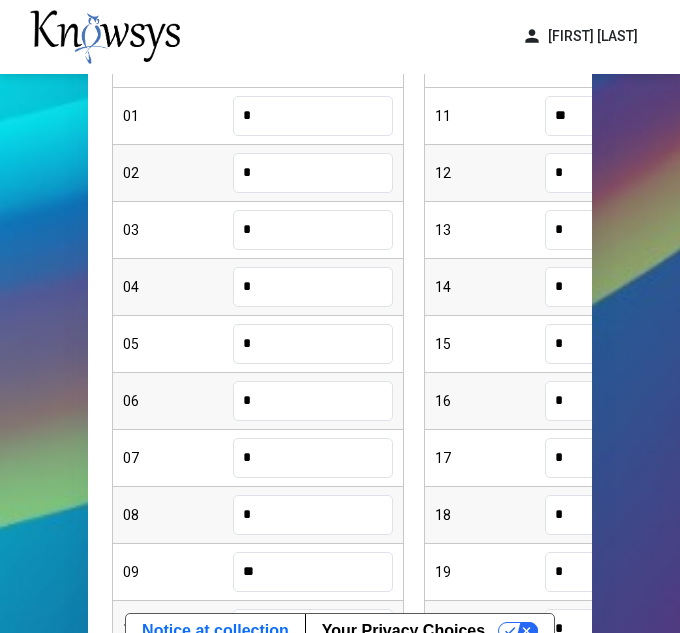 scroll, scrollTop: 315, scrollLeft: 0, axis: vertical 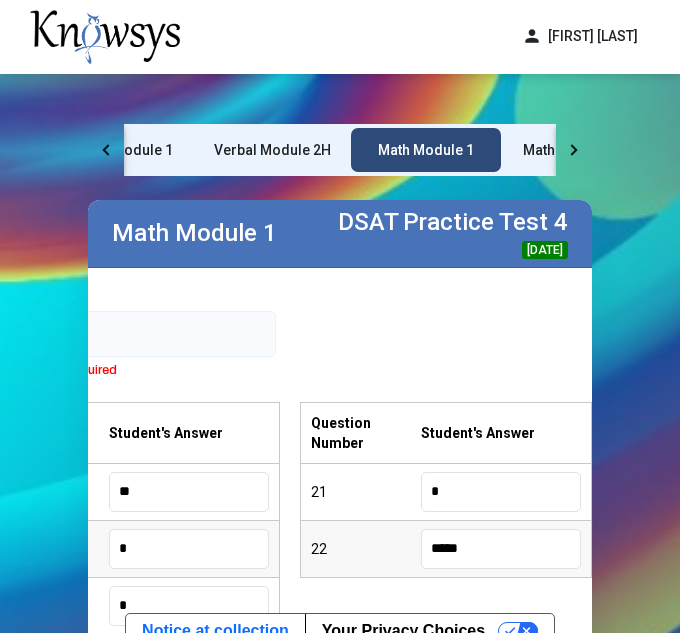 click on "Math Module 2H" at bounding box center (576, 150) 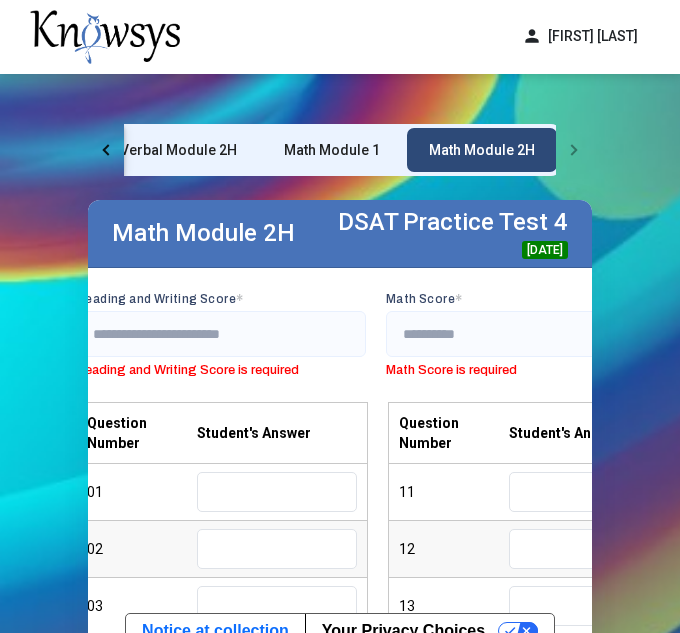 scroll, scrollTop: 0, scrollLeft: 0, axis: both 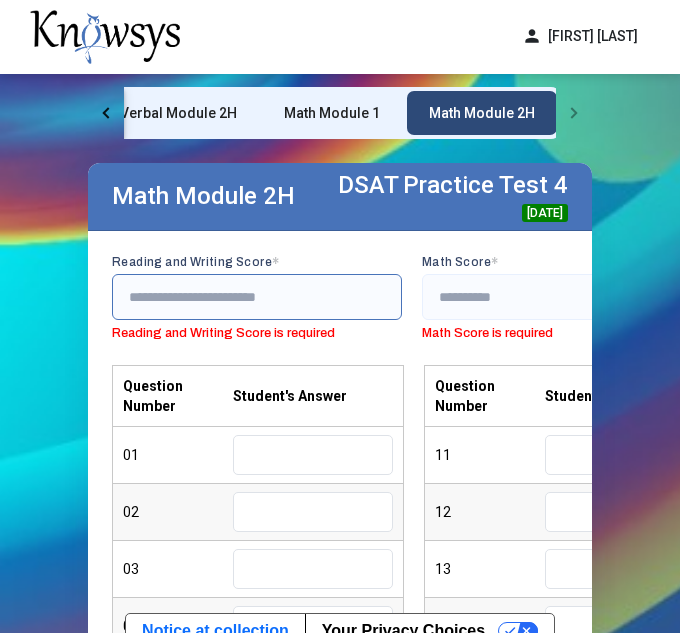 click at bounding box center [257, 297] 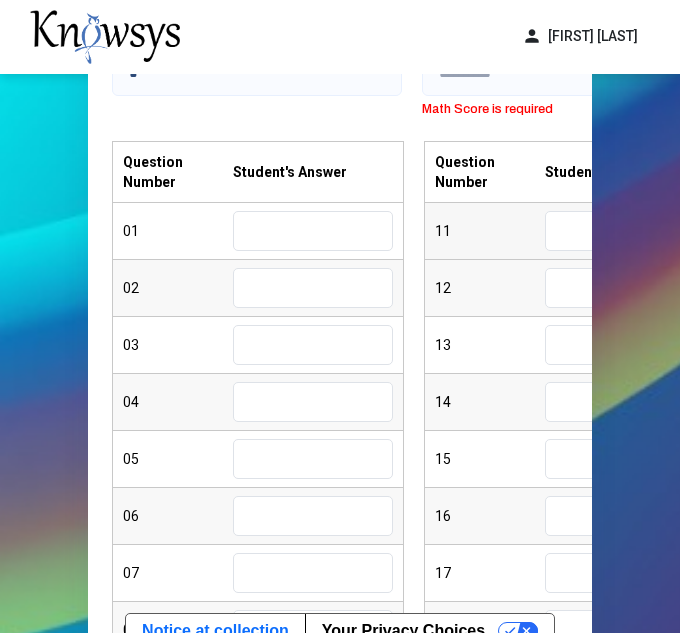 scroll, scrollTop: 0, scrollLeft: 0, axis: both 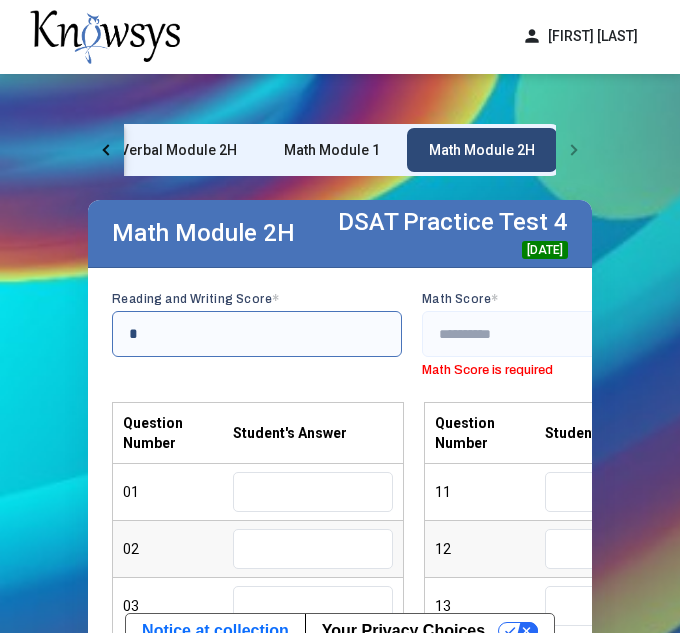 click on "*" at bounding box center [257, 334] 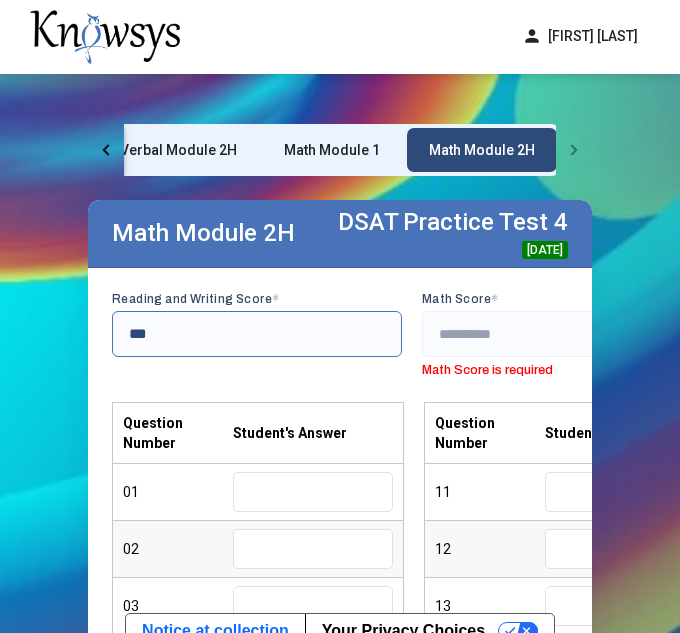 type on "***" 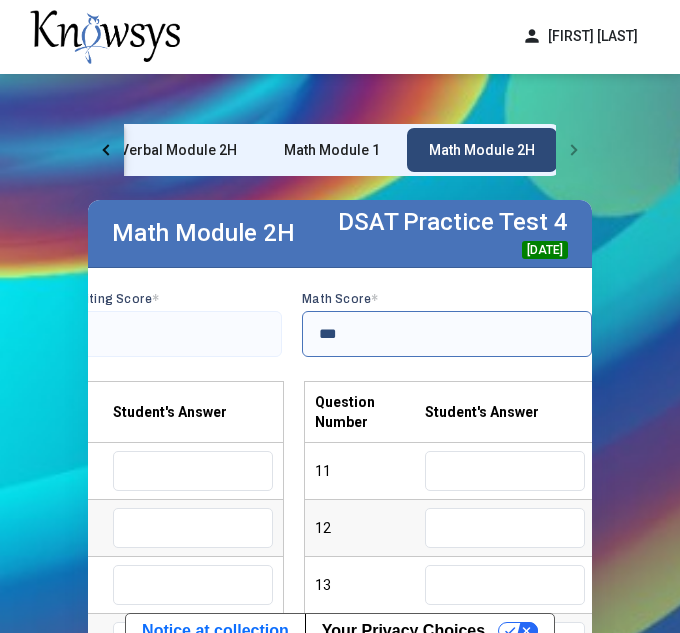 scroll, scrollTop: 0, scrollLeft: 0, axis: both 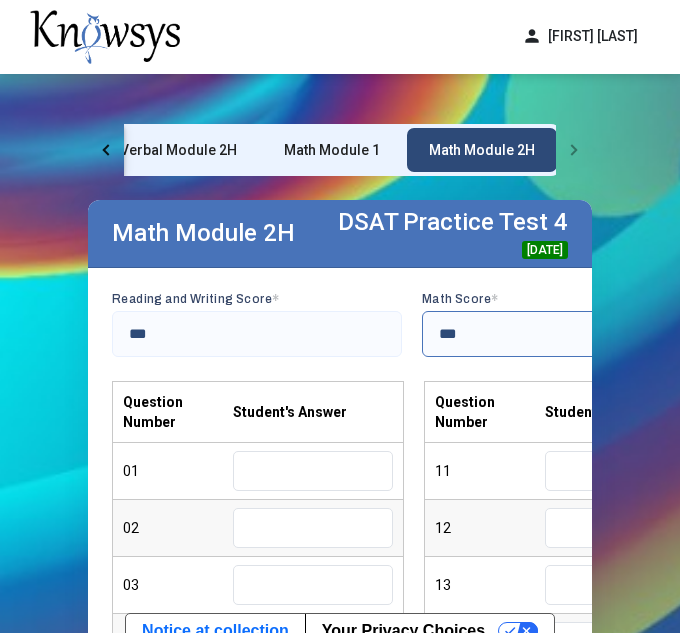type on "***" 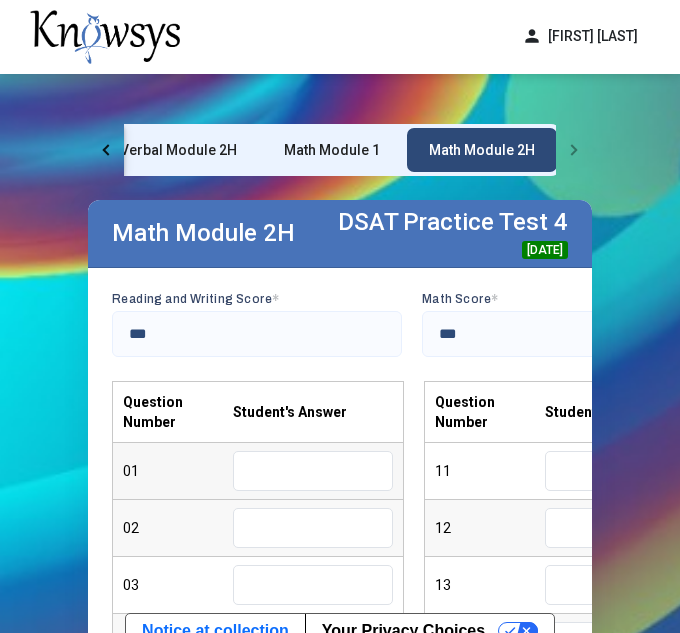 click at bounding box center (313, 471) 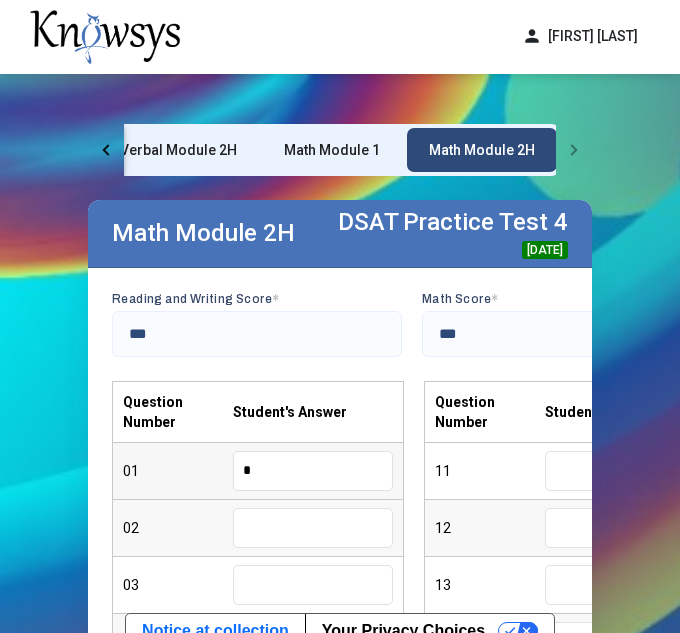 type on "*" 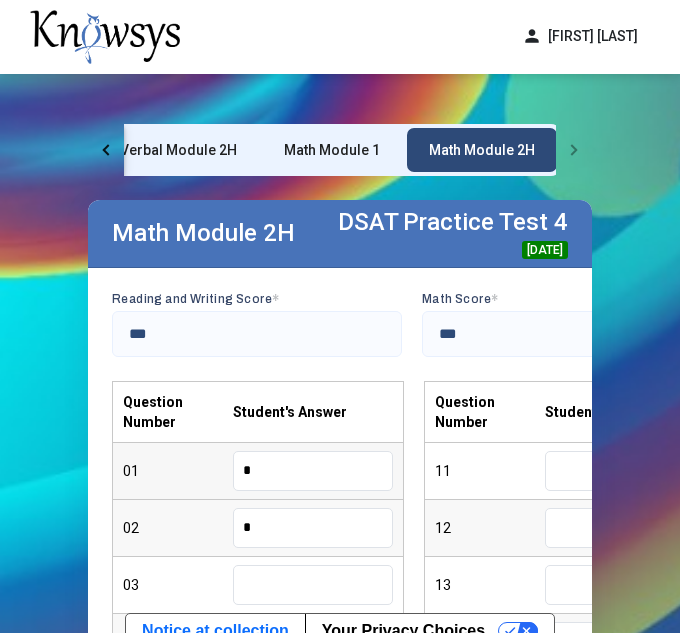 type on "*" 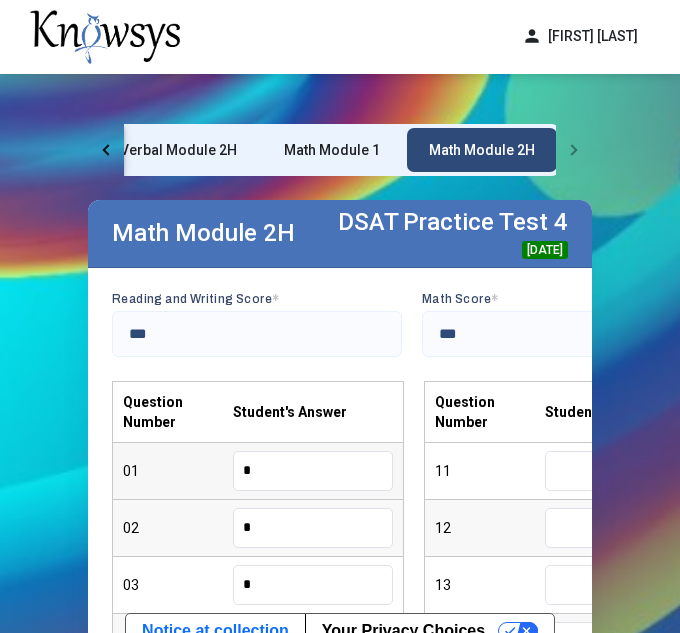 type on "*" 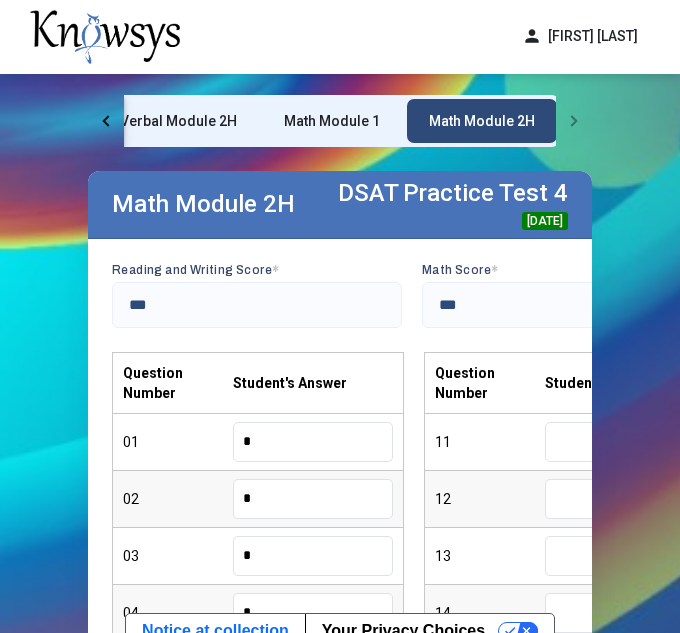 type on "*" 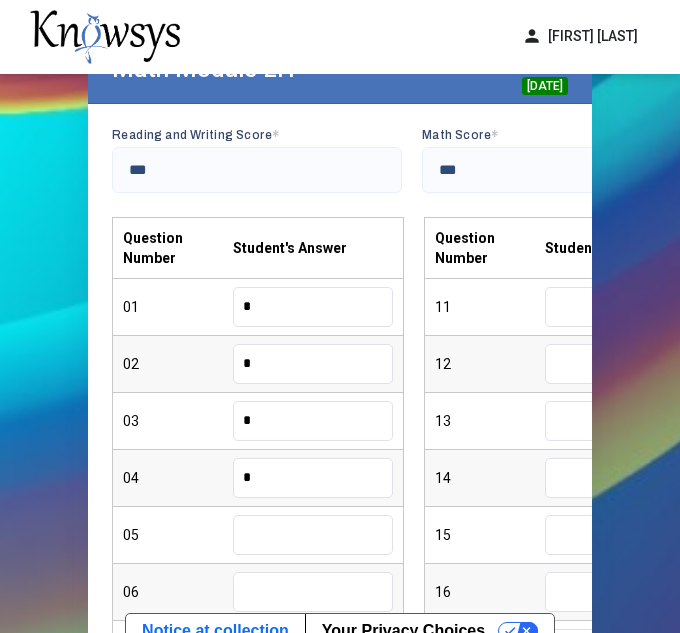 scroll, scrollTop: 166, scrollLeft: 0, axis: vertical 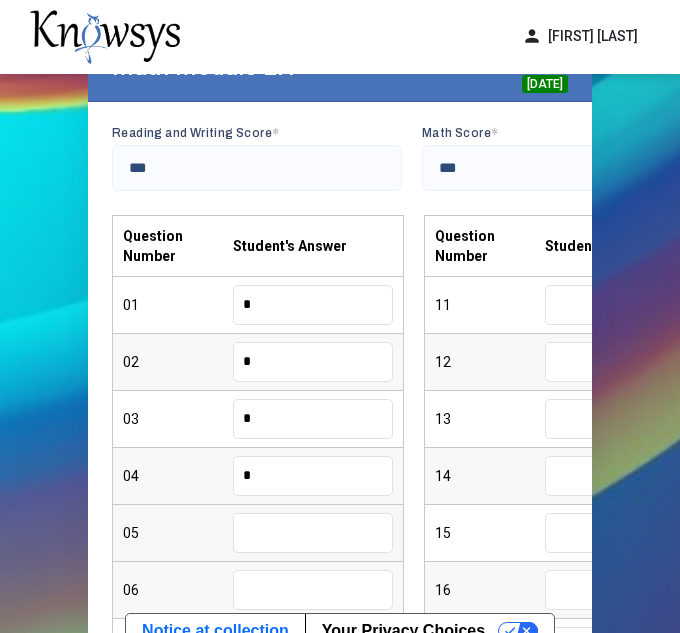 click at bounding box center (313, 533) 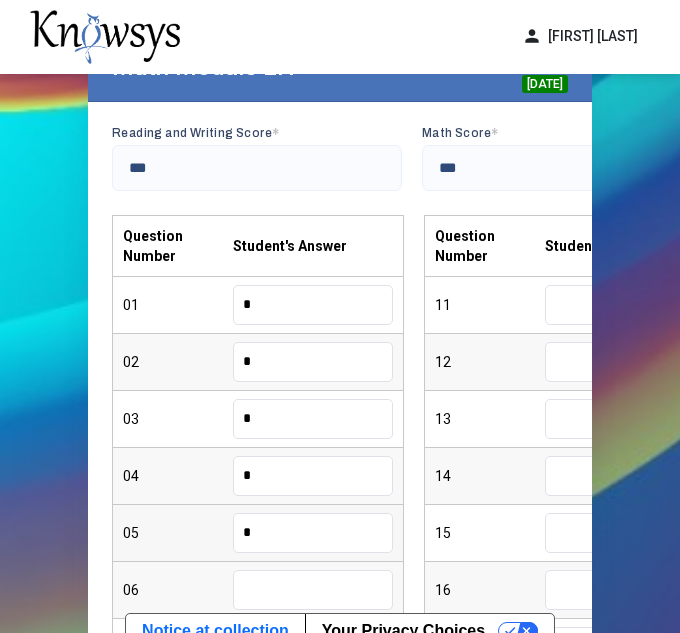 type on "*" 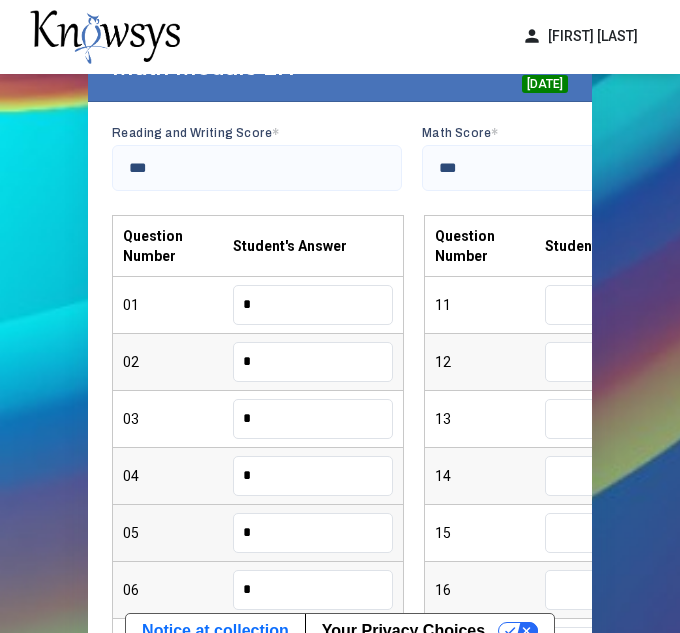 type on "*" 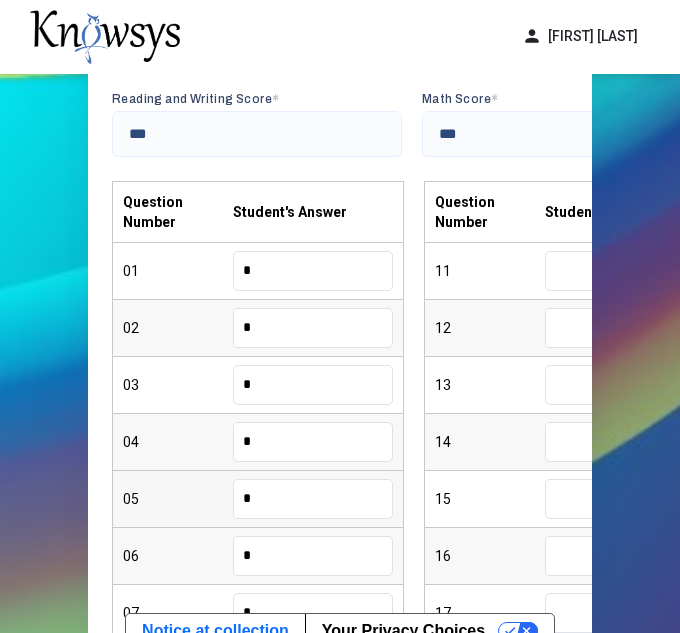 type on "*" 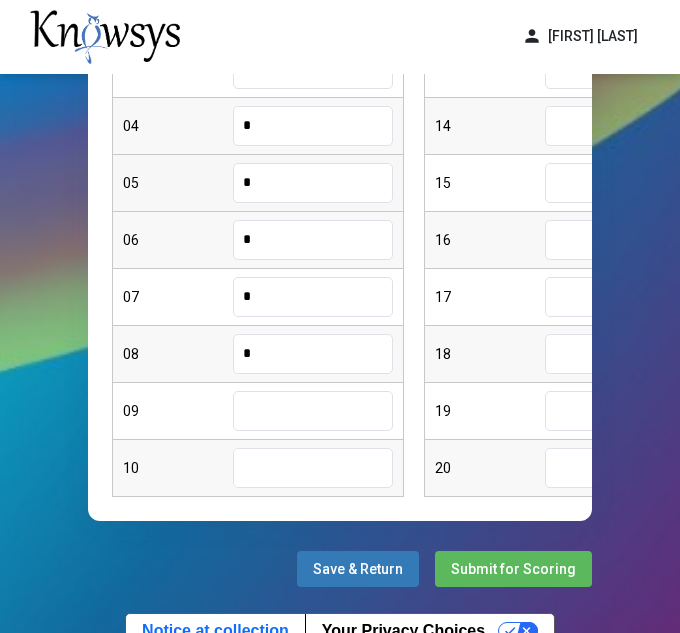 type on "*" 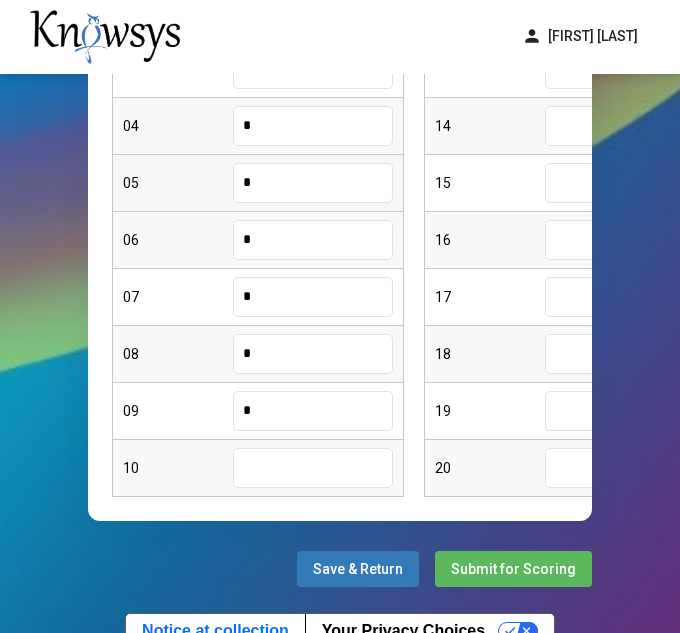 type on "*" 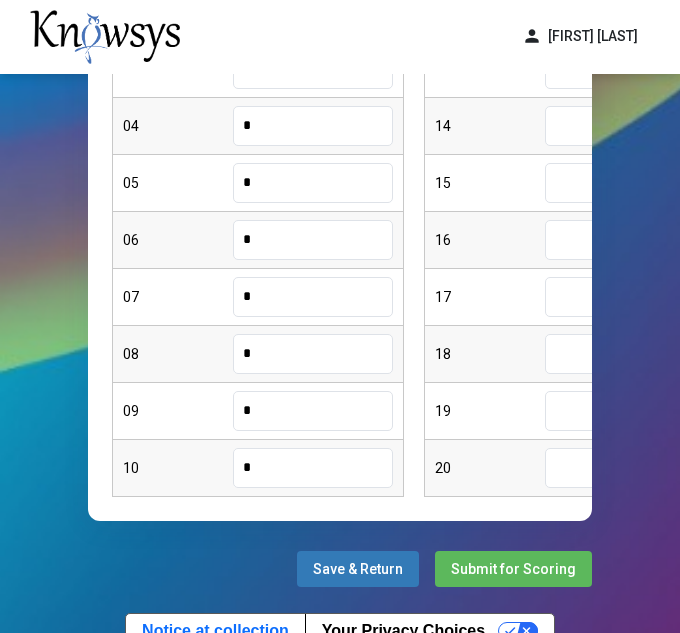 type on "*" 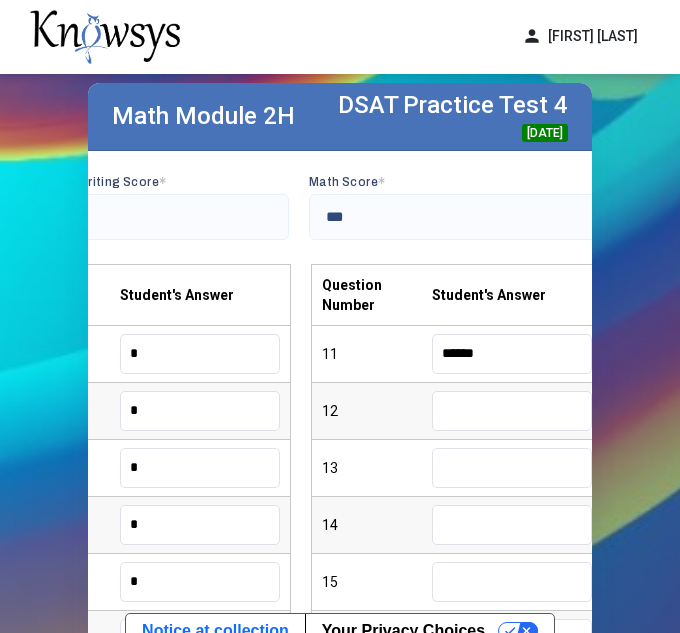 type on "******" 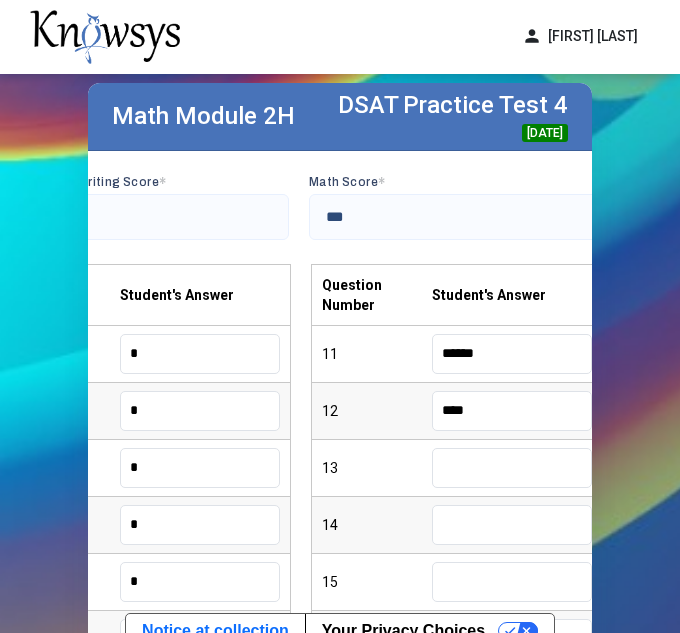 type on "****" 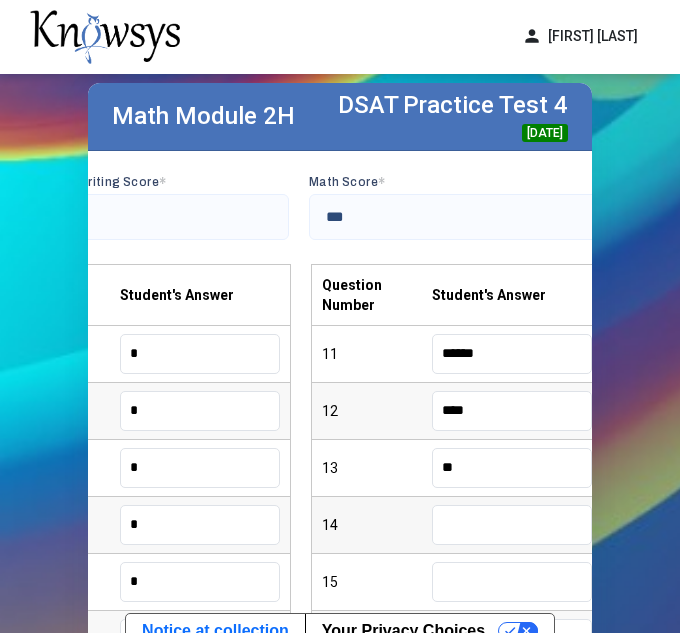 type on "**" 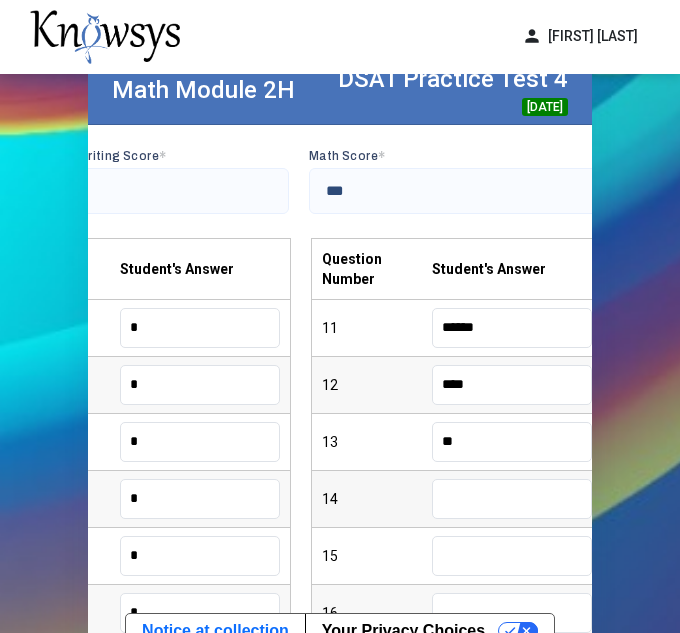 click at bounding box center (512, 499) 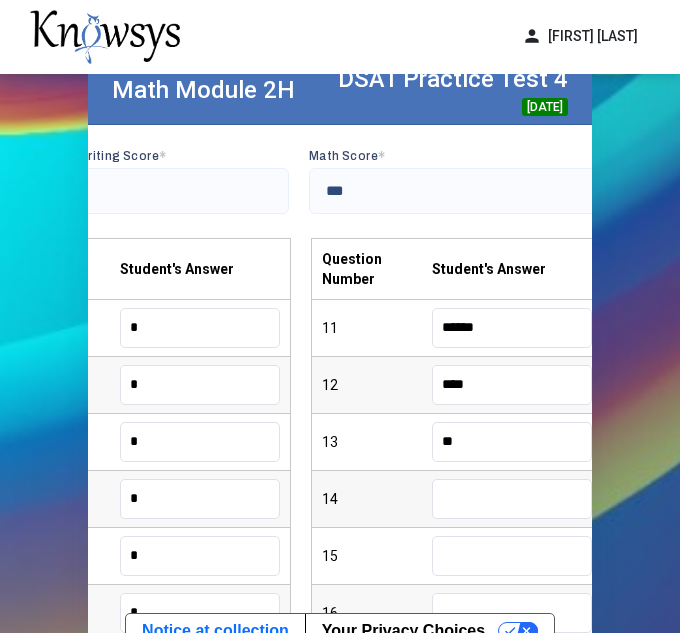 click at bounding box center [512, 499] 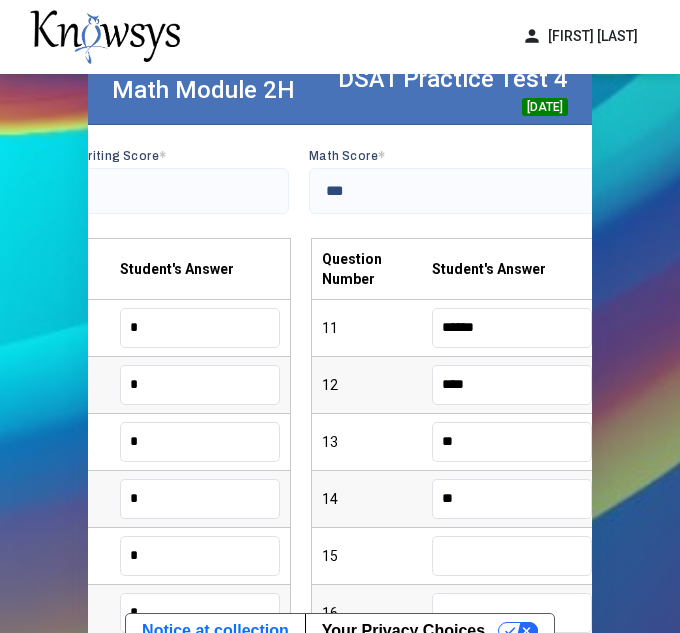 type on "**" 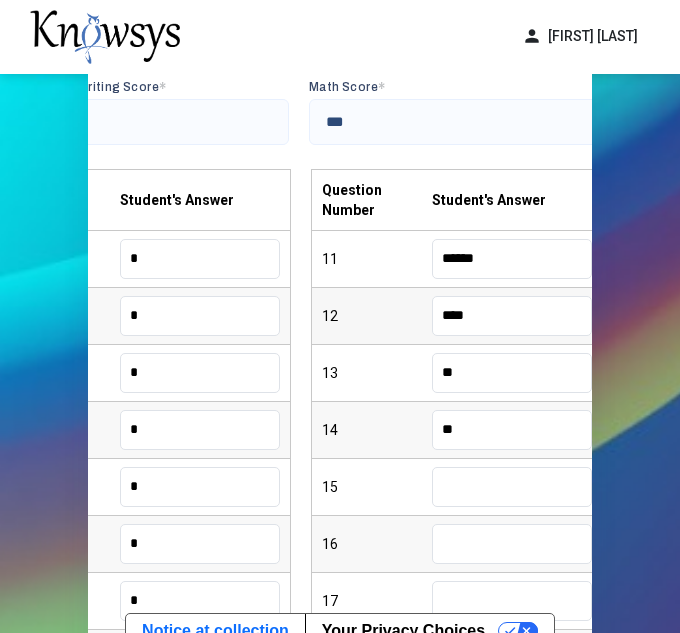 scroll, scrollTop: 212, scrollLeft: 0, axis: vertical 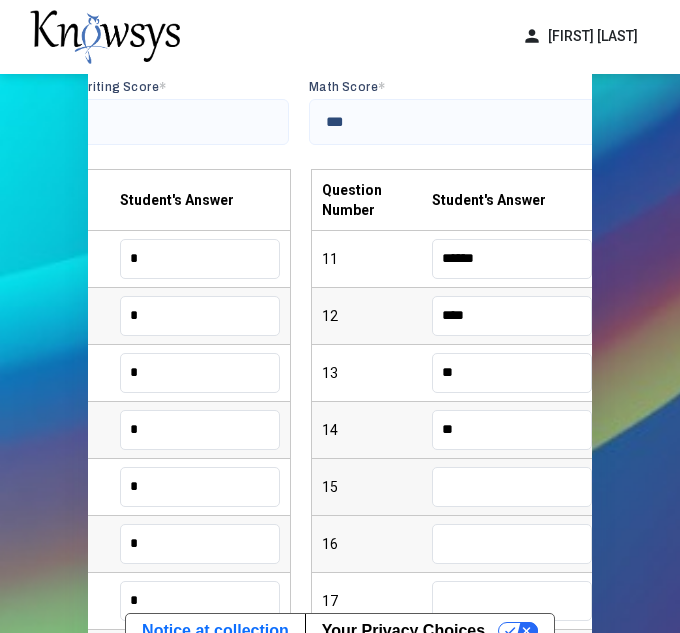 click at bounding box center (512, 487) 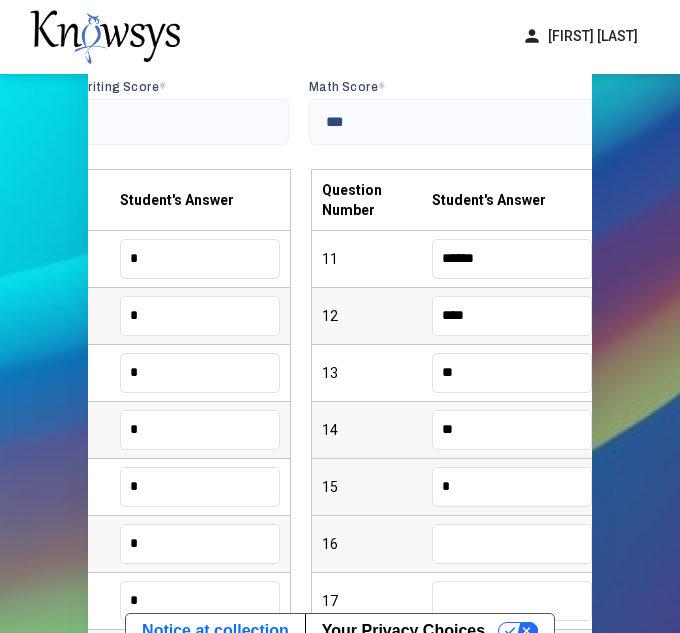 type on "*" 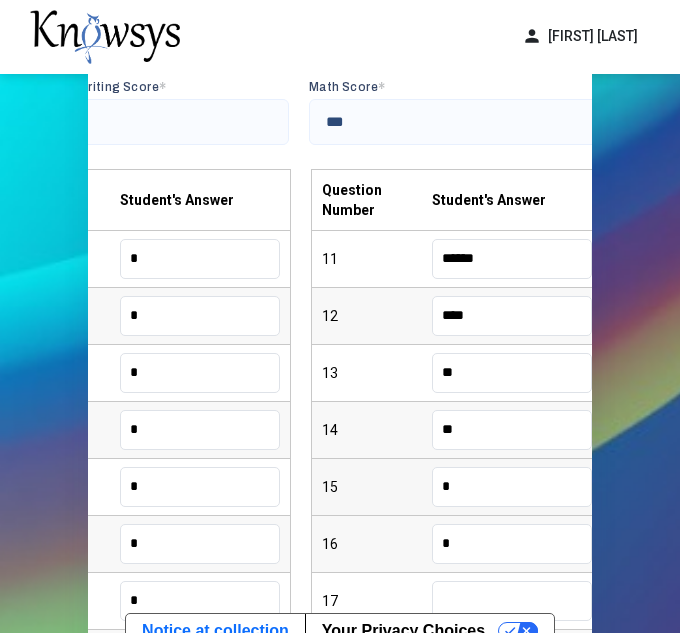 type on "*" 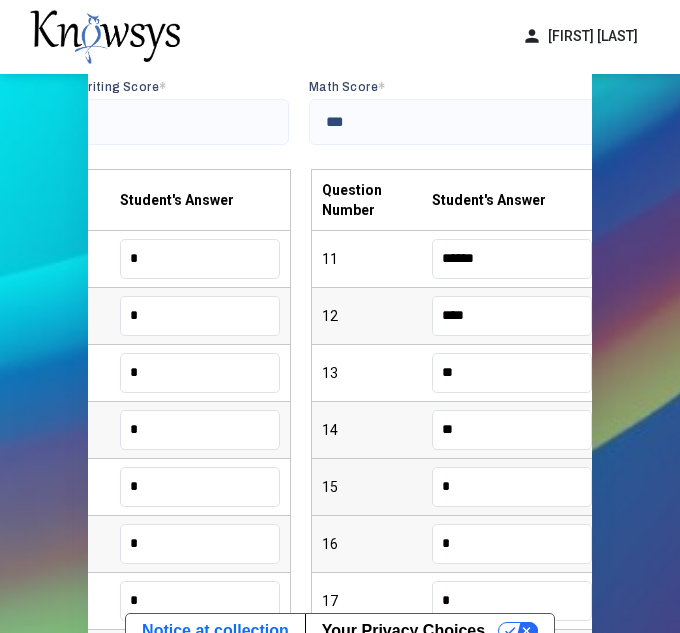 type on "*" 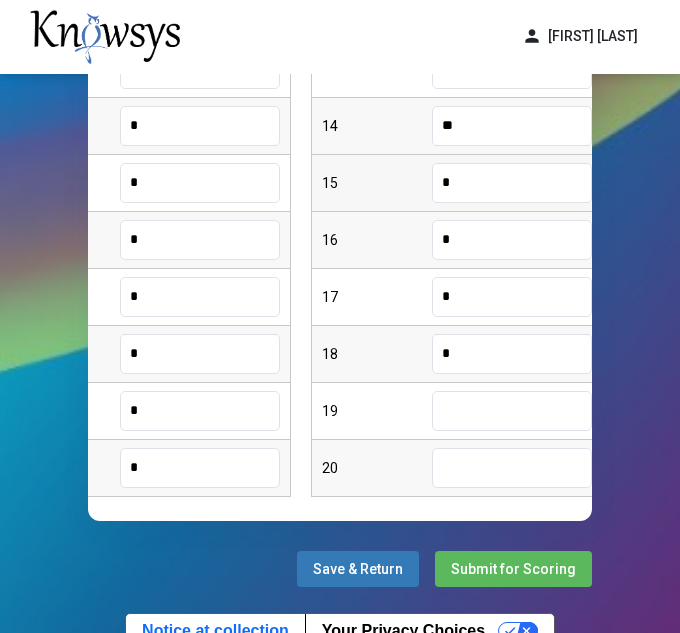type on "*" 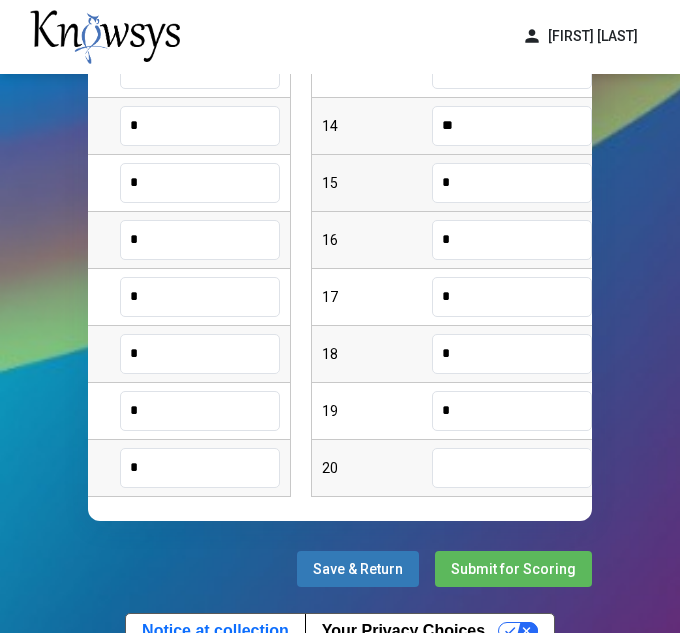 type on "*" 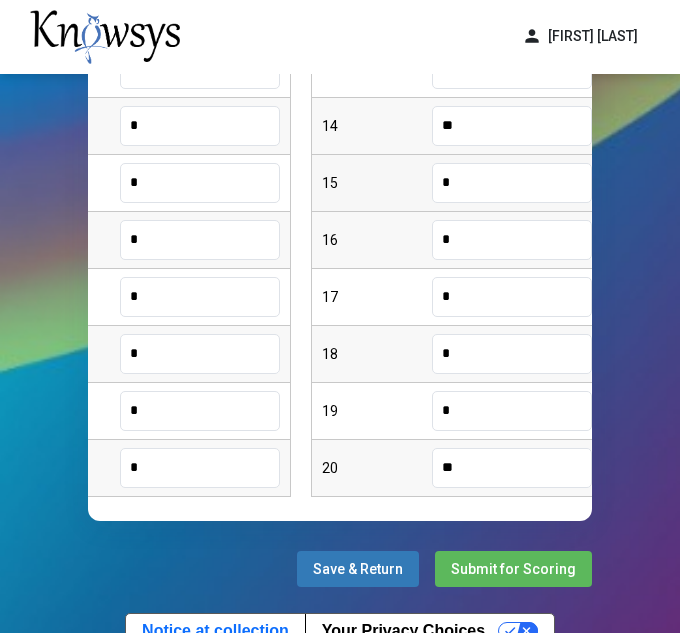 type on "**" 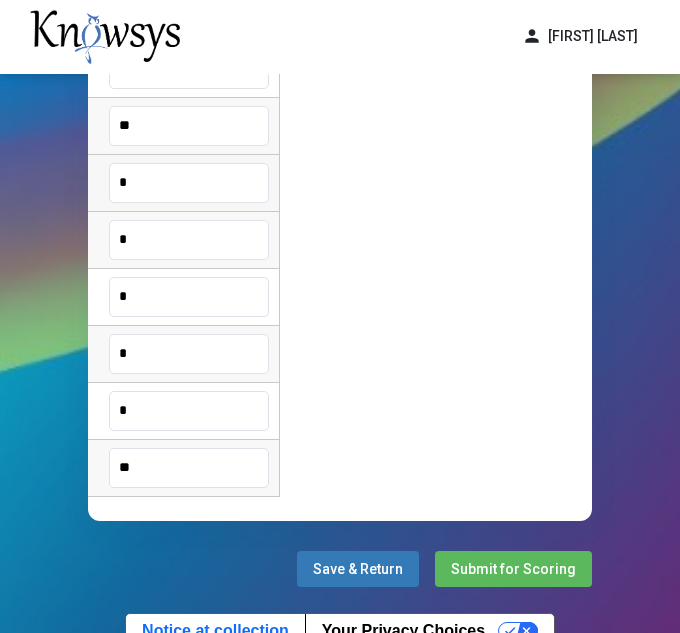 scroll, scrollTop: 117, scrollLeft: 0, axis: vertical 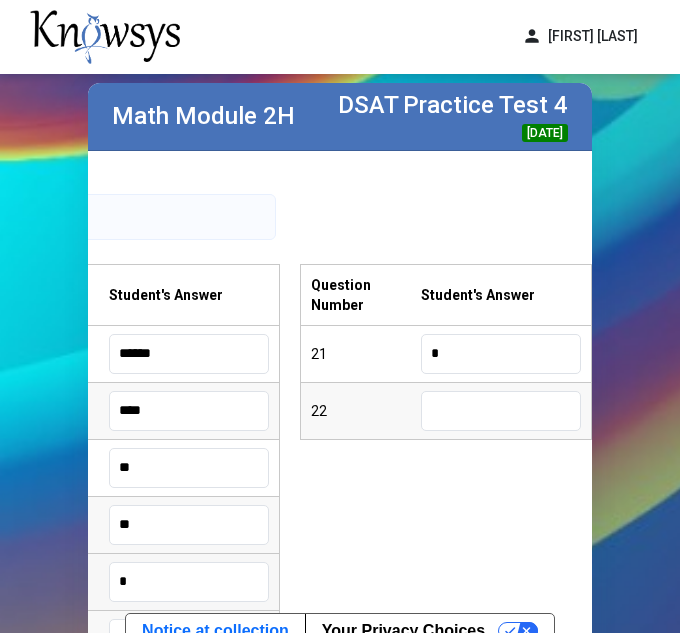 type on "*" 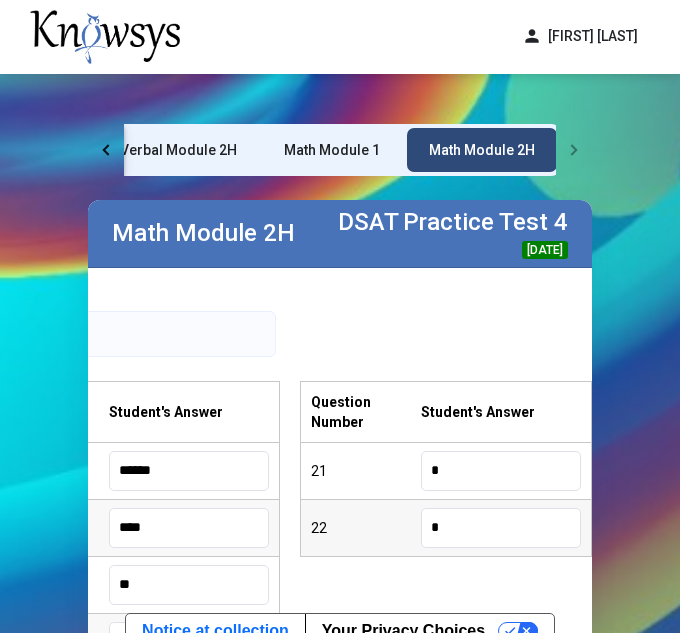 scroll, scrollTop: 587, scrollLeft: 0, axis: vertical 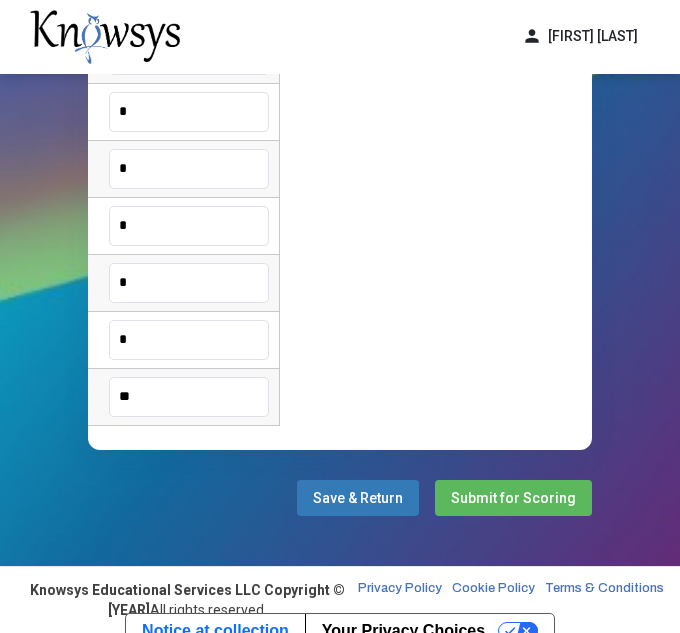 type on "*" 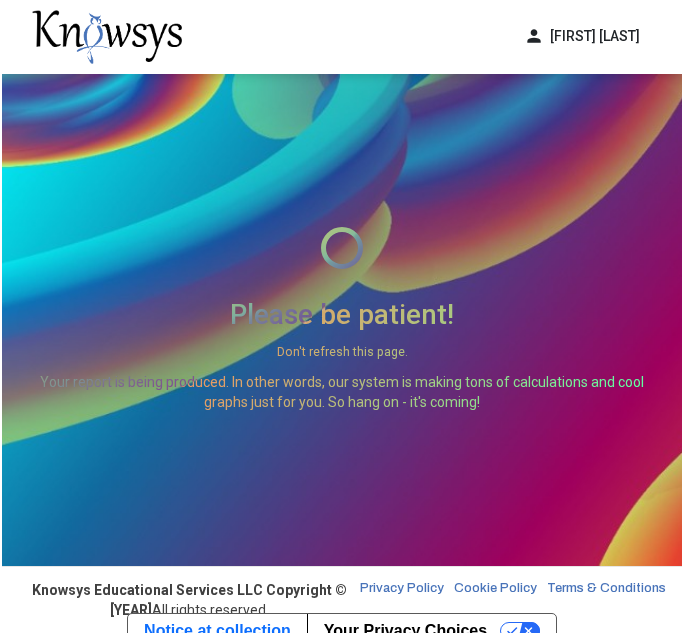 scroll, scrollTop: 0, scrollLeft: 0, axis: both 